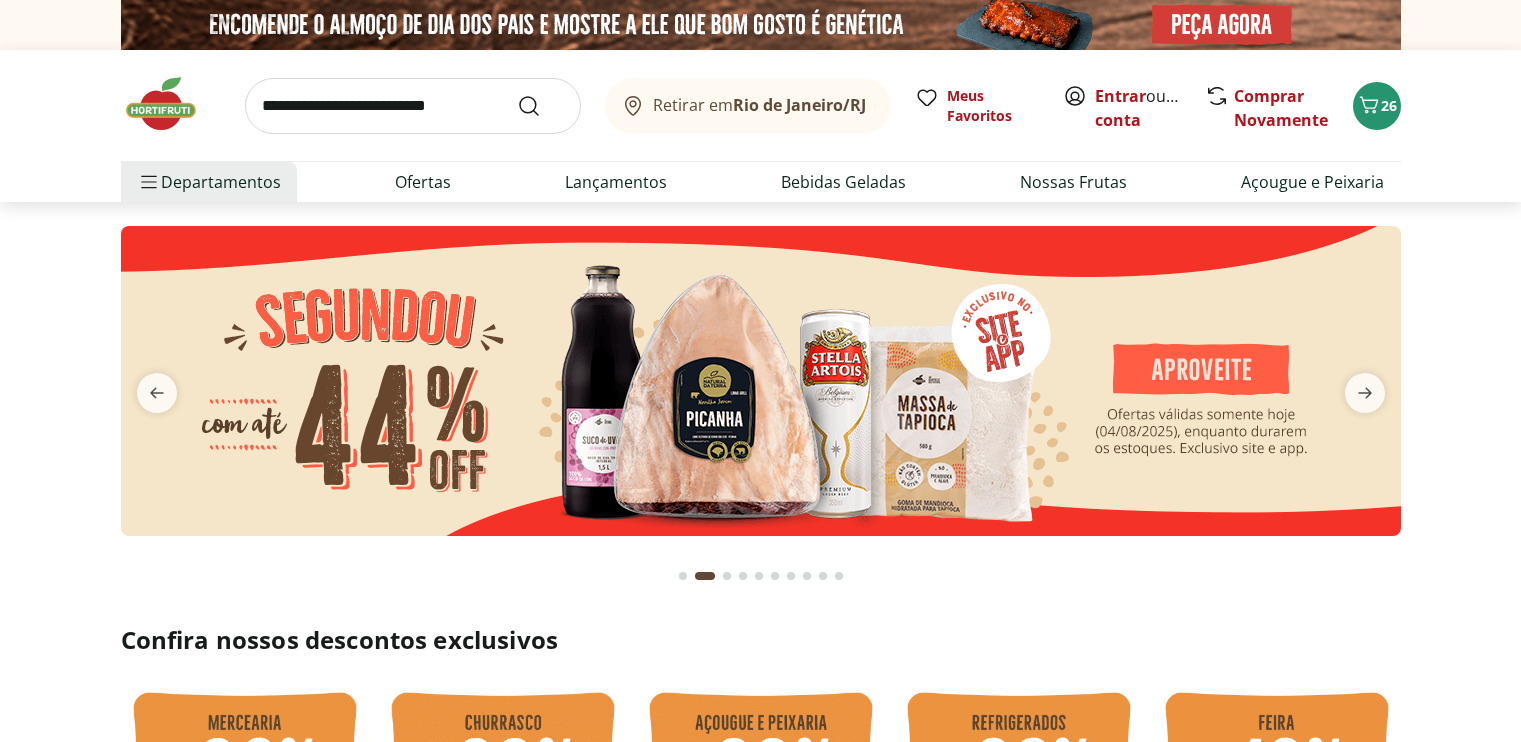 scroll, scrollTop: 0, scrollLeft: 0, axis: both 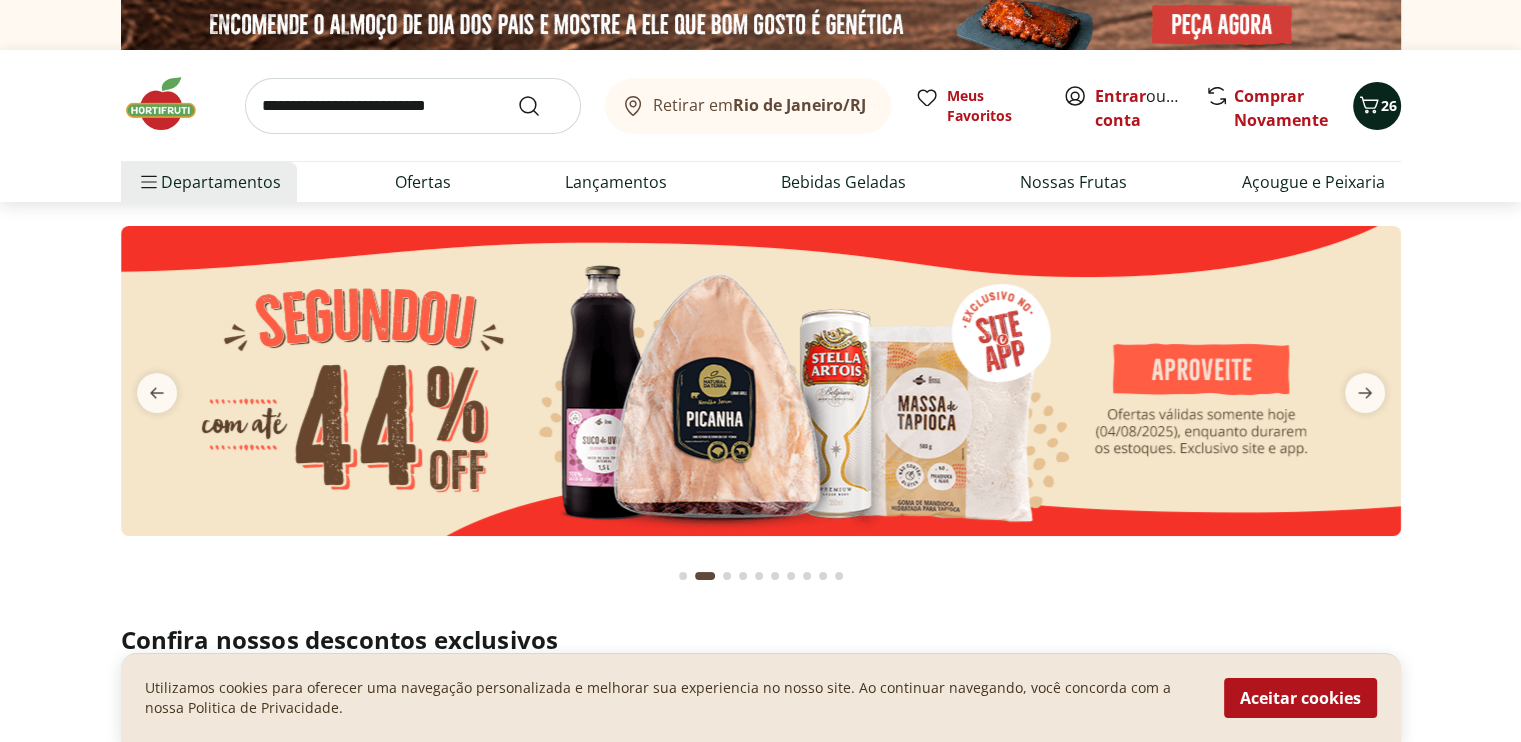 click on "26" at bounding box center (1389, 105) 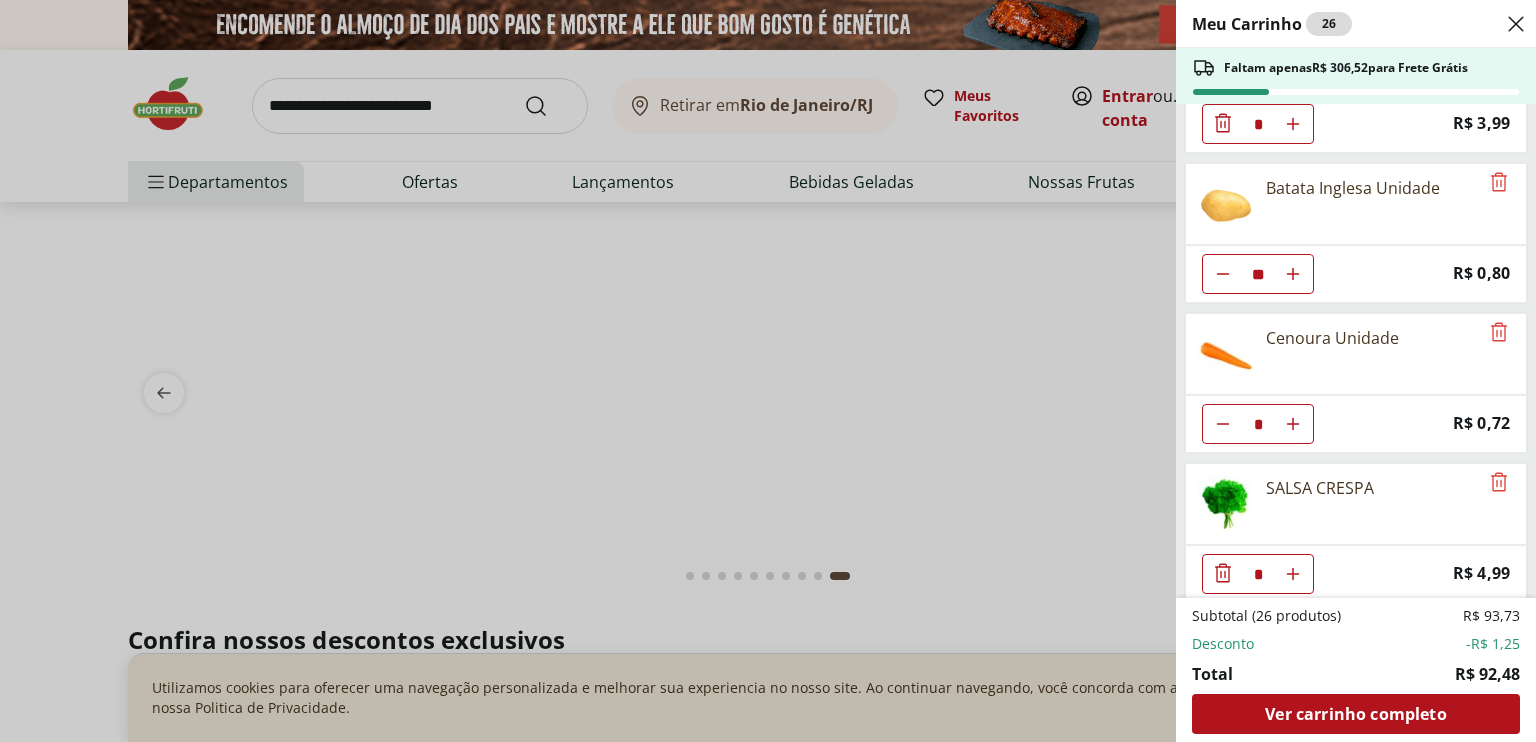 scroll, scrollTop: 0, scrollLeft: 0, axis: both 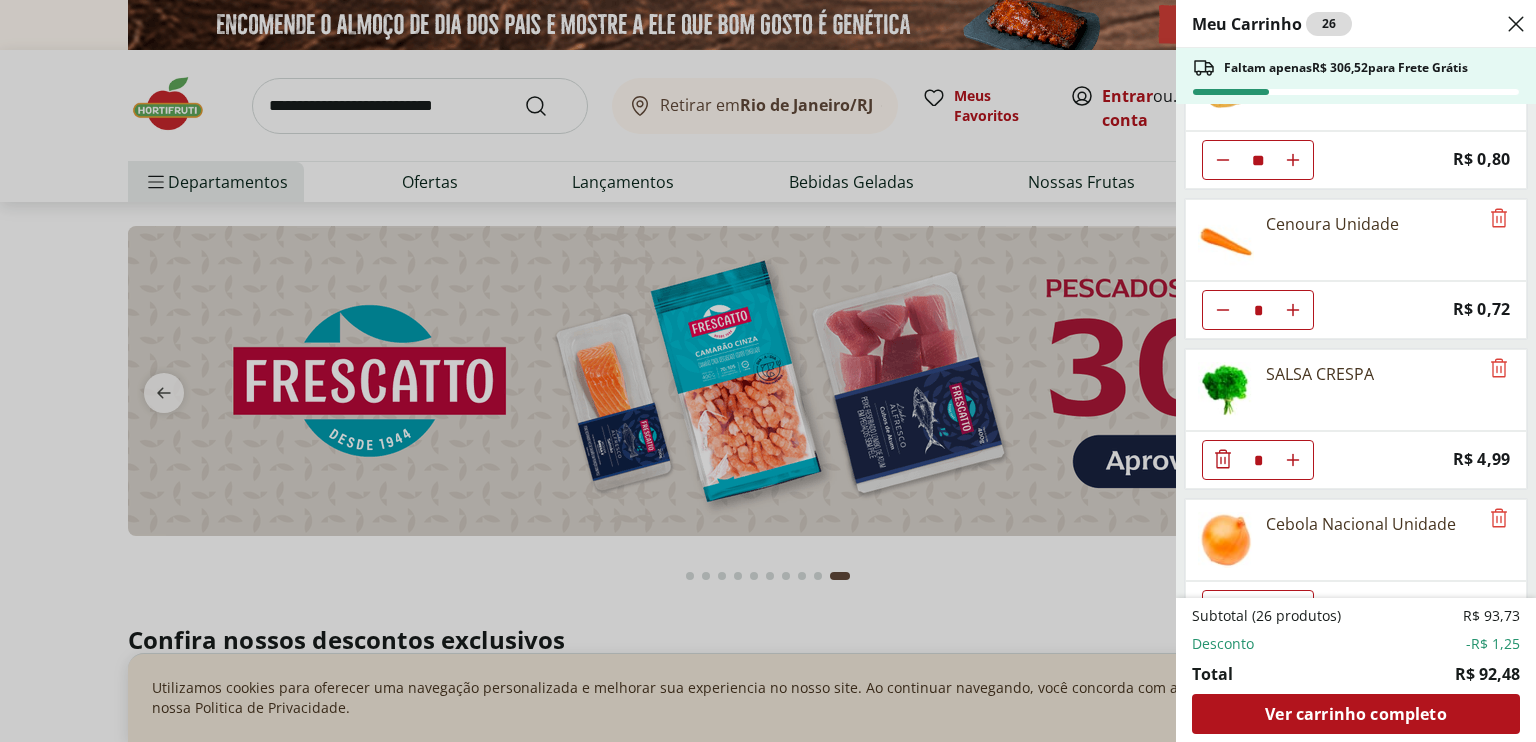 click 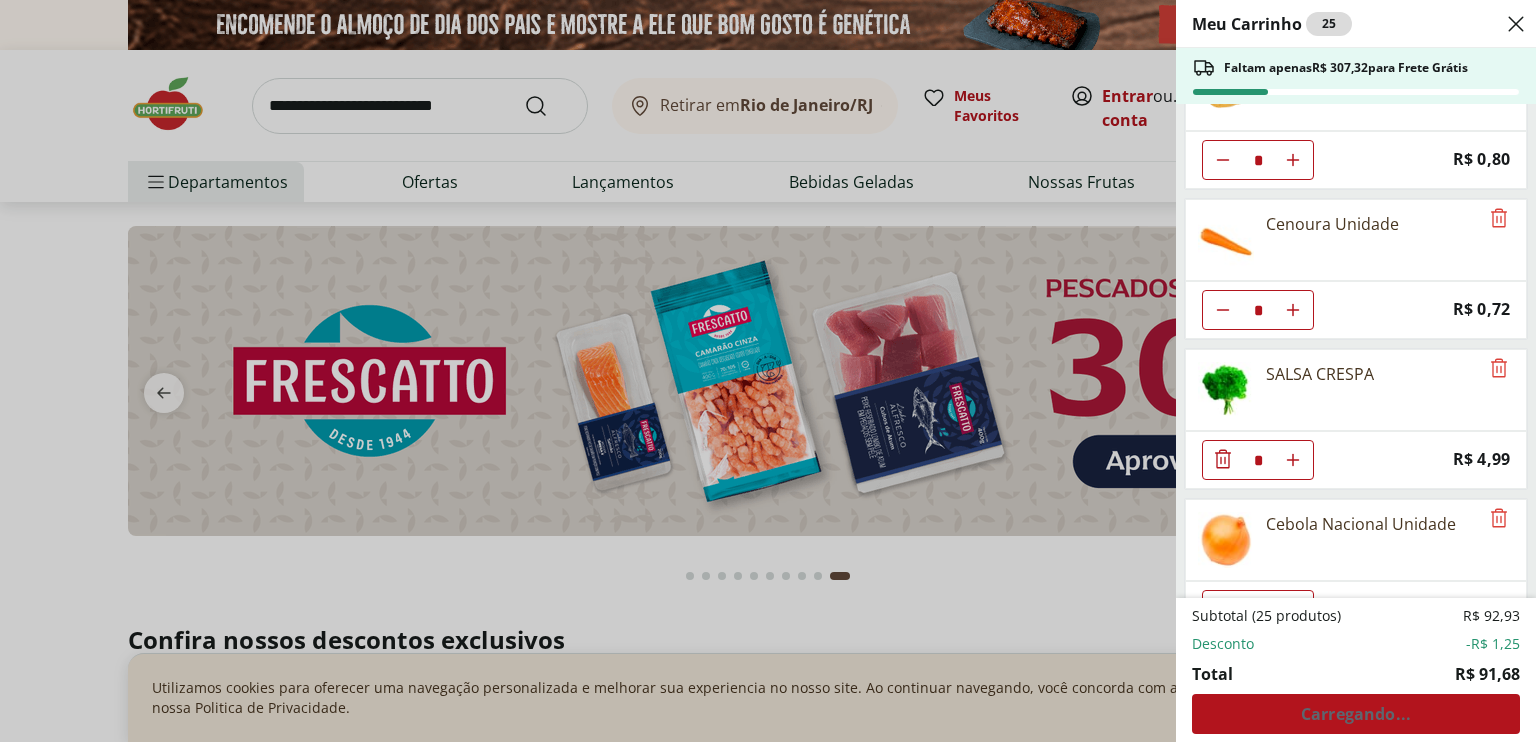 click 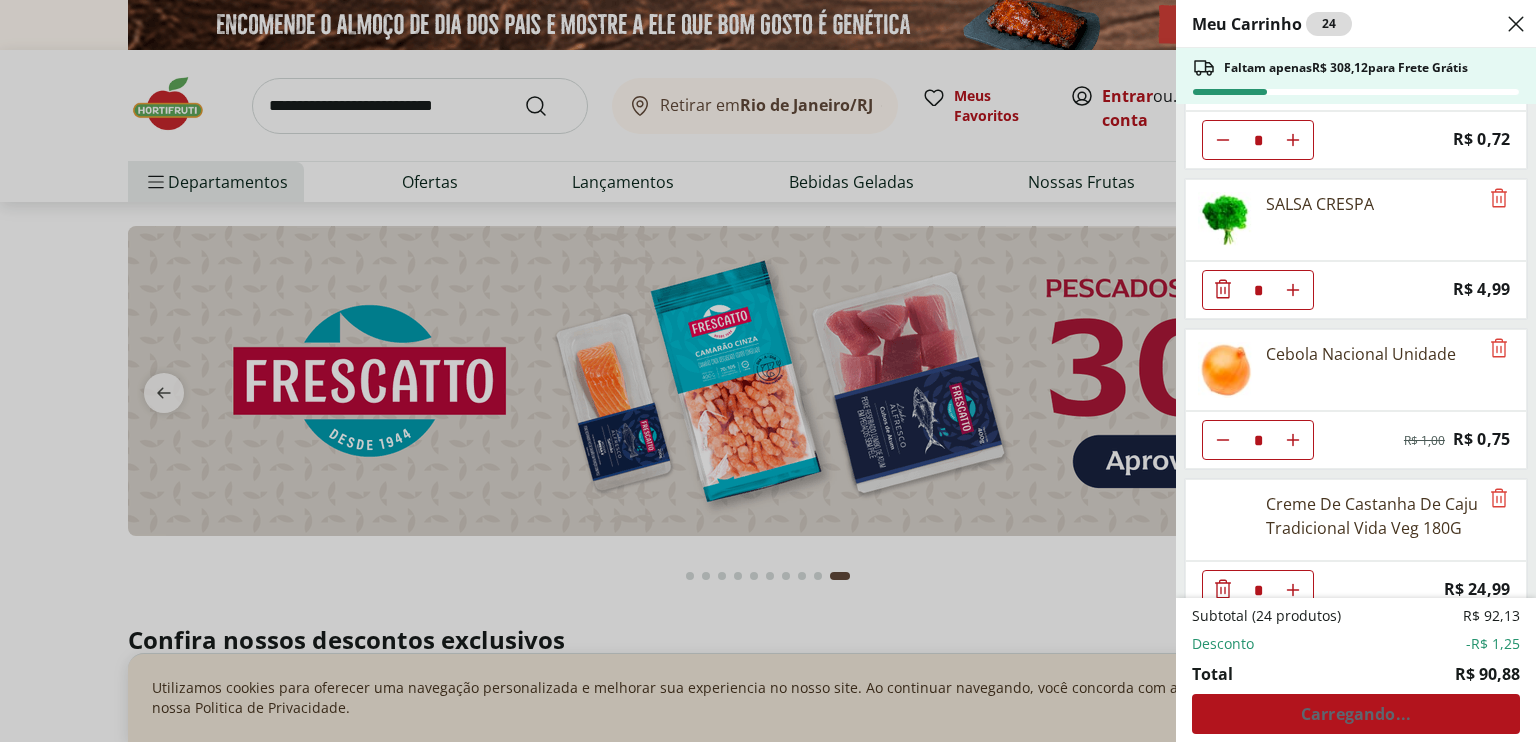 scroll, scrollTop: 414, scrollLeft: 0, axis: vertical 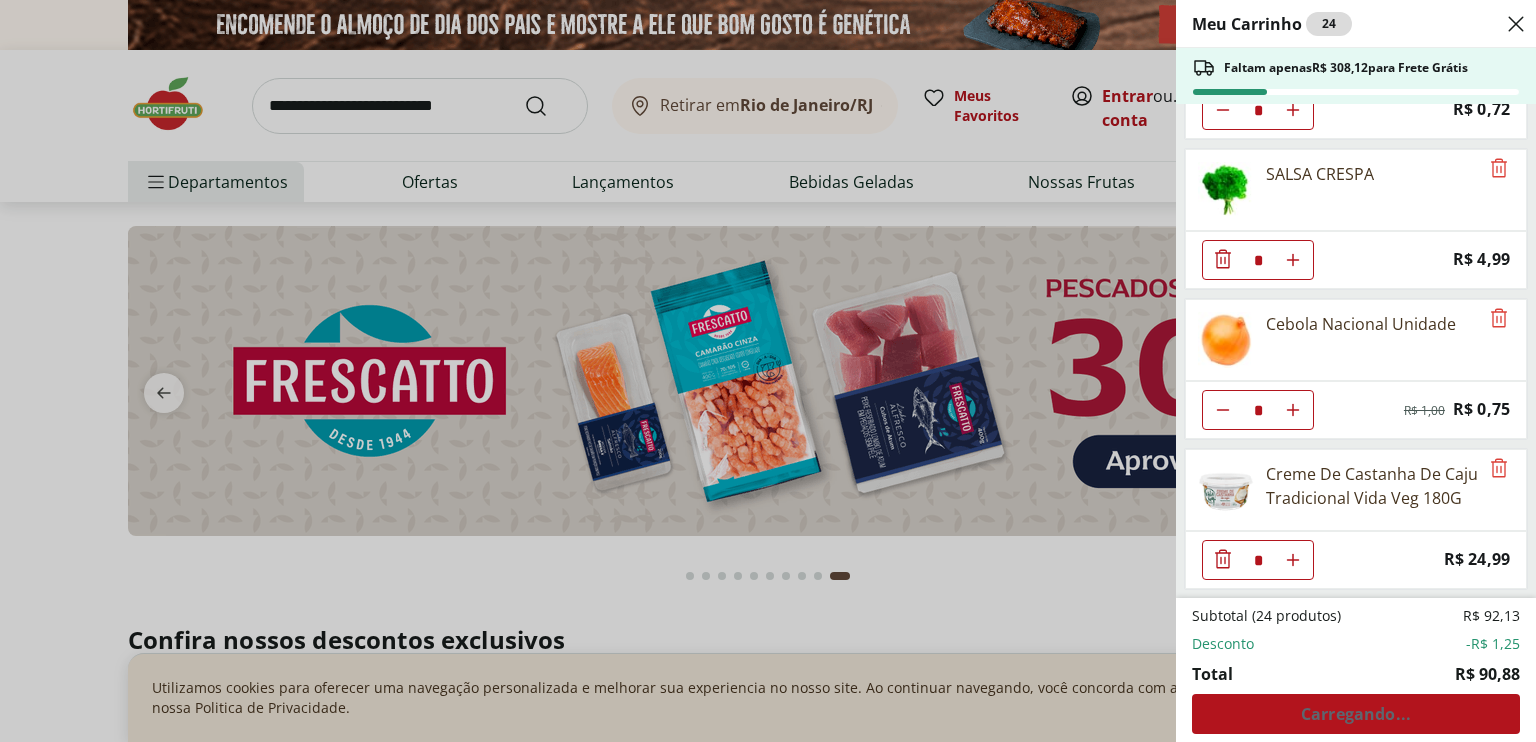 click at bounding box center [1223, -190] 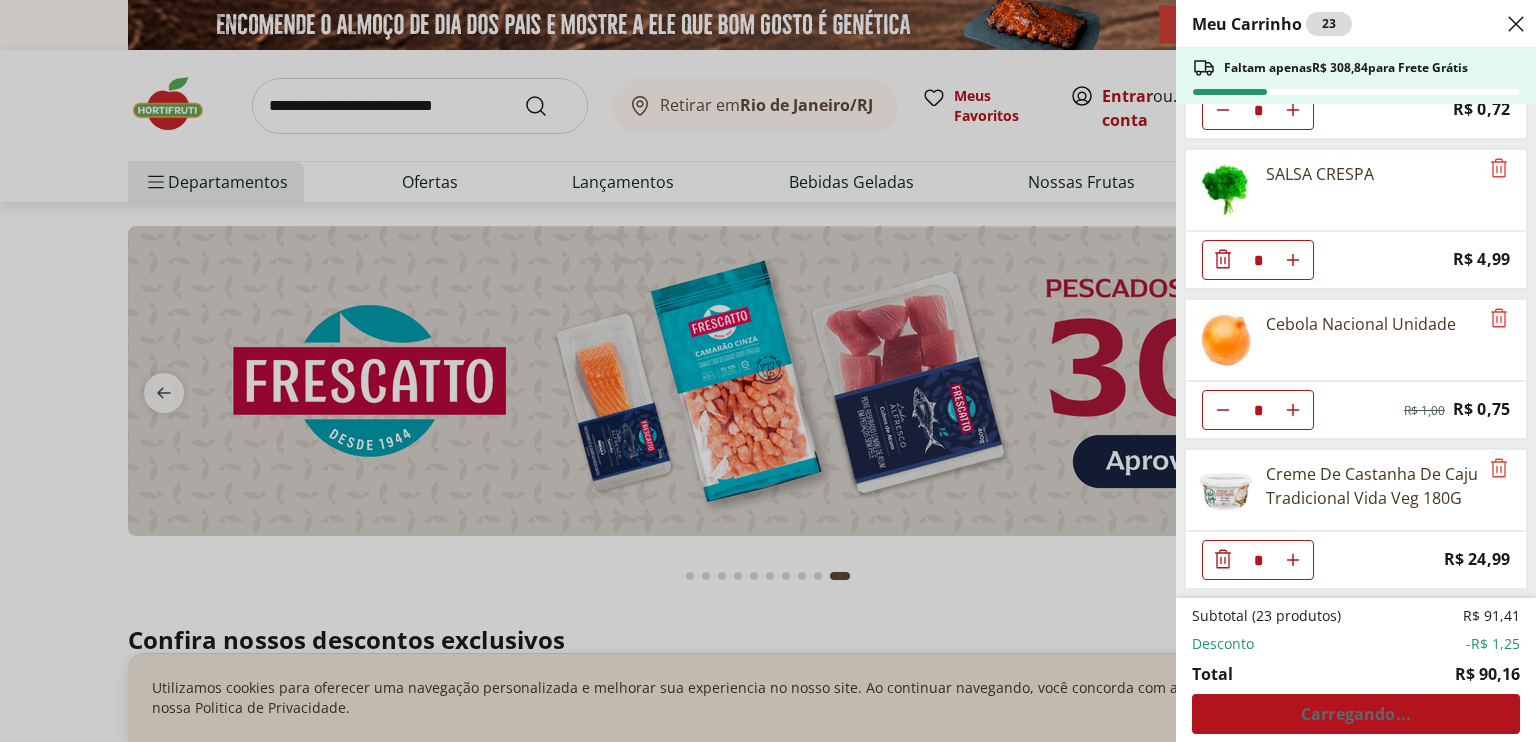 click at bounding box center (1223, -190) 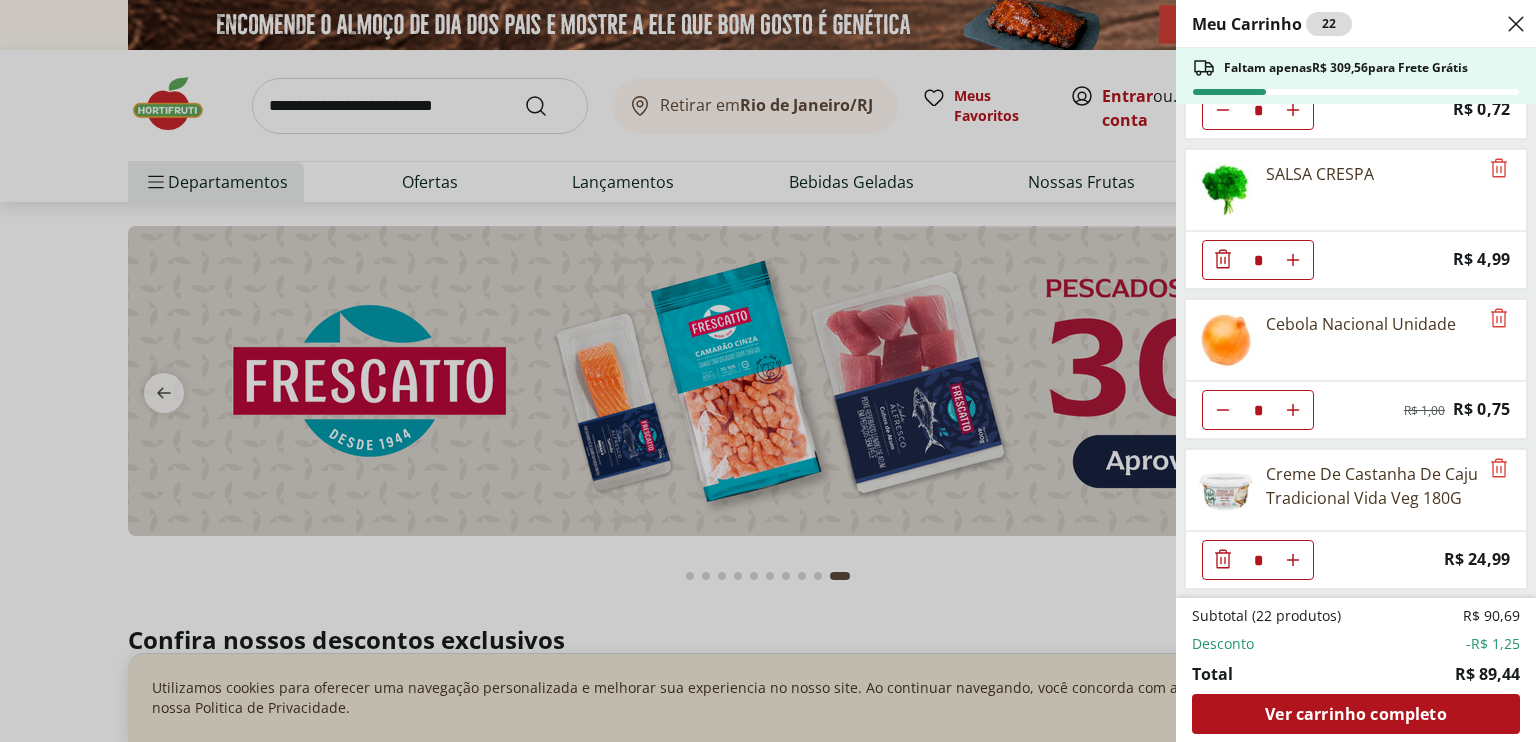 click 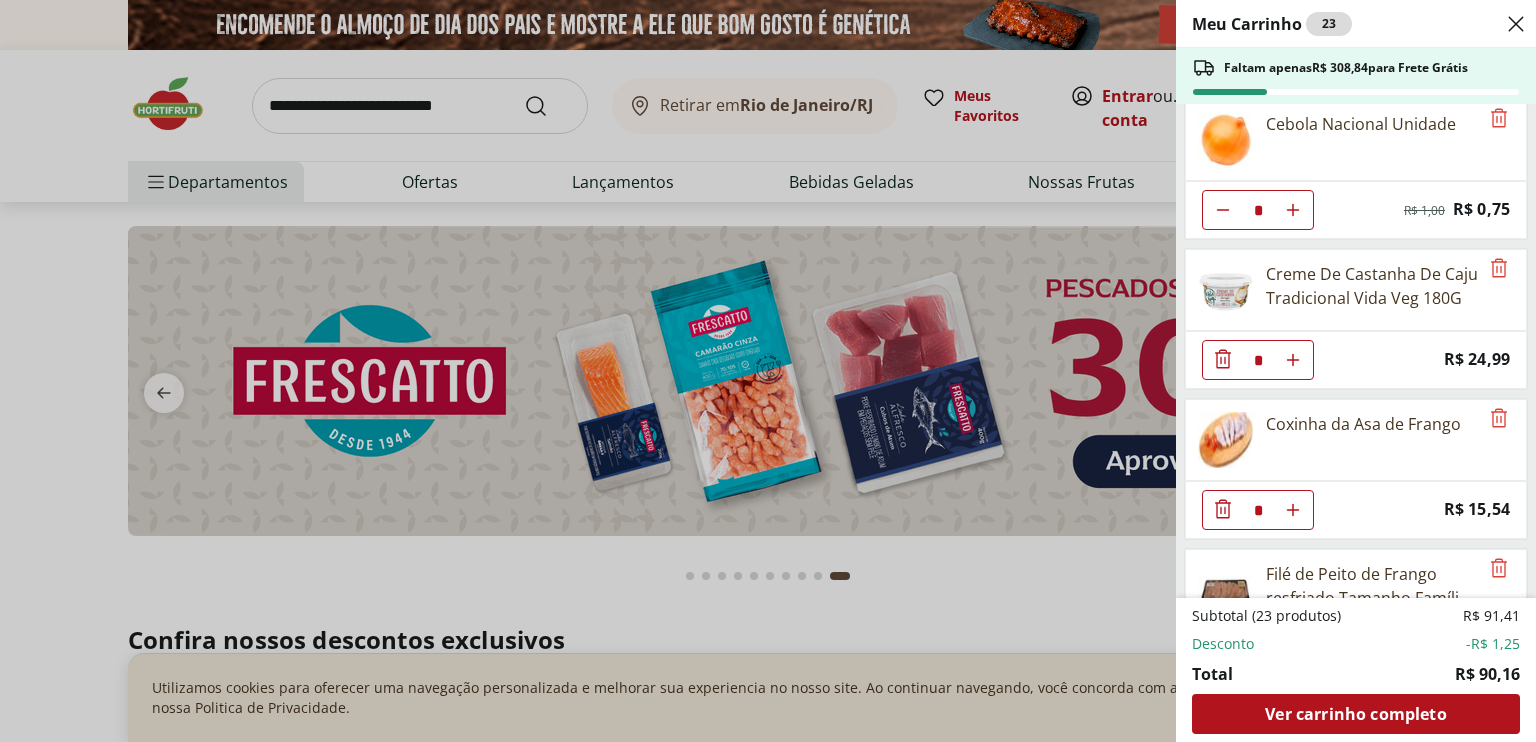 scroll, scrollTop: 814, scrollLeft: 0, axis: vertical 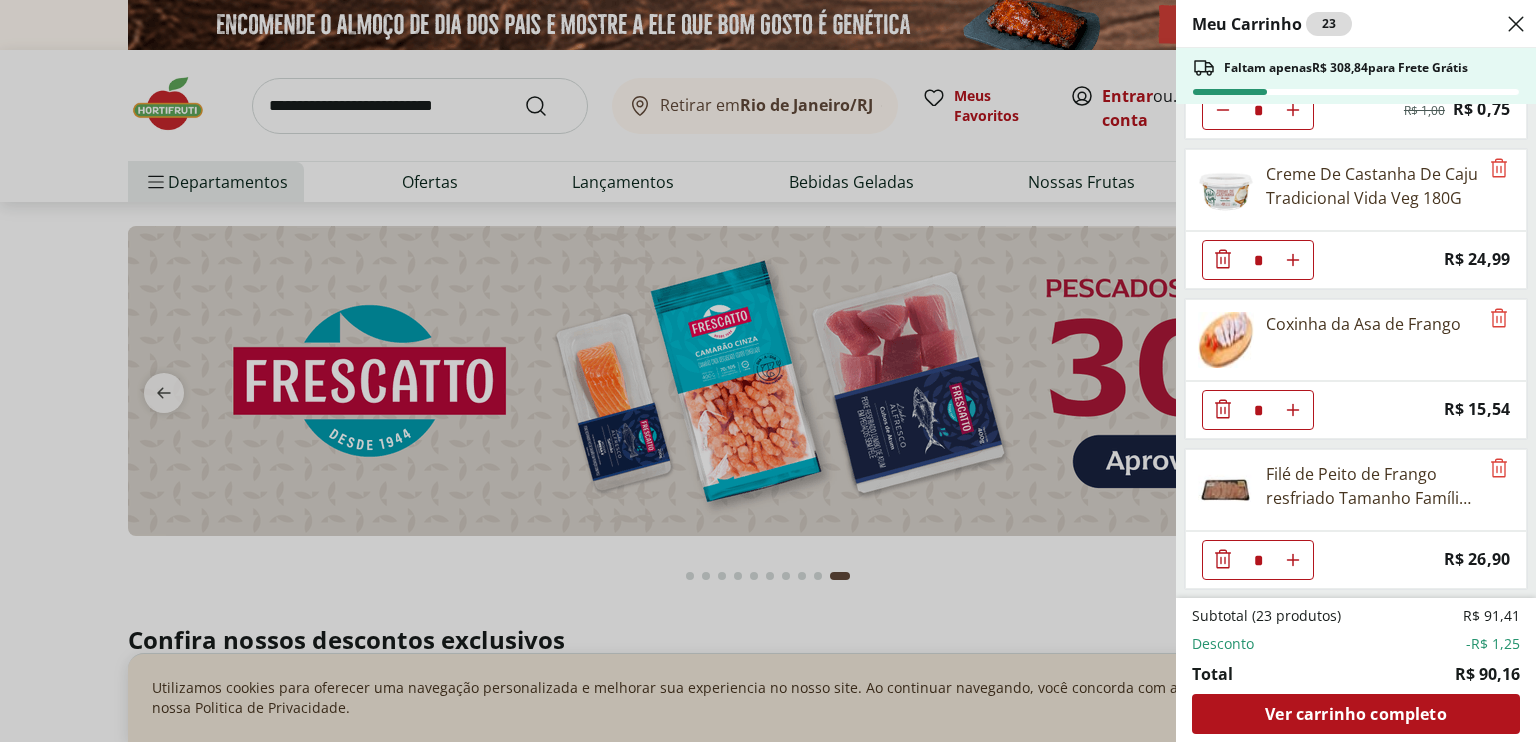 click 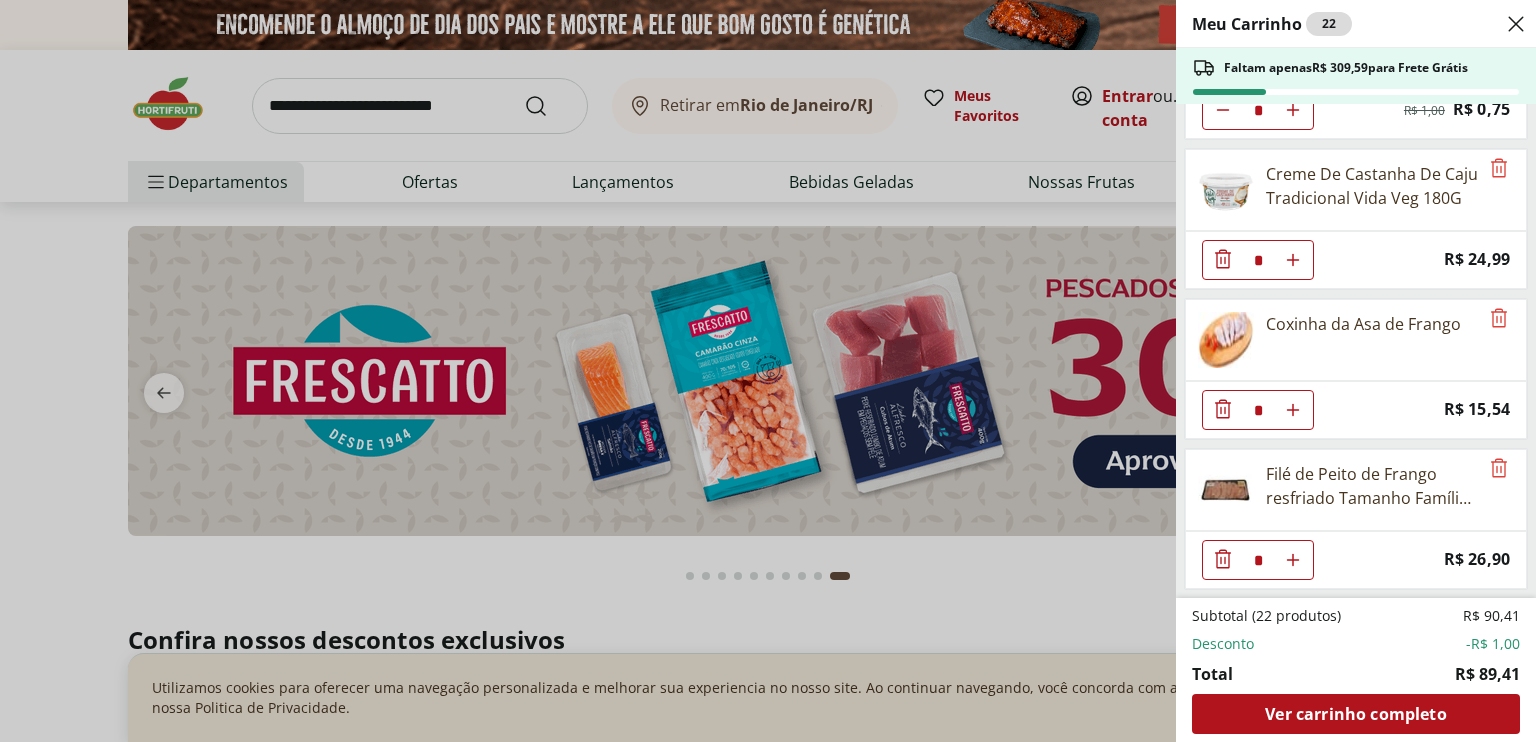 scroll, scrollTop: 1376, scrollLeft: 0, axis: vertical 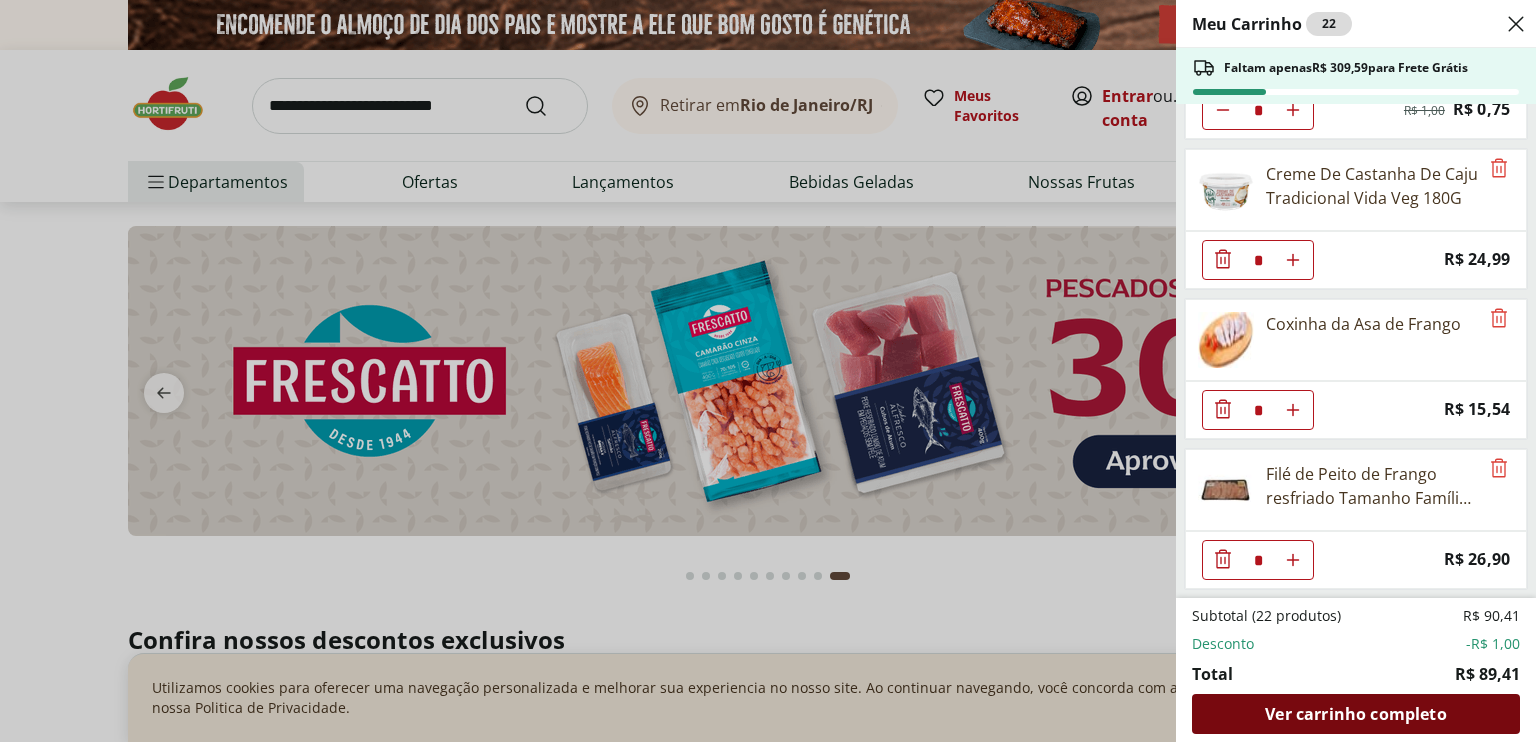 click on "Ver carrinho completo" at bounding box center [1355, 714] 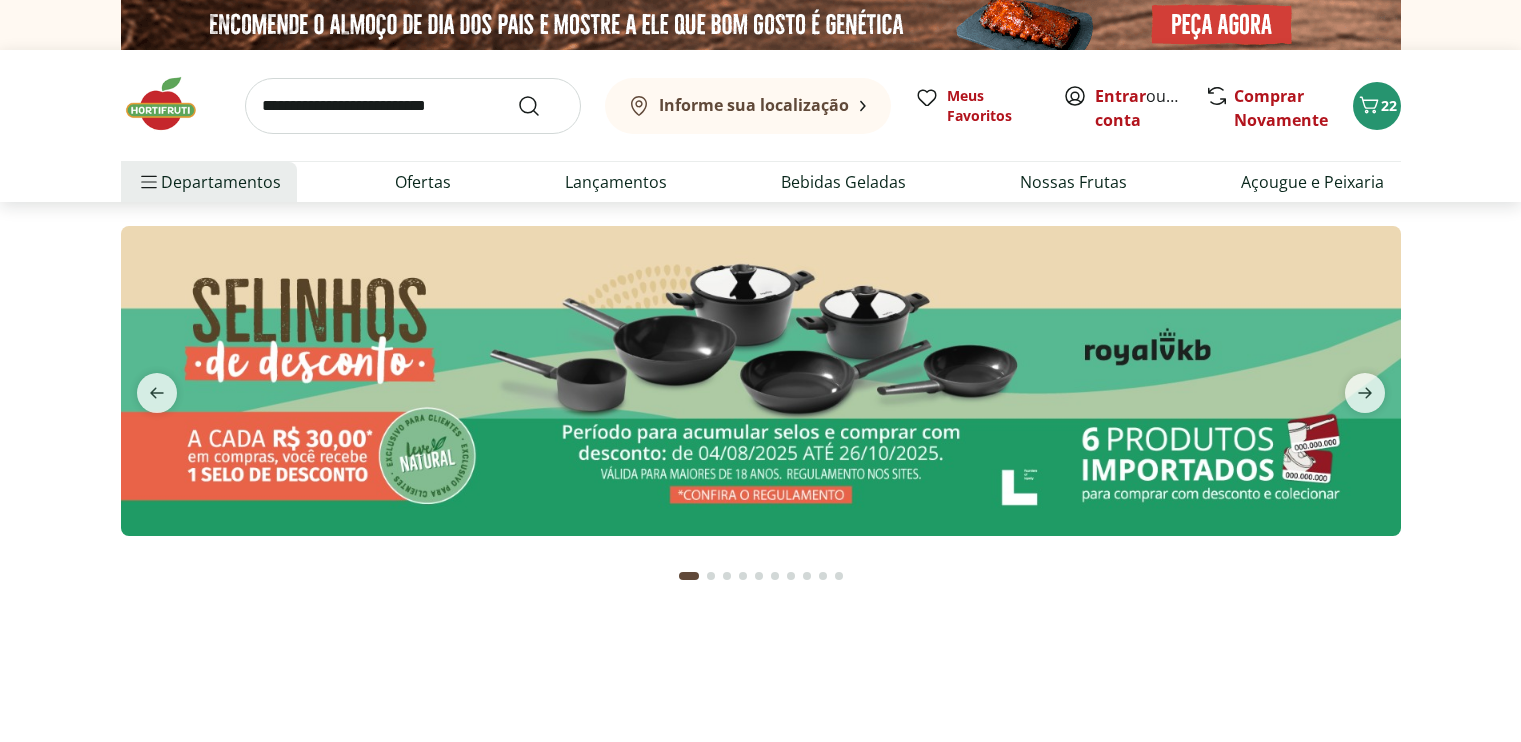 scroll, scrollTop: 0, scrollLeft: 0, axis: both 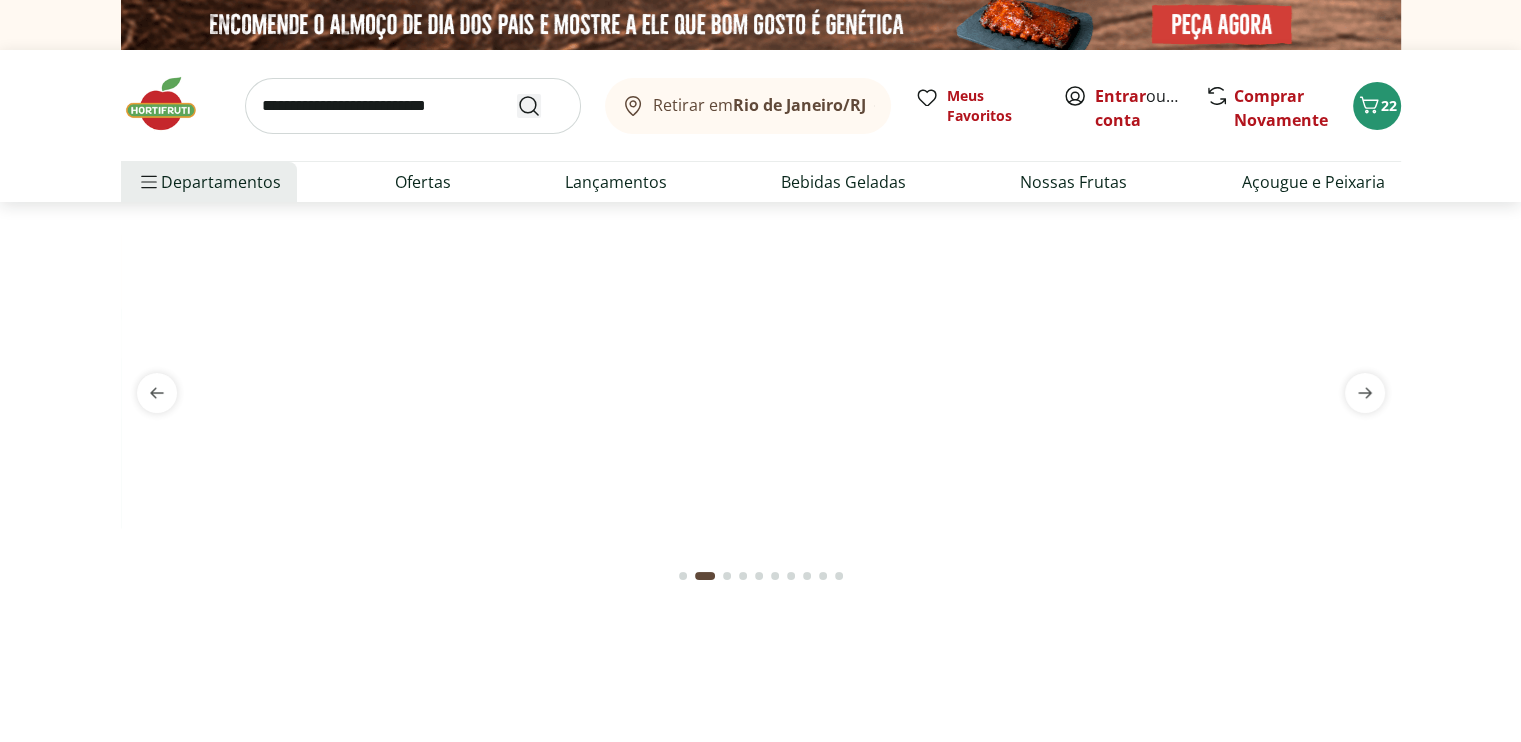 click 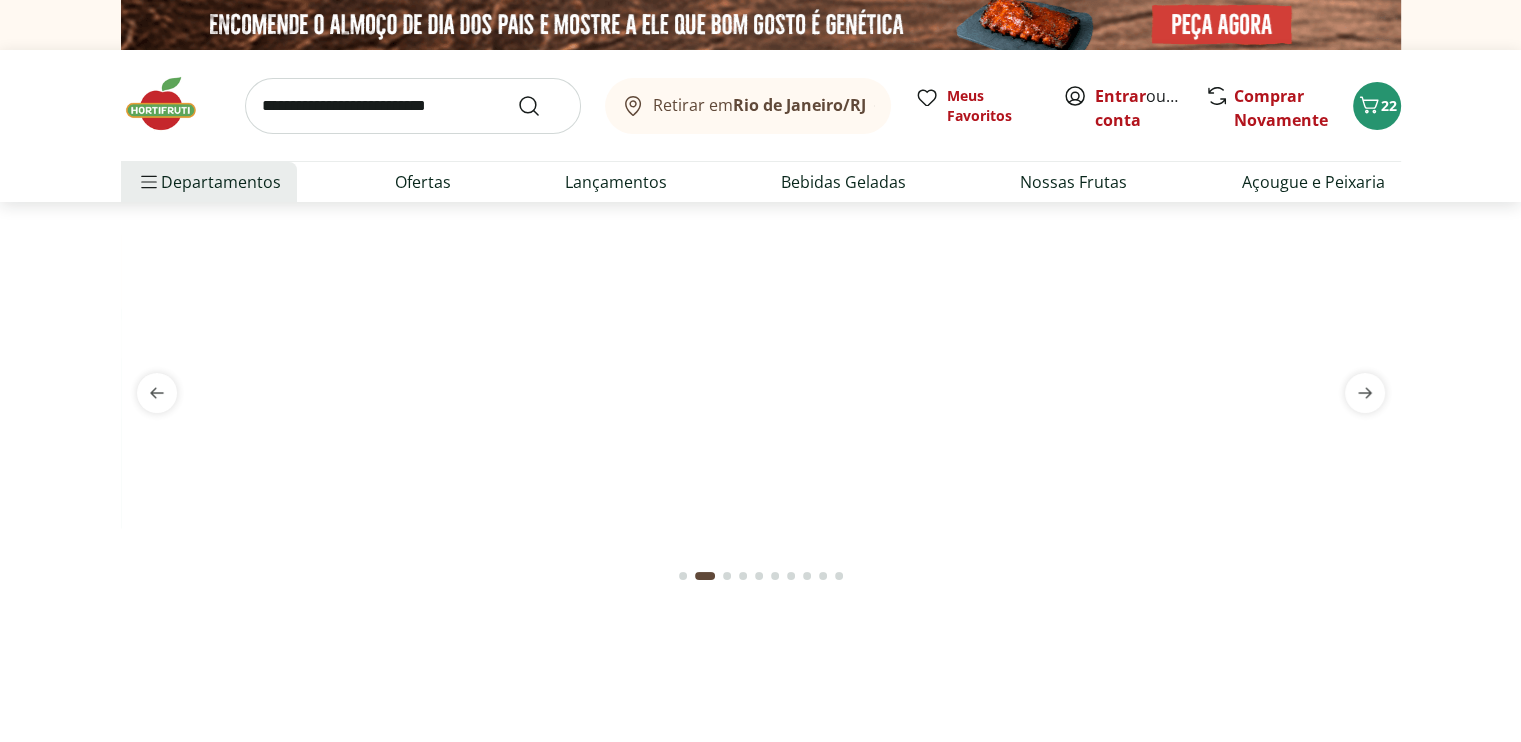 click at bounding box center (413, 106) 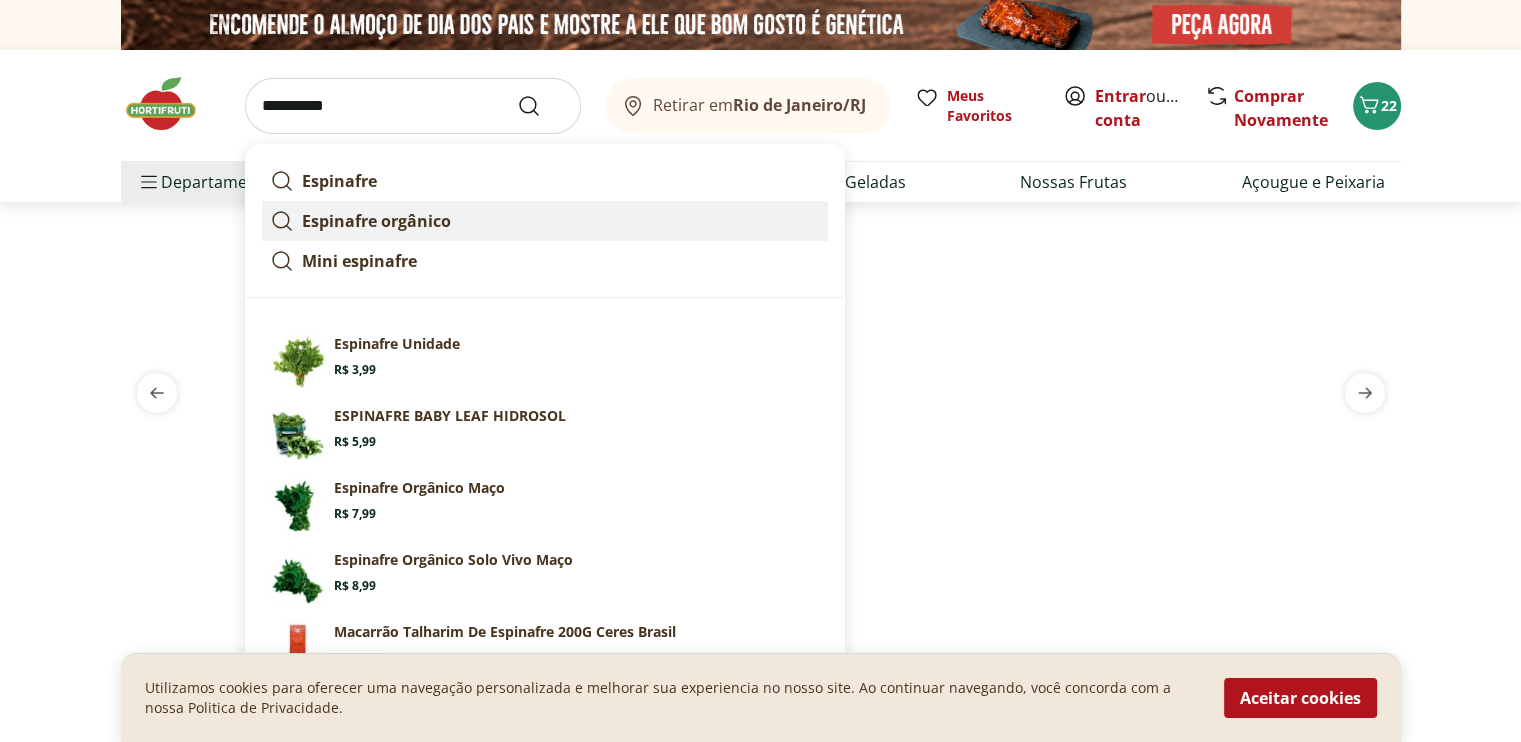 scroll, scrollTop: 100, scrollLeft: 0, axis: vertical 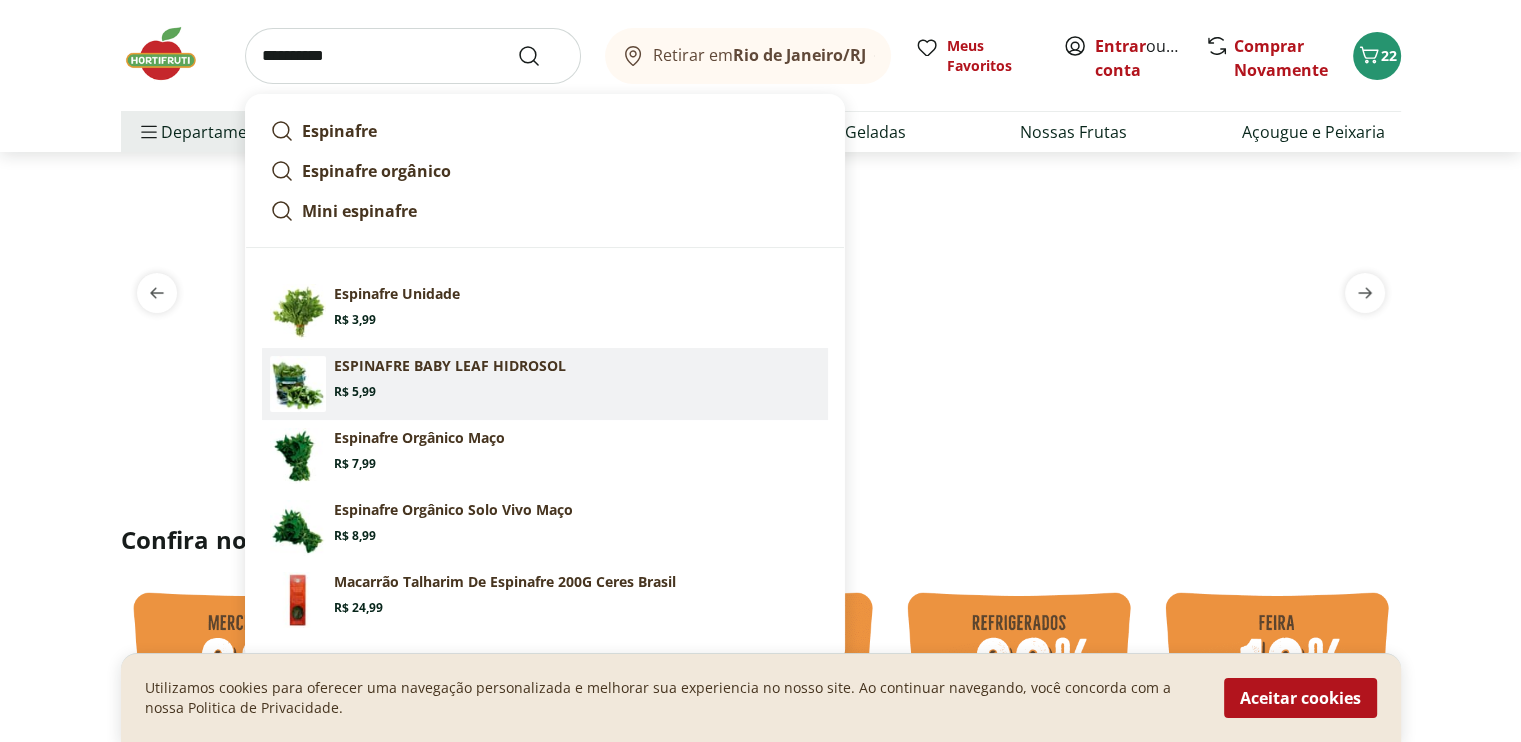 click on "ESPINAFRE BABY LEAF HIDROSOL" at bounding box center [450, 366] 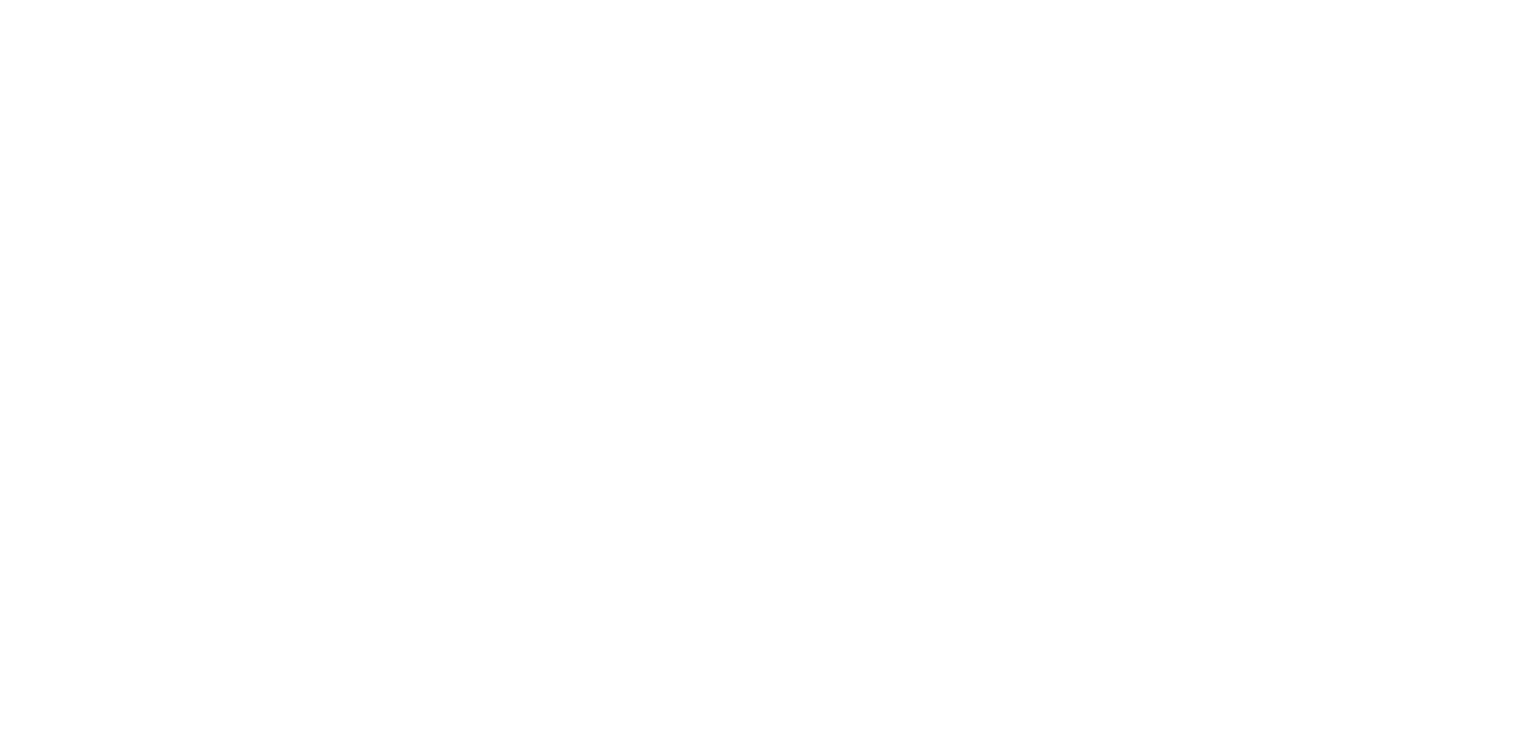 scroll, scrollTop: 0, scrollLeft: 0, axis: both 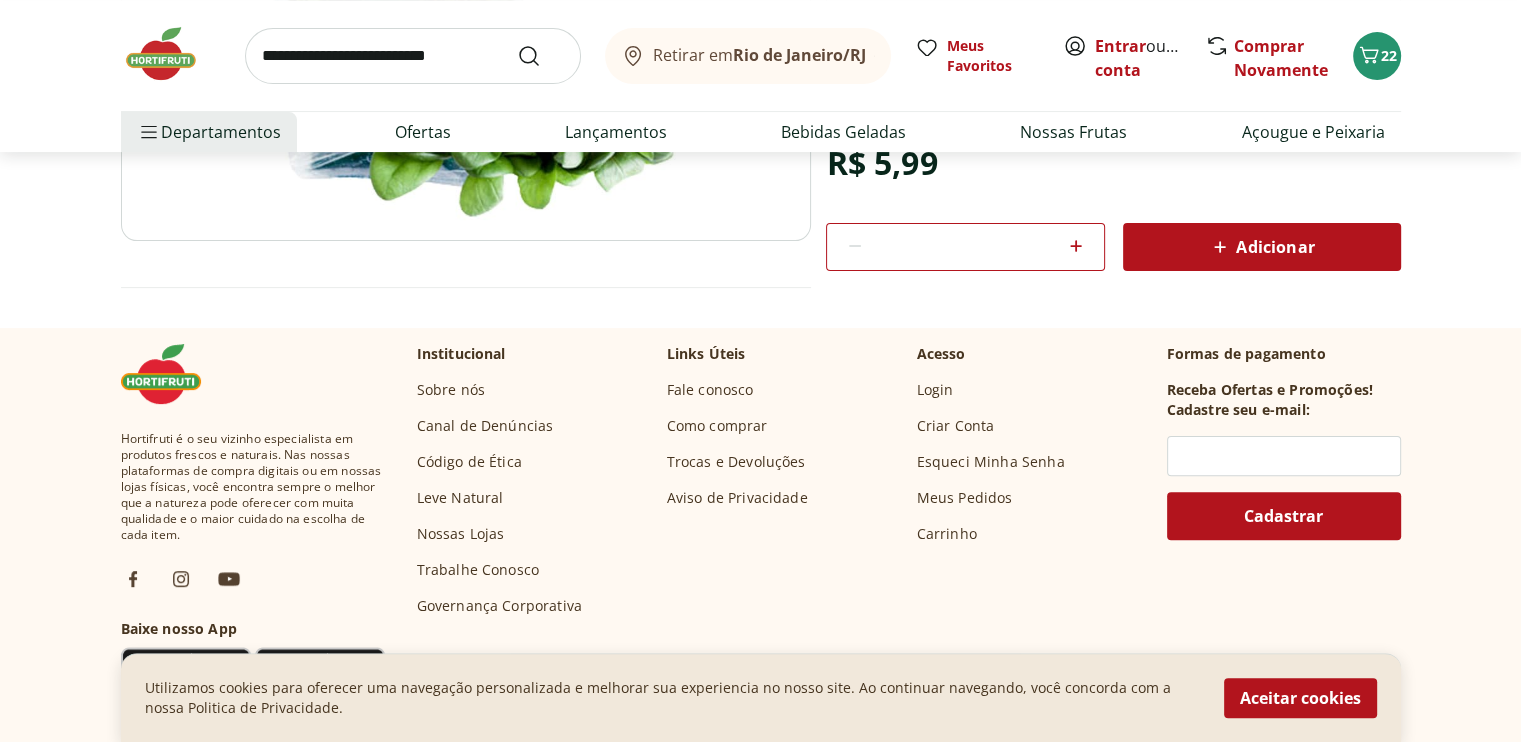 click 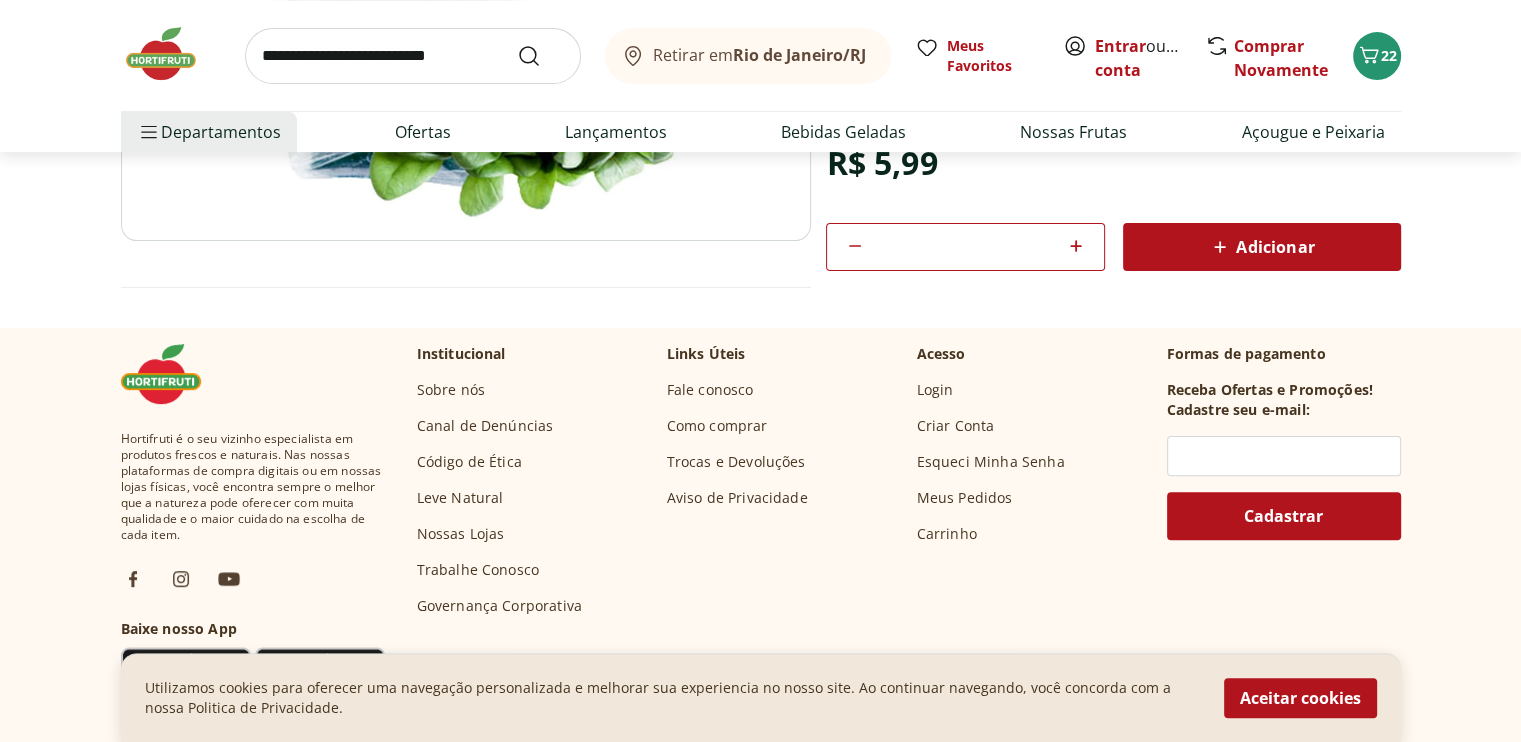 click 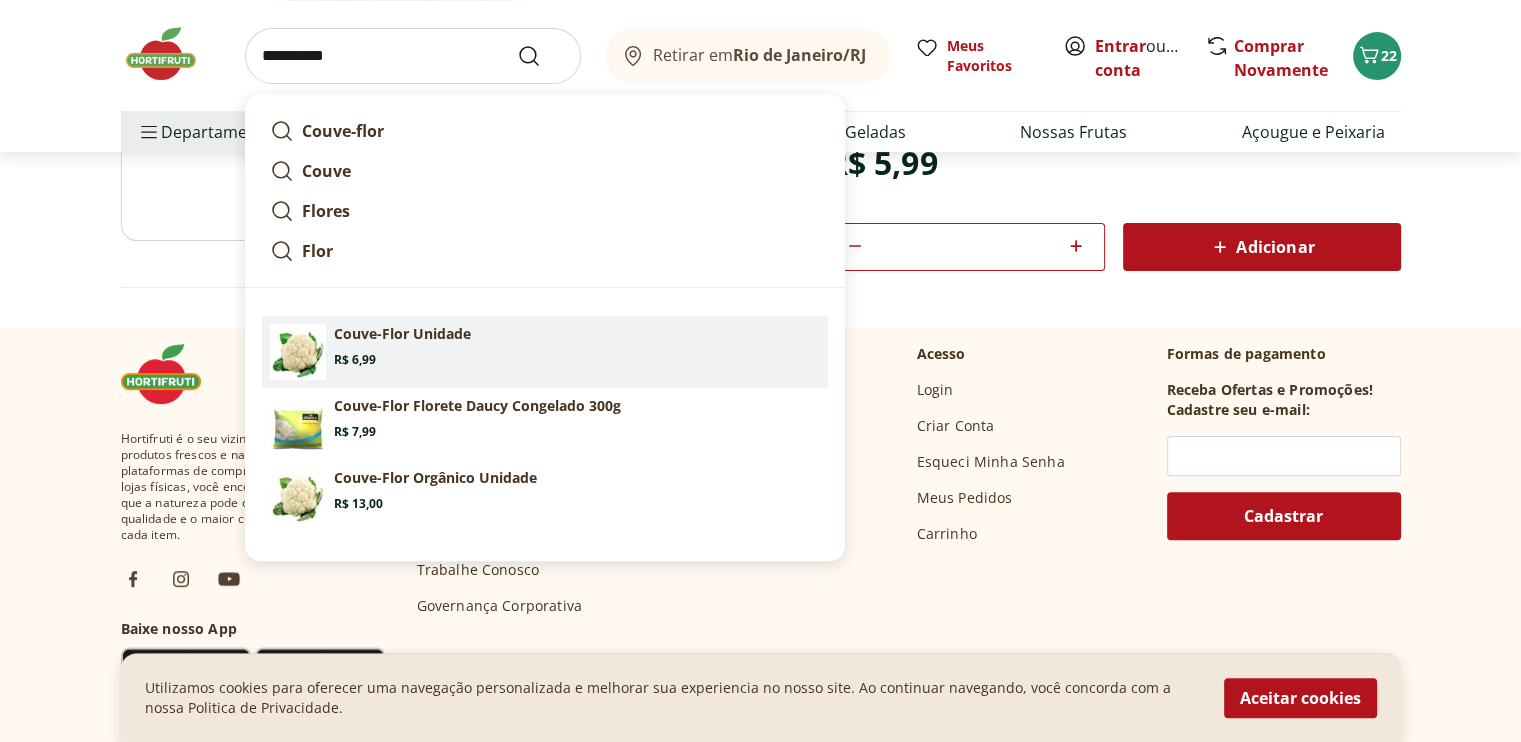 click on "Couve-Flor Unidade Price: R$ 6,99" at bounding box center (577, 346) 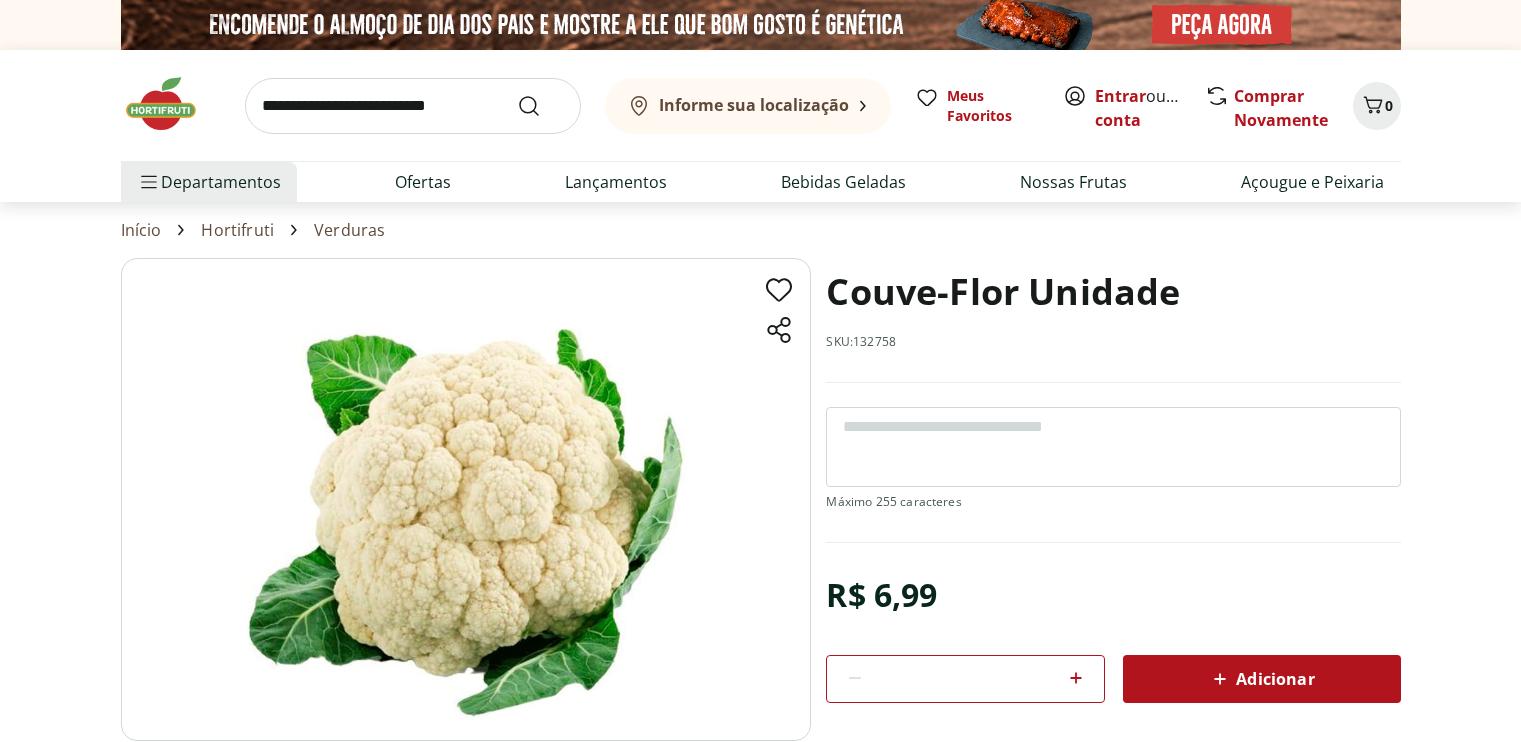 scroll, scrollTop: 0, scrollLeft: 0, axis: both 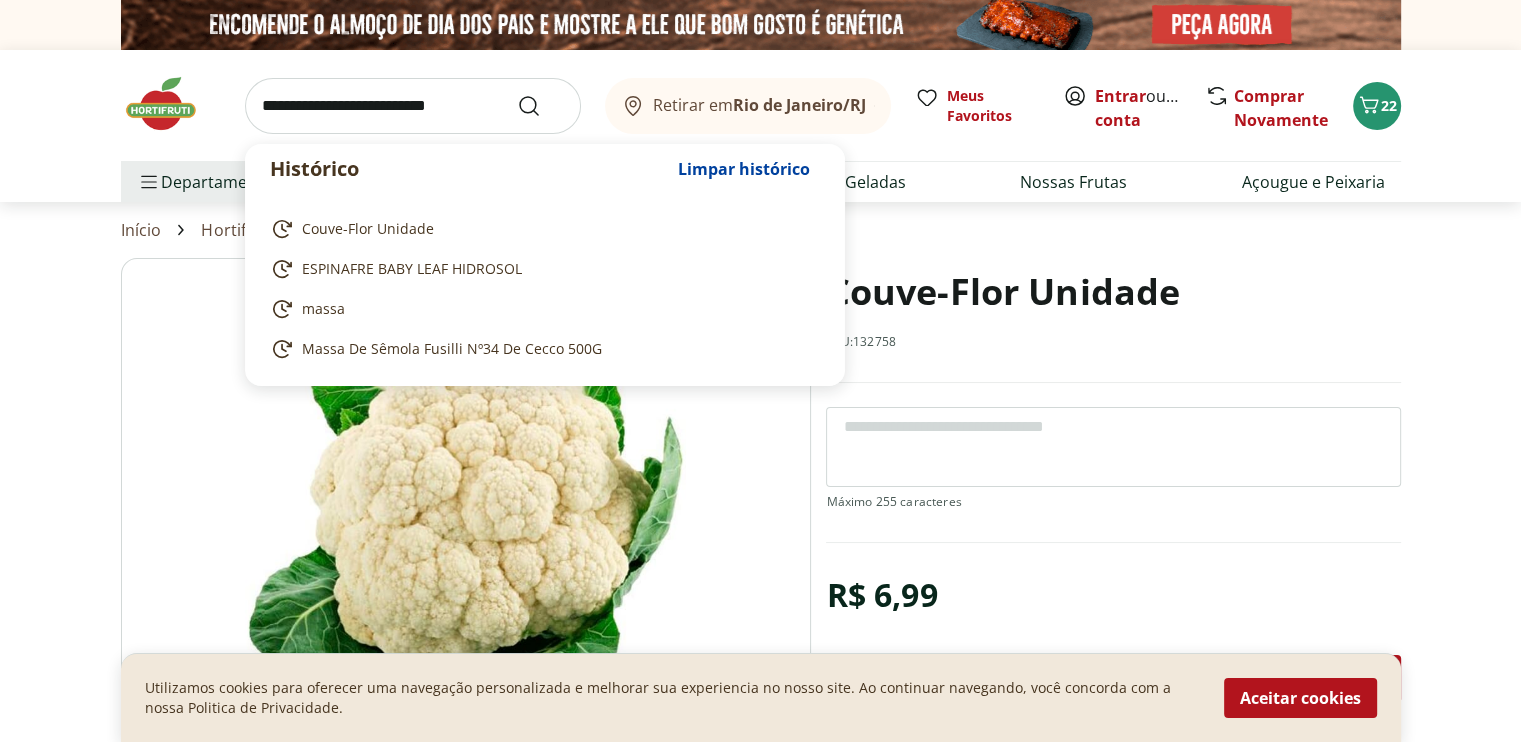 click at bounding box center (413, 106) 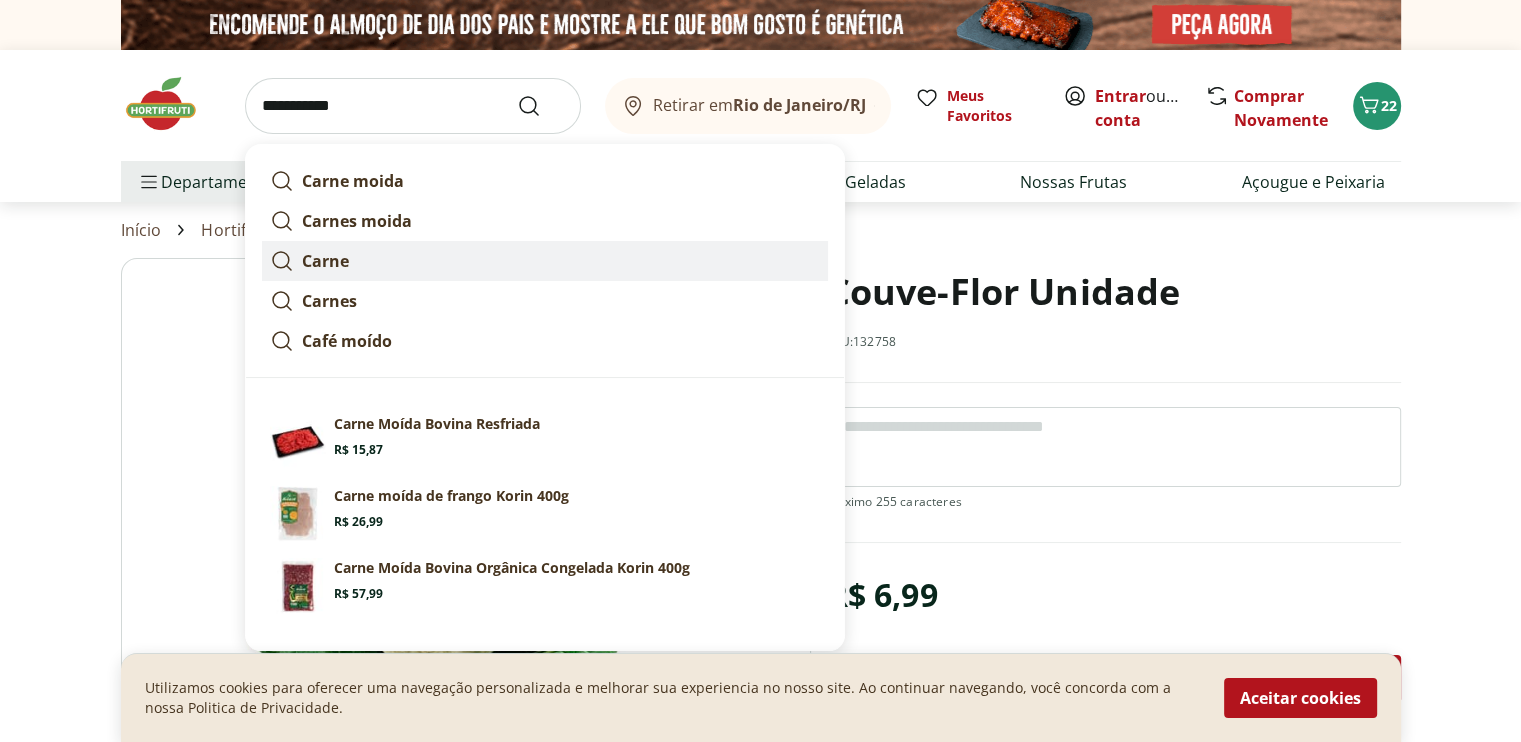 scroll, scrollTop: 200, scrollLeft: 0, axis: vertical 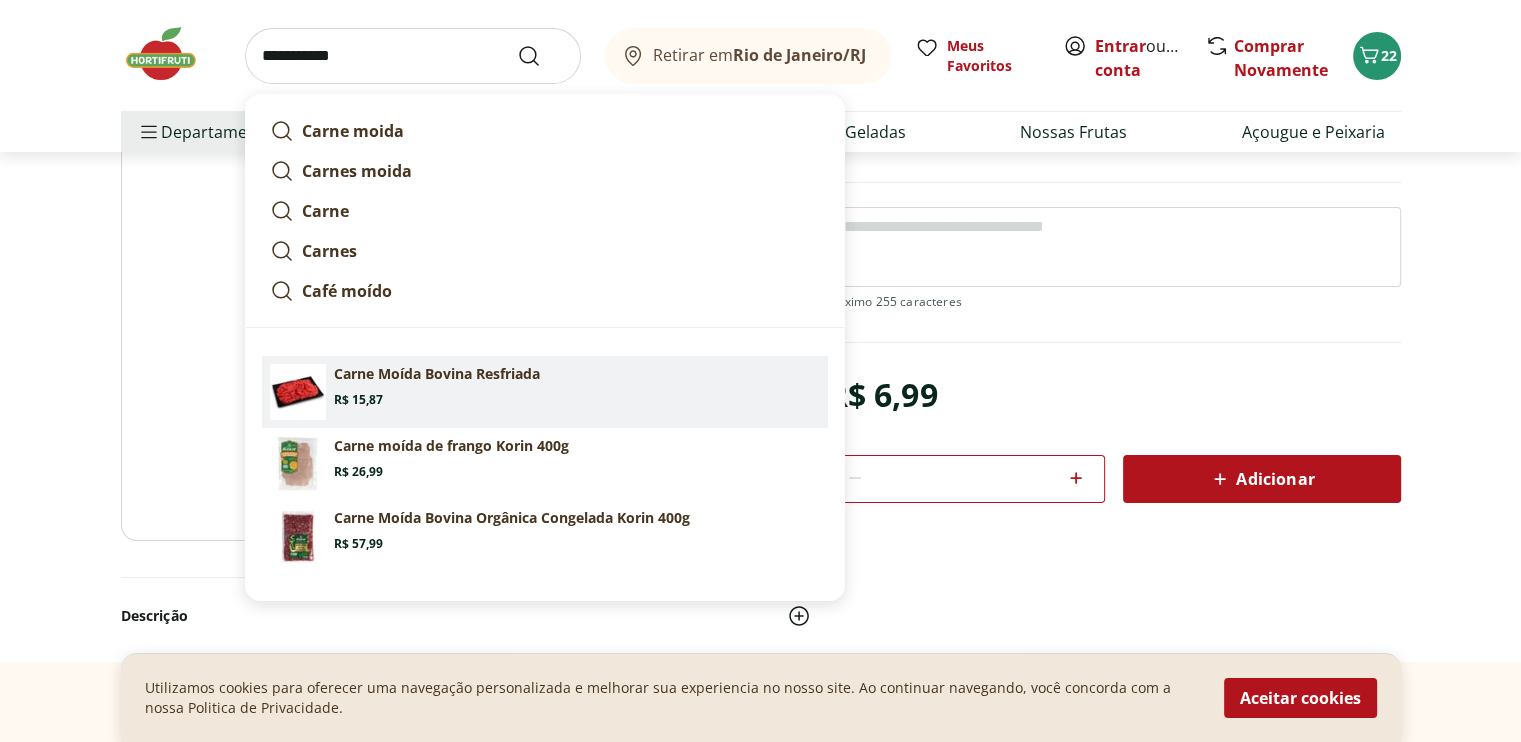 click on "Carne Moída Bovina Resfriada" at bounding box center [437, 374] 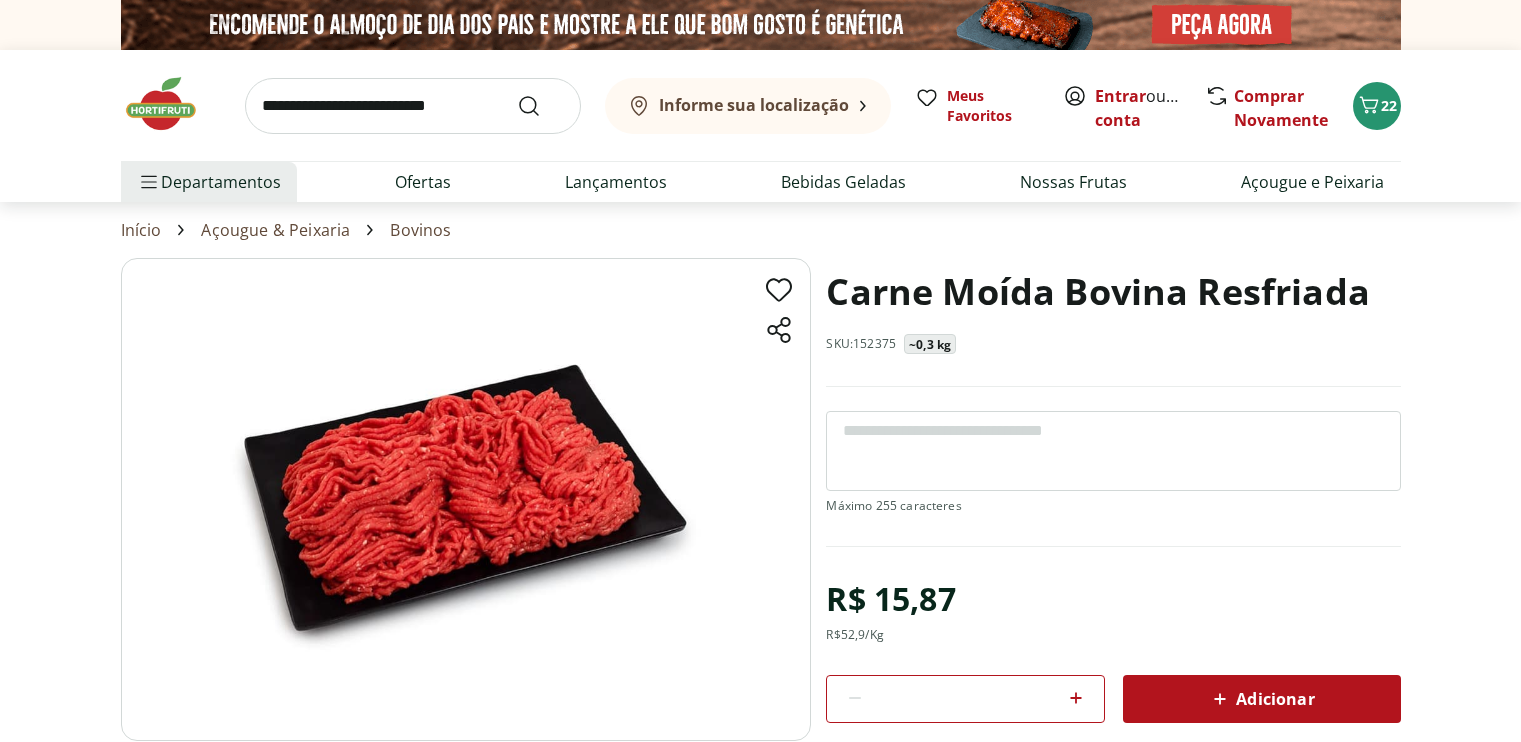 scroll, scrollTop: 0, scrollLeft: 0, axis: both 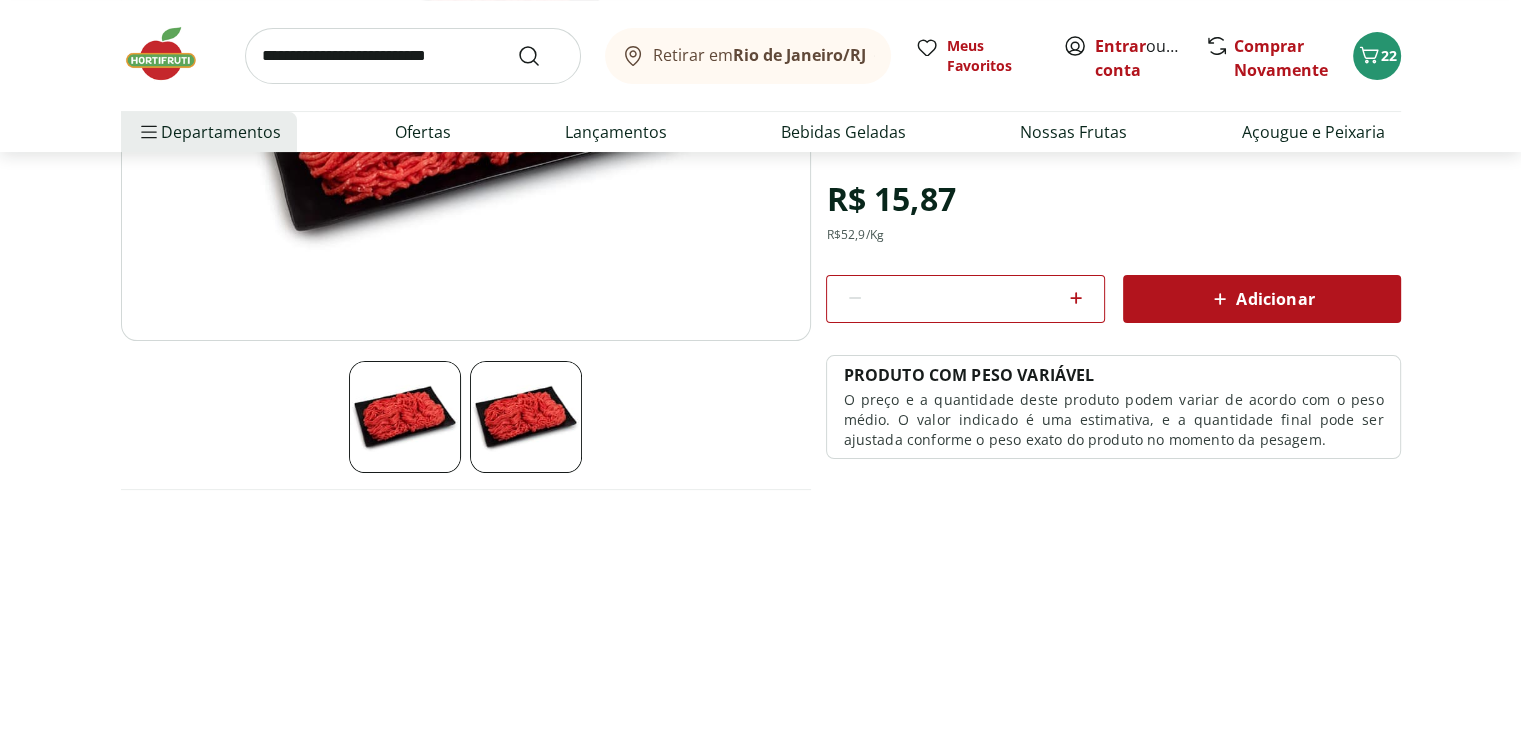 click 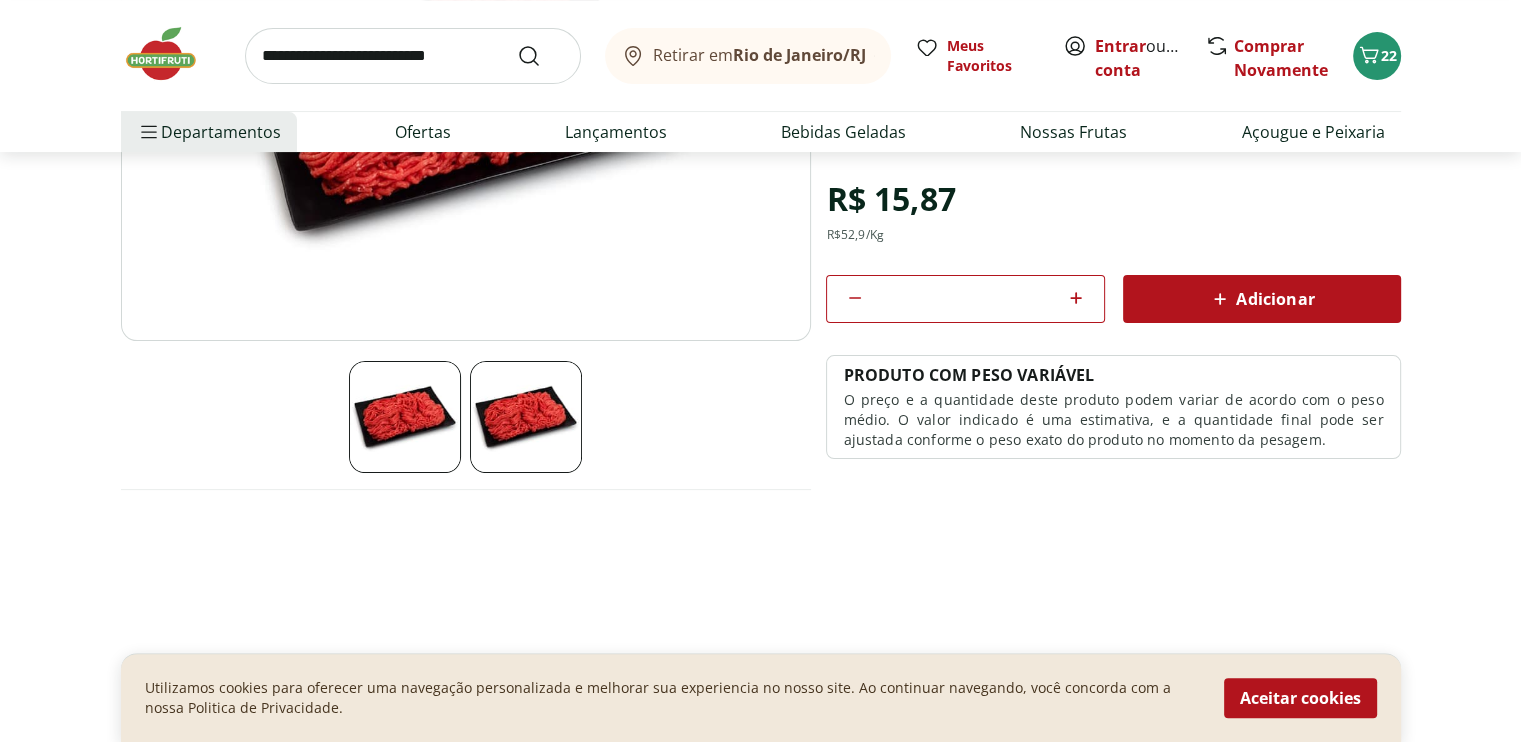 click on "Adicionar" at bounding box center (1261, 299) 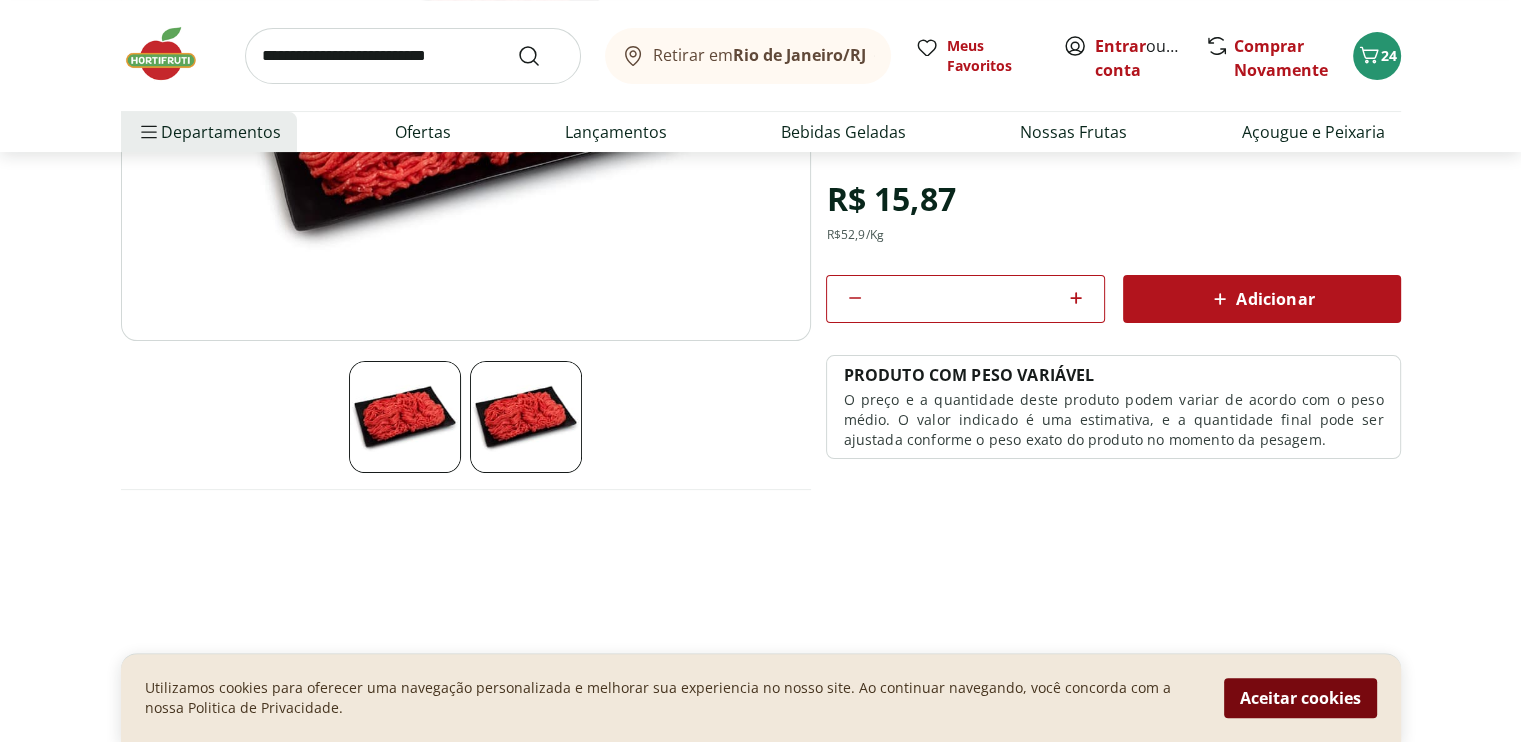 click on "Aceitar cookies" at bounding box center (1300, 698) 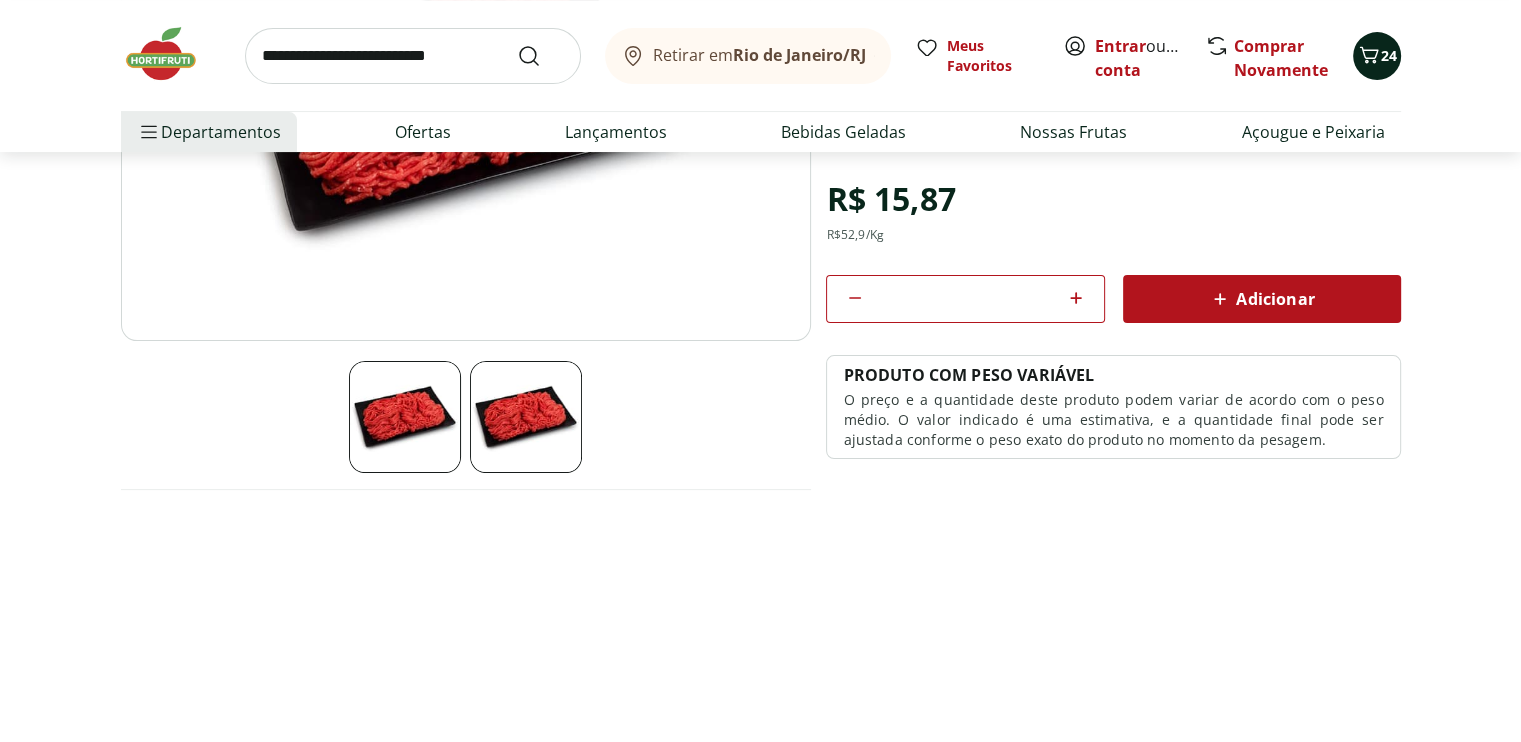click 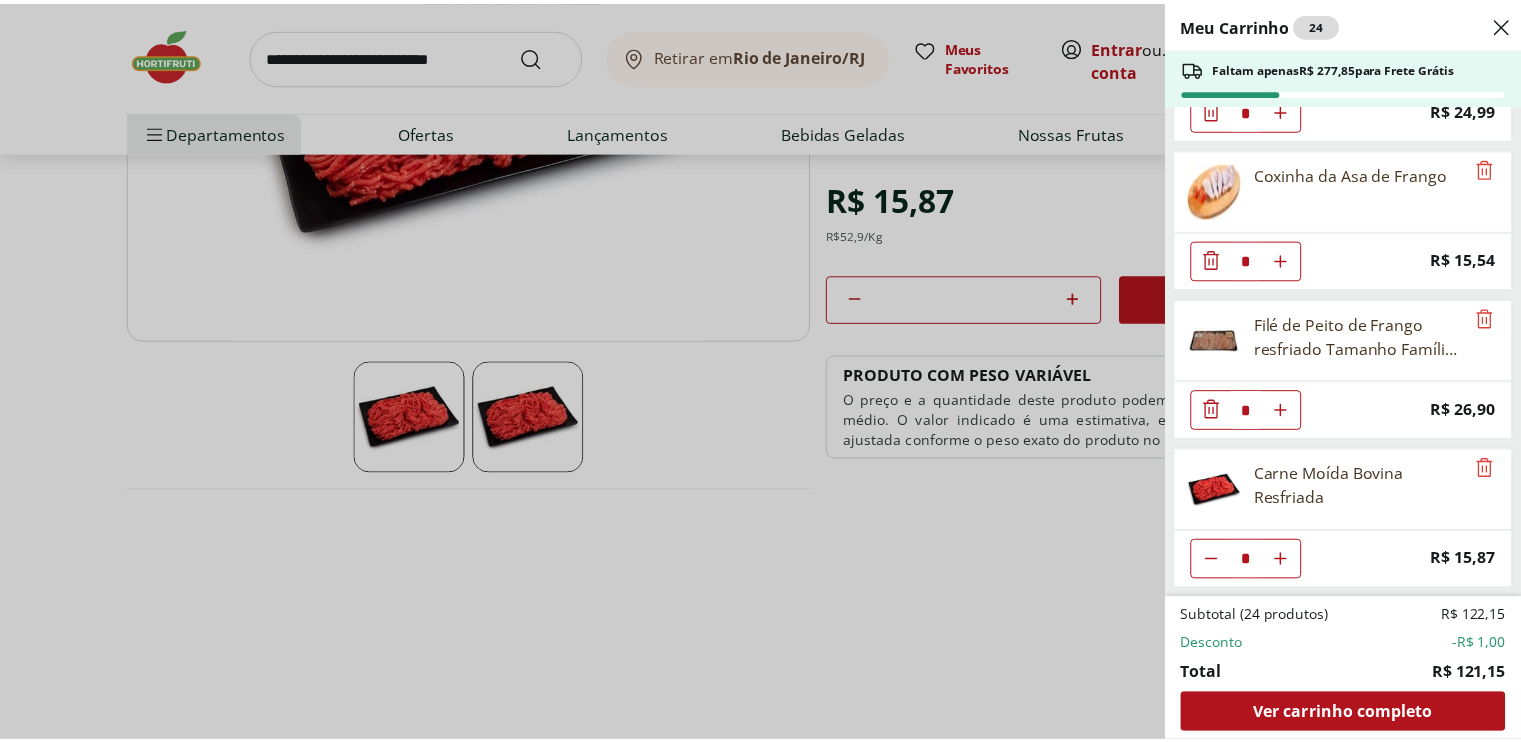 scroll, scrollTop: 1596, scrollLeft: 0, axis: vertical 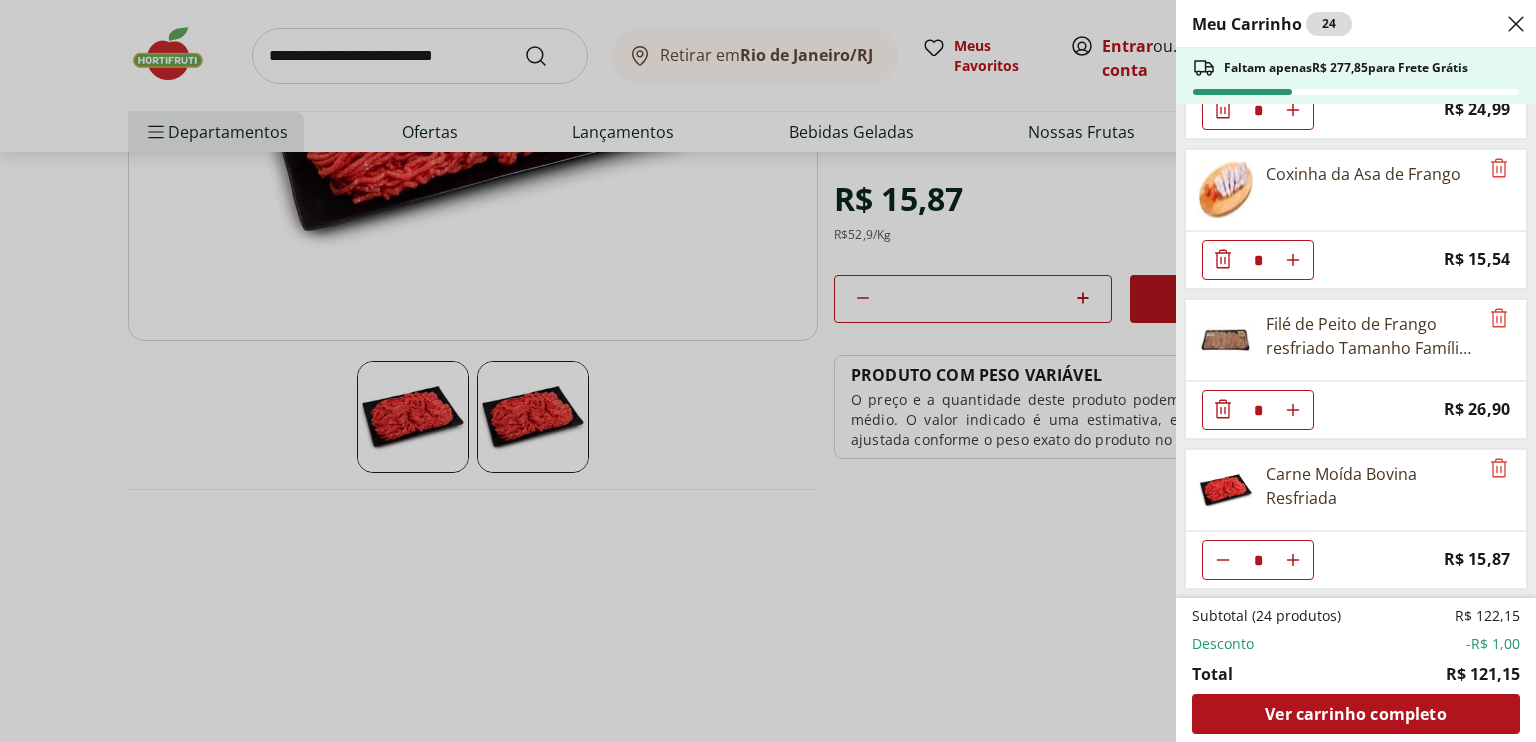 click on "Meu Carrinho 24 Faltam apenas  R$ 277,85  para Frete Grátis Alho Poró - Unidade * Price: R$ 3,99 Batata Inglesa Unidade * Price: R$ 0,80 Cenoura Unidade * Price: R$ 0,72 SALSA CRESPA * Price: R$ 4,99 Cebola Nacional Unidade * Original price: R$ 1,00 Price: R$ 0,75 Creme De Castanha De Caju Tradicional Vida Veg 180G * Price: R$ 24,99 Coxinha da Asa de Frango * Price: R$ 15,54 Filé de Peito de Frango resfriado Tamanho Família kg * Price: R$ 26,90 Carne Moída Bovina Resfriada * Price: R$ 15,87 Subtotal (24 produtos) R$ 122,15 Desconto -R$ 1,00 Total R$ 121,15 Ver carrinho completo" at bounding box center (768, 371) 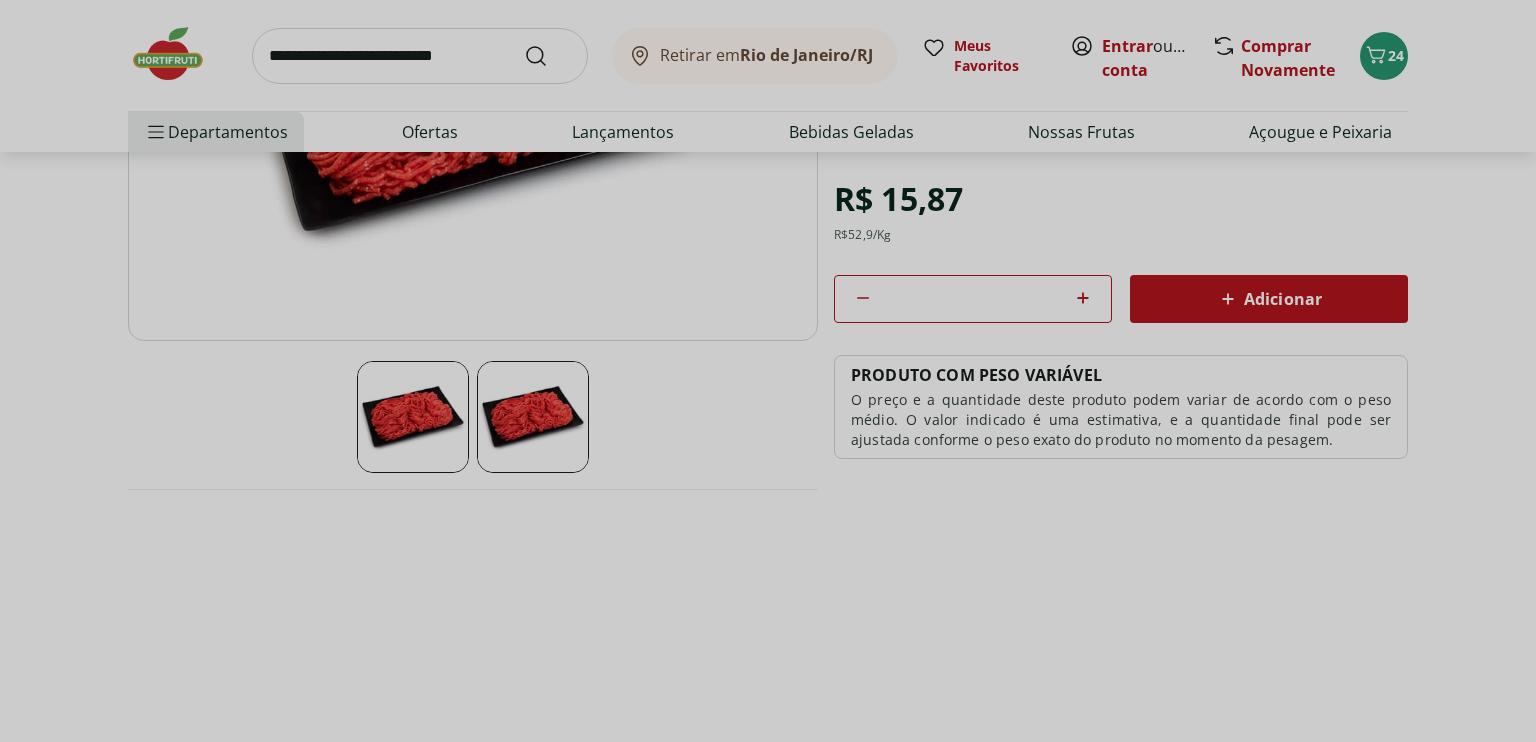 click at bounding box center [420, 56] 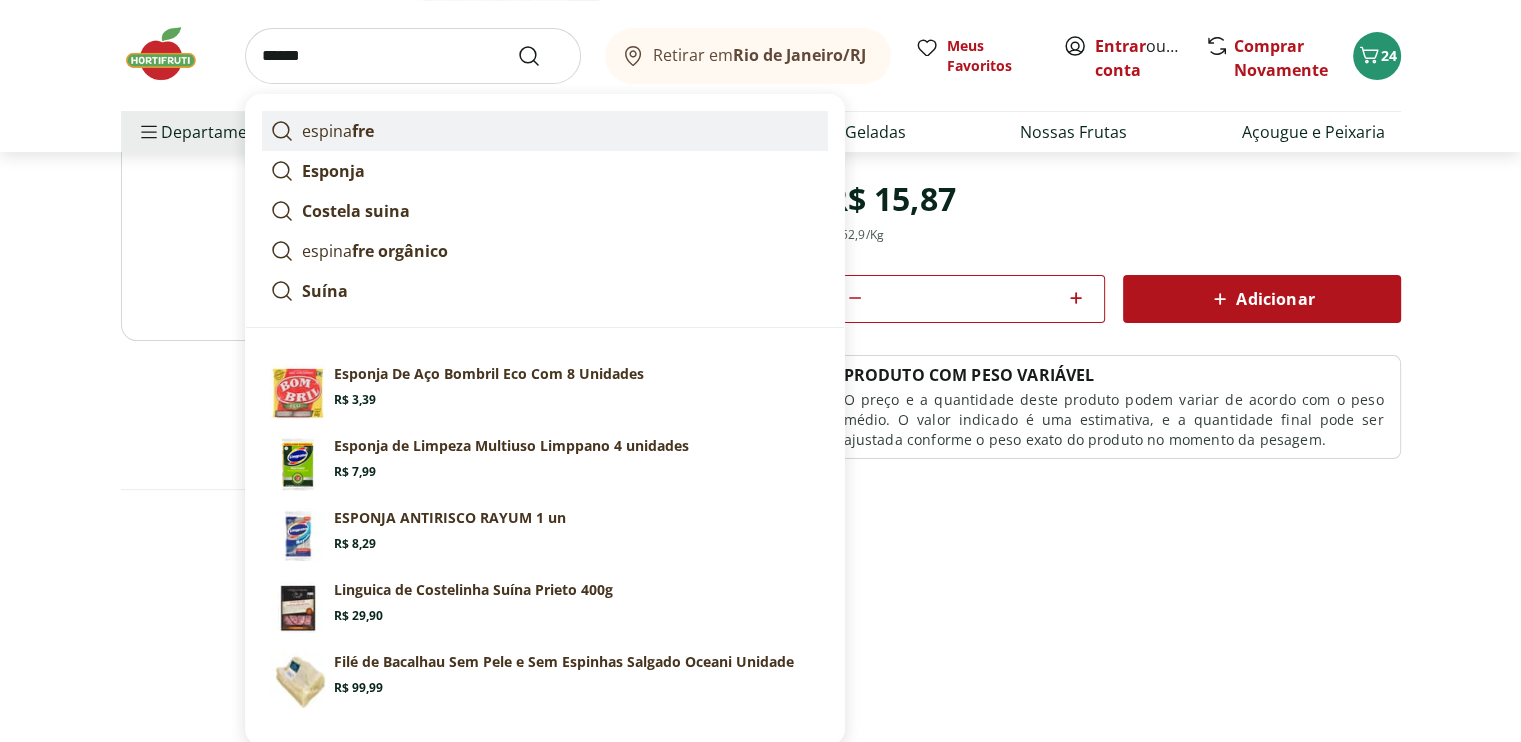 click on "fre" at bounding box center (363, 131) 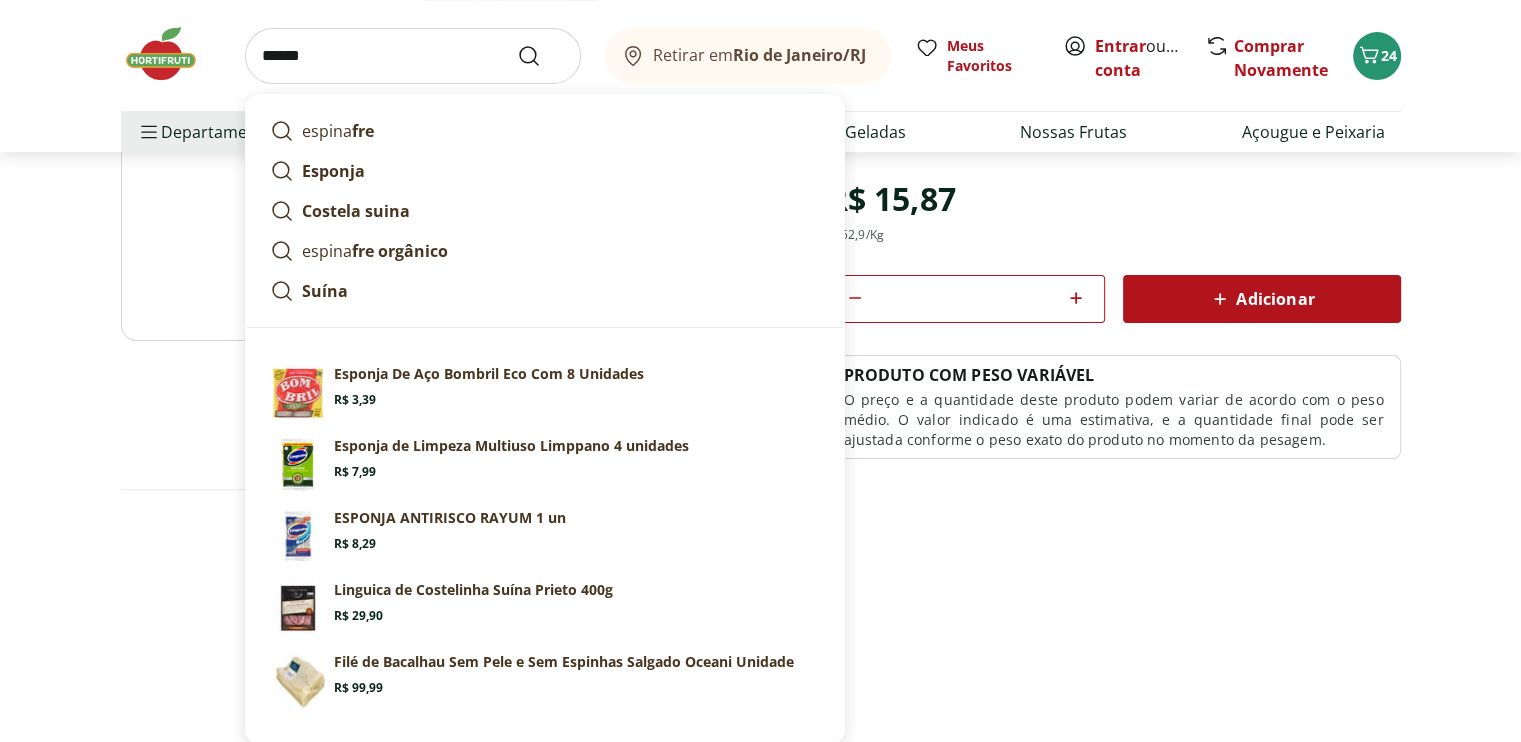 type on "*********" 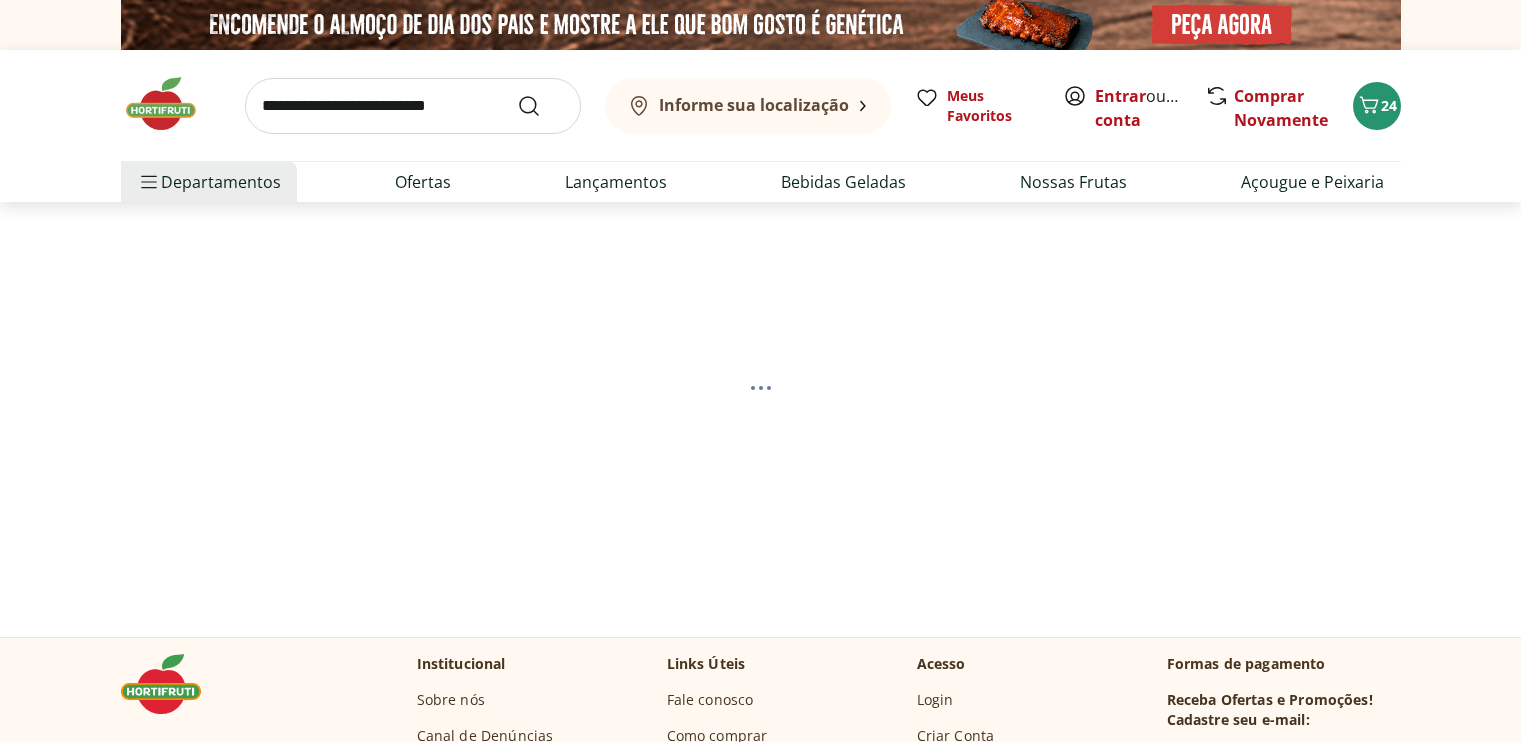scroll, scrollTop: 0, scrollLeft: 0, axis: both 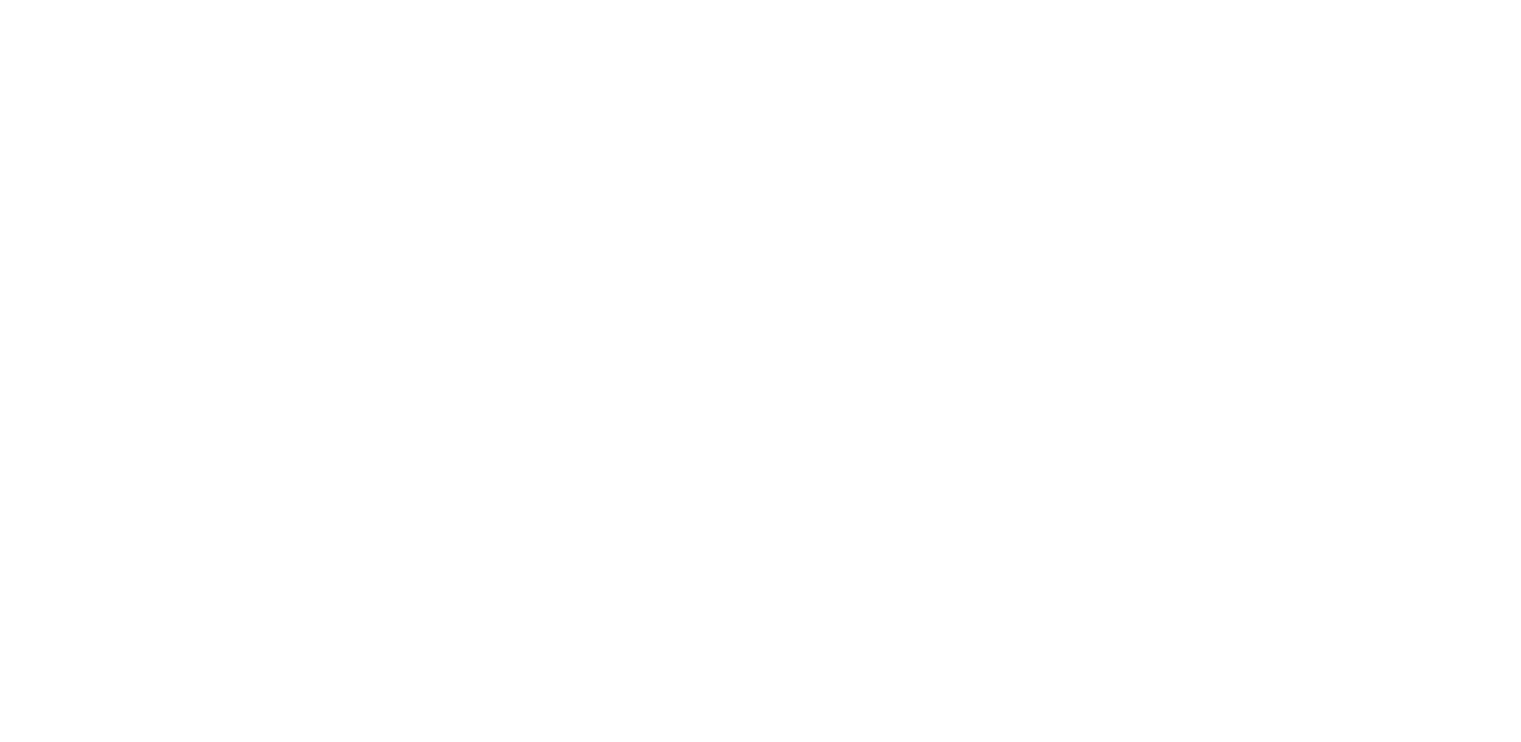 select on "**********" 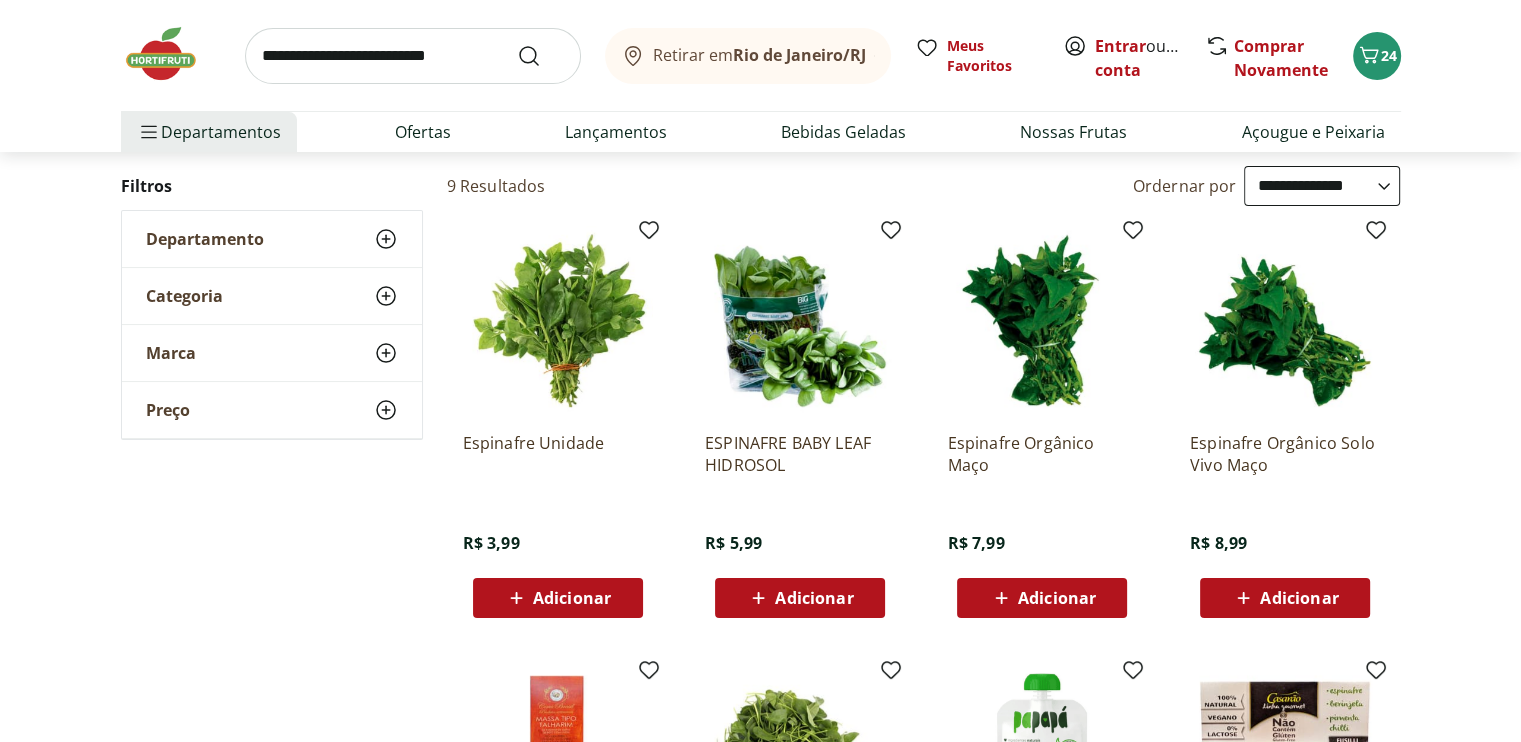 scroll, scrollTop: 200, scrollLeft: 0, axis: vertical 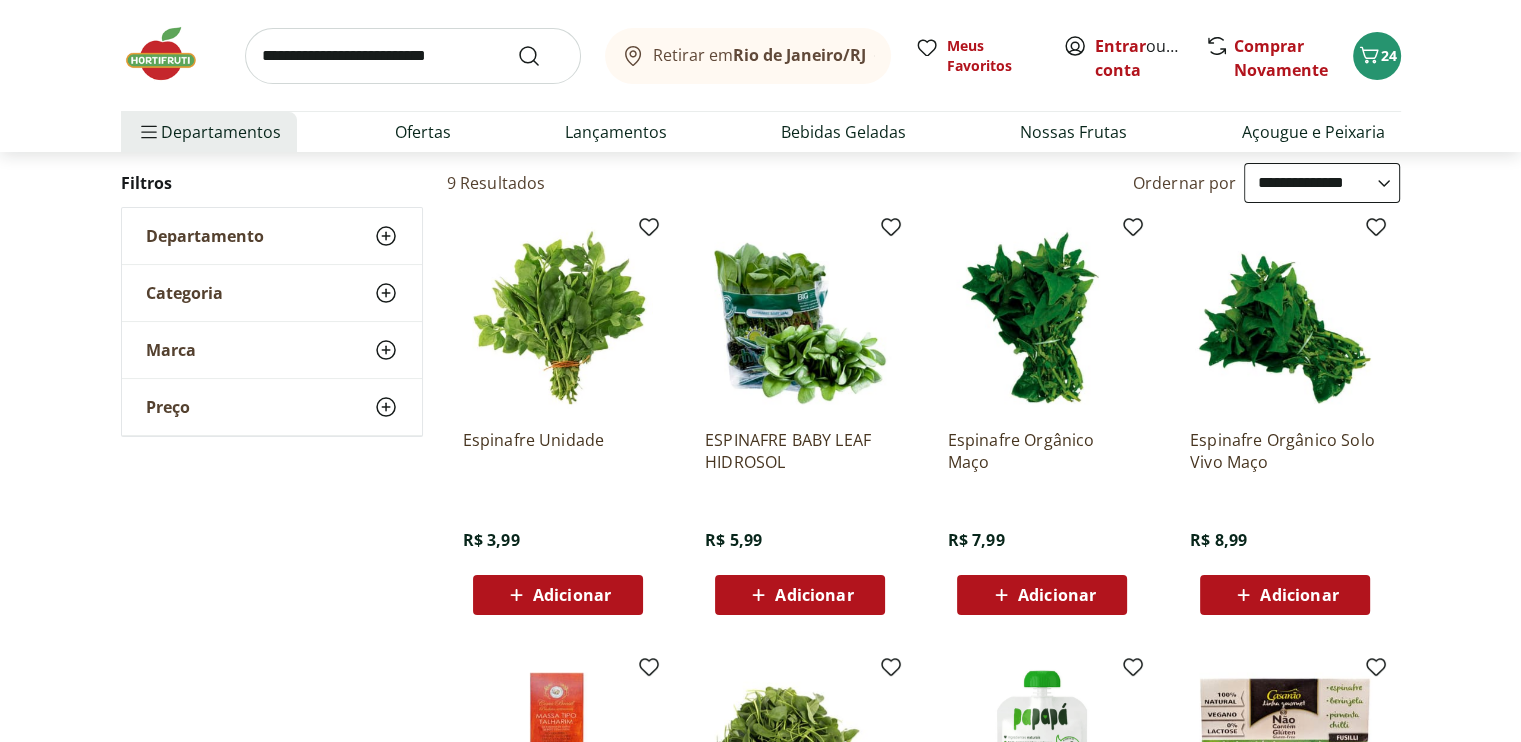 click at bounding box center [1285, 318] 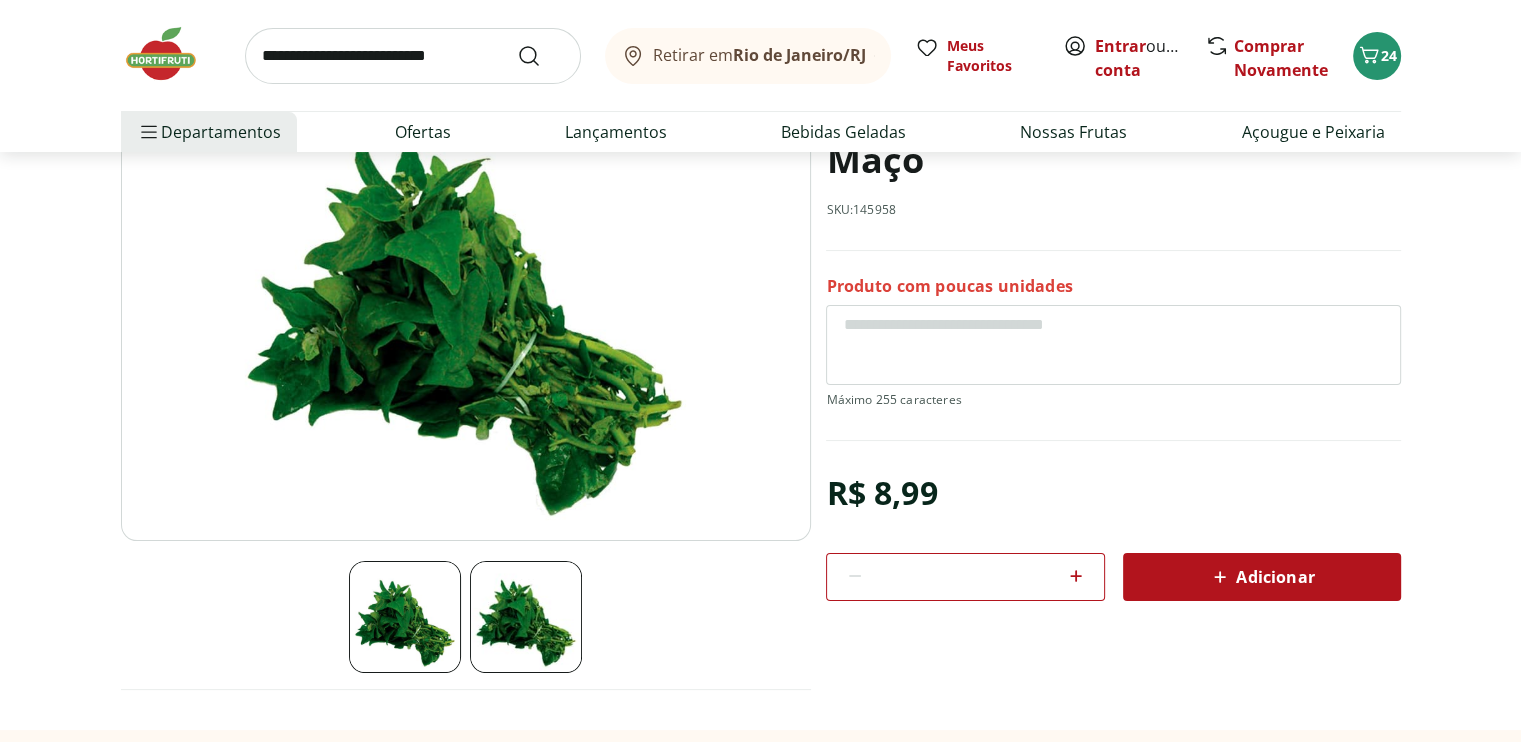 scroll, scrollTop: 500, scrollLeft: 0, axis: vertical 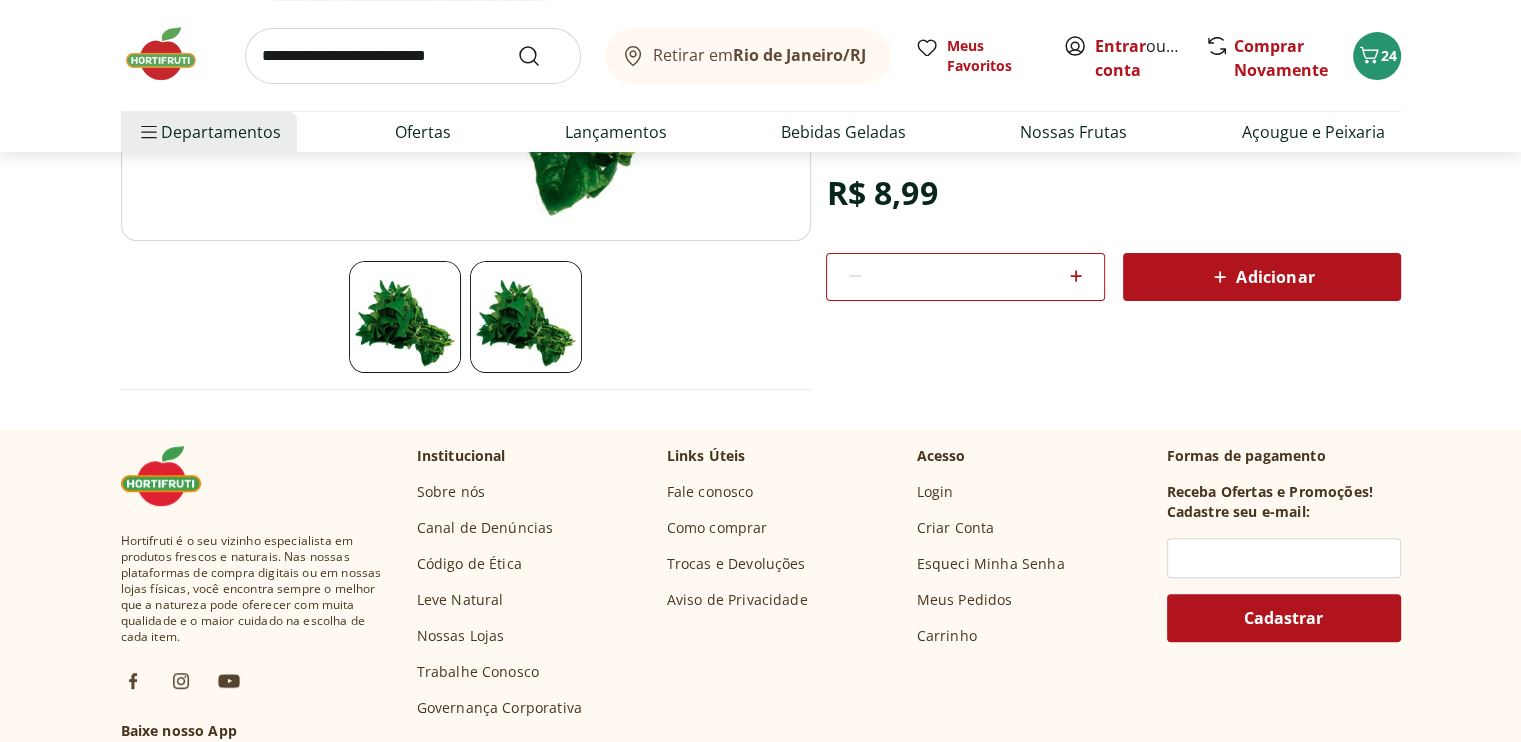 click 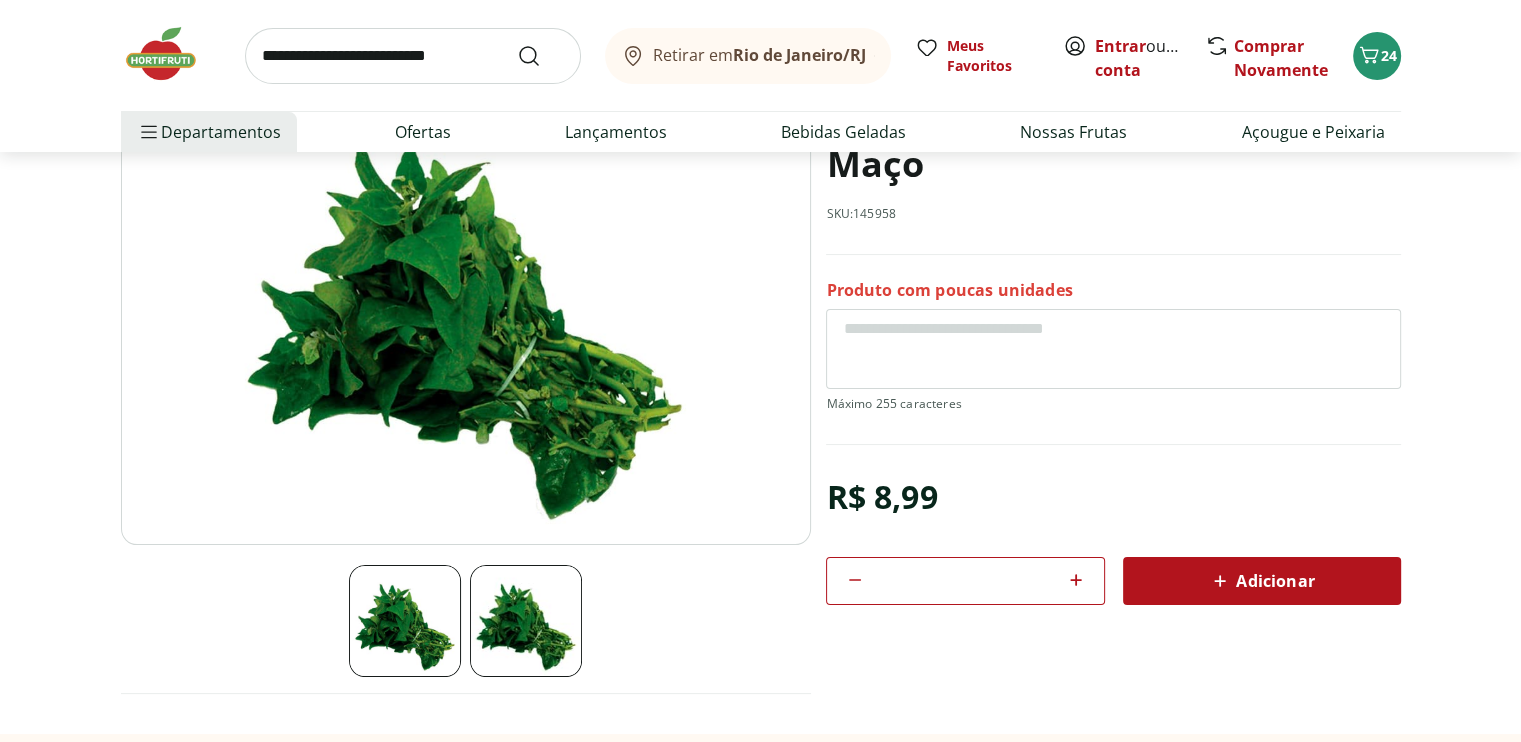 scroll, scrollTop: 200, scrollLeft: 0, axis: vertical 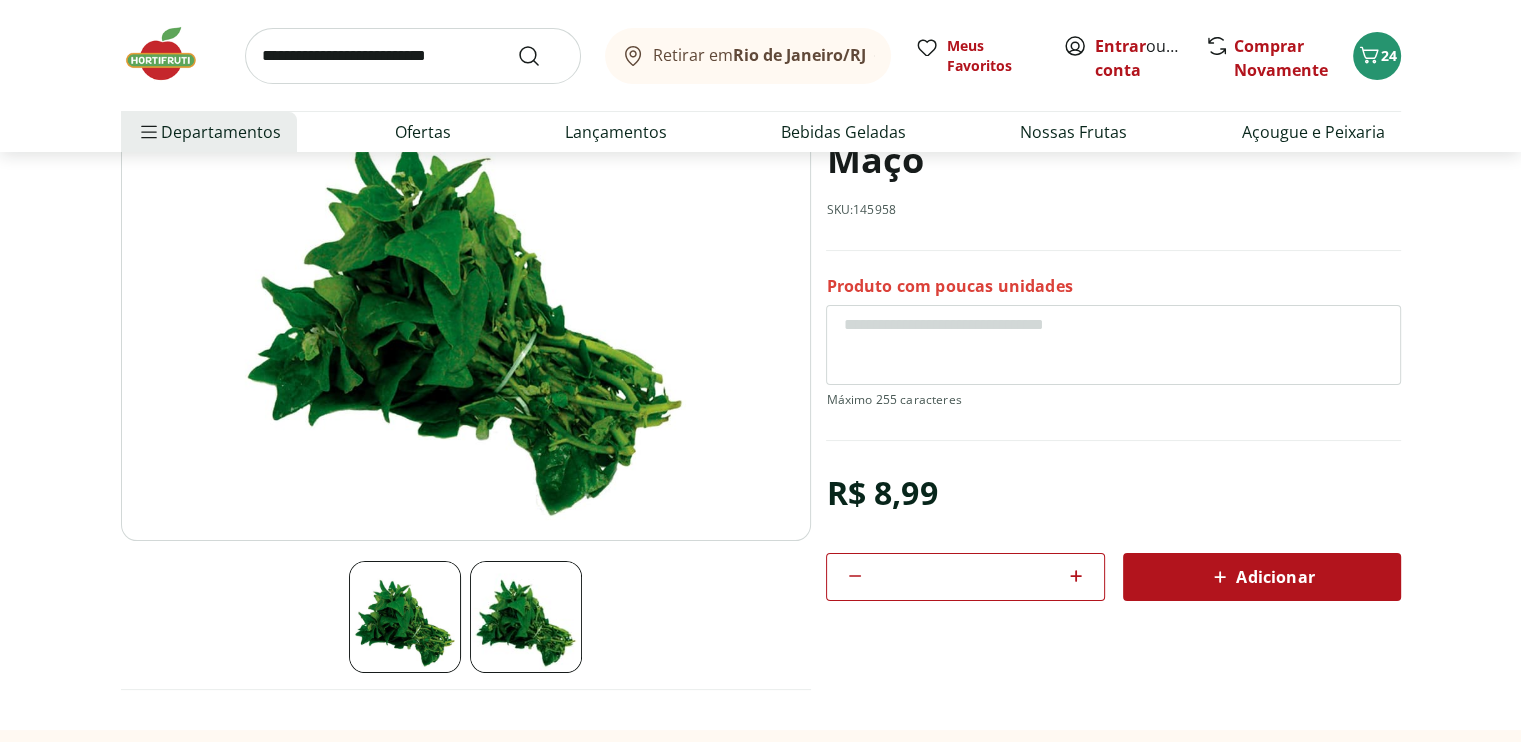 click at bounding box center (1113, 345) 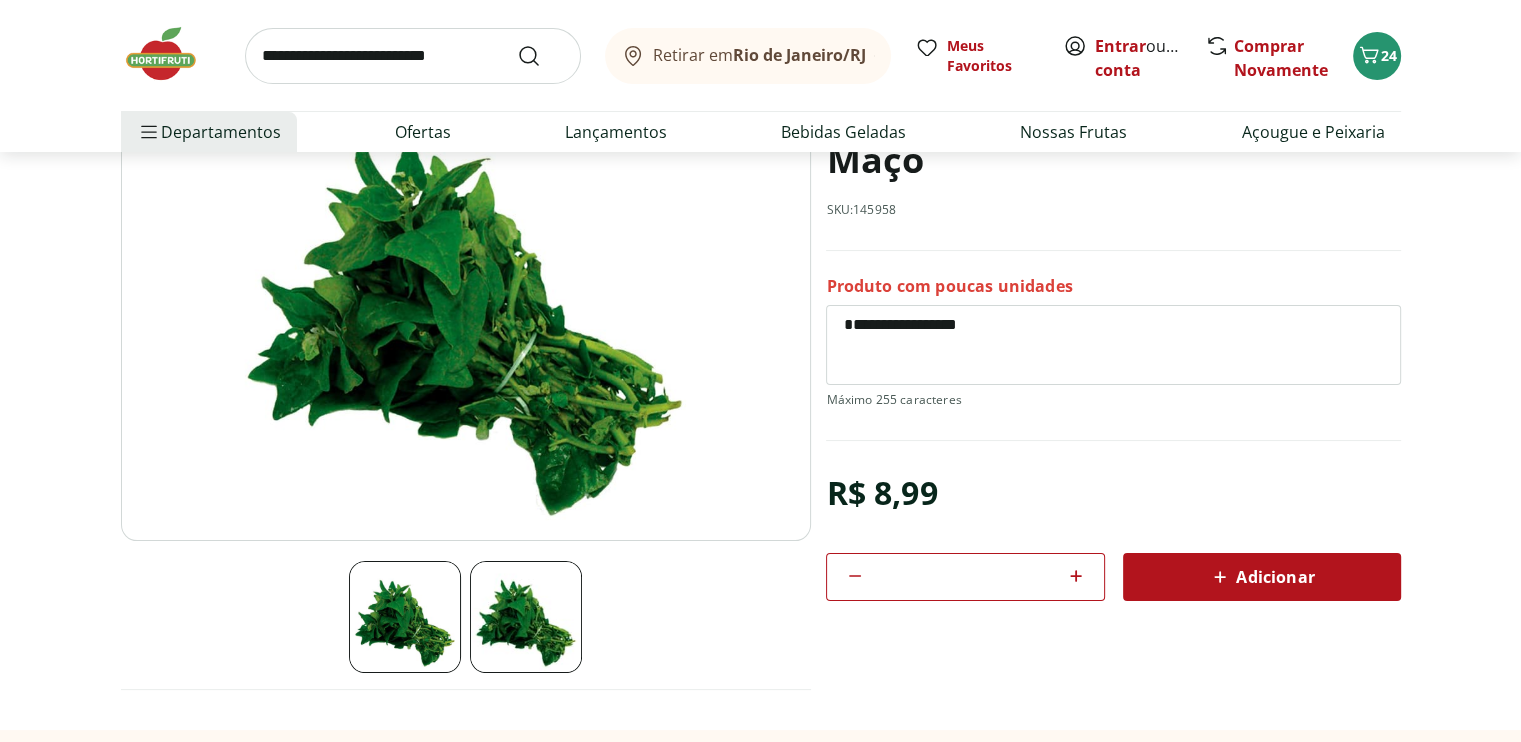 click on "**********" at bounding box center [1113, 345] 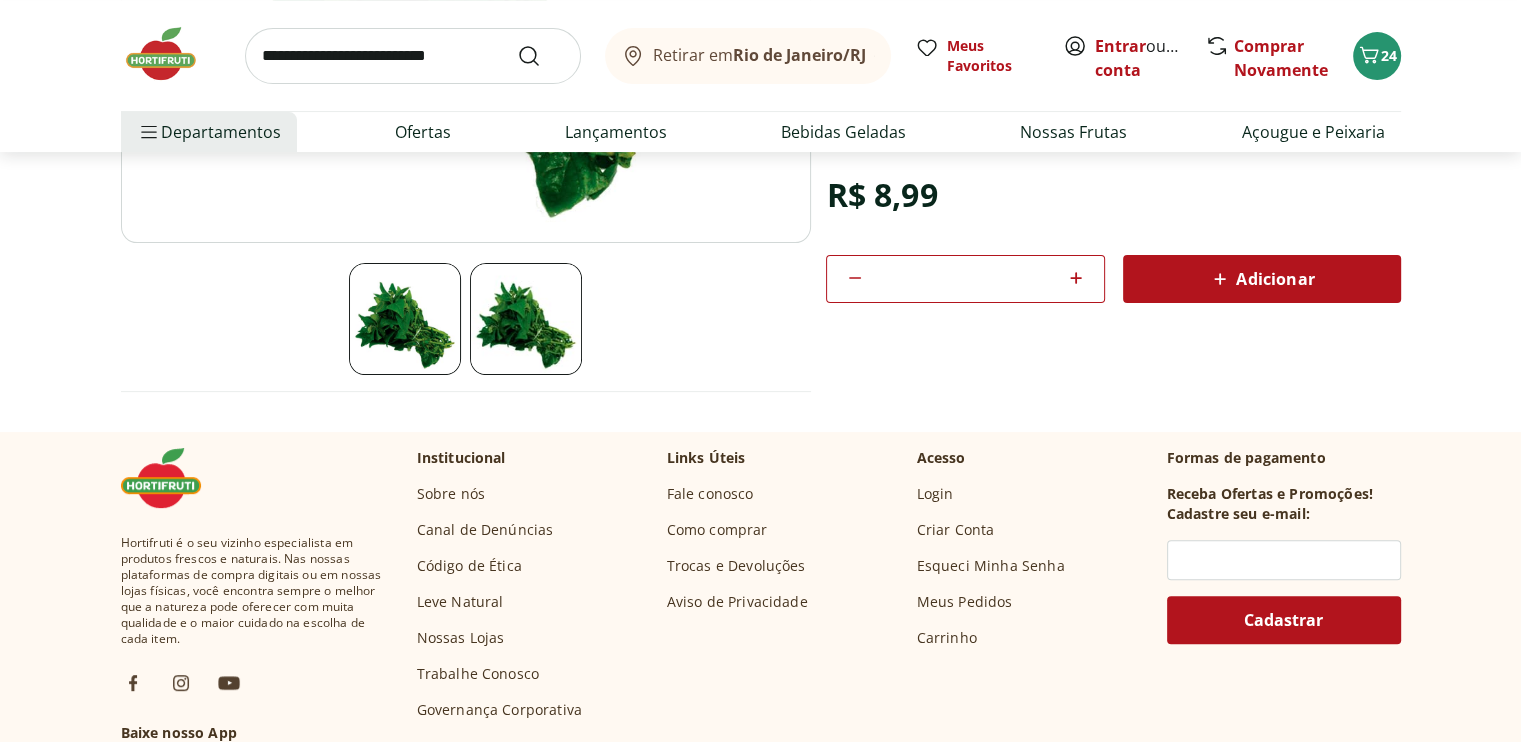 scroll, scrollTop: 500, scrollLeft: 0, axis: vertical 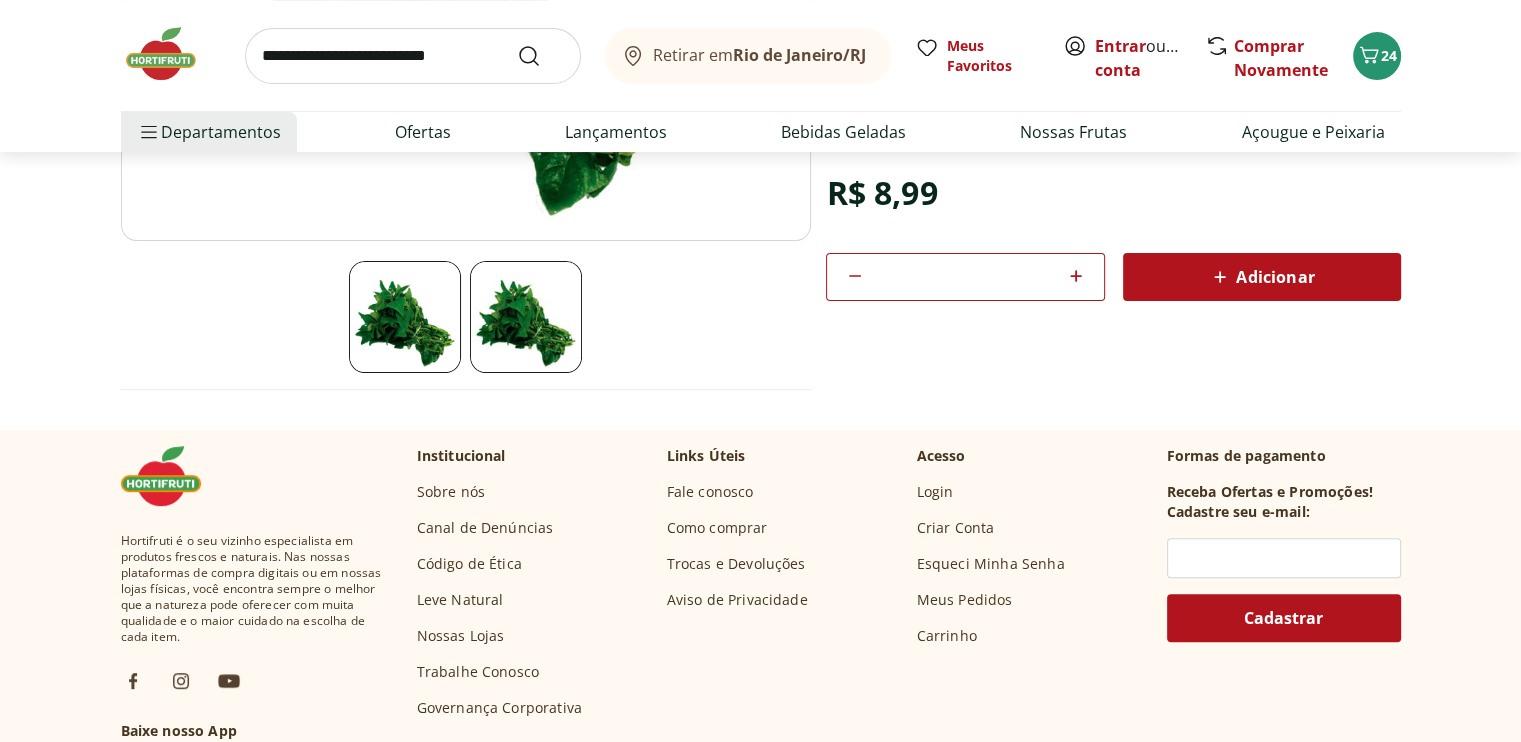 type on "**********" 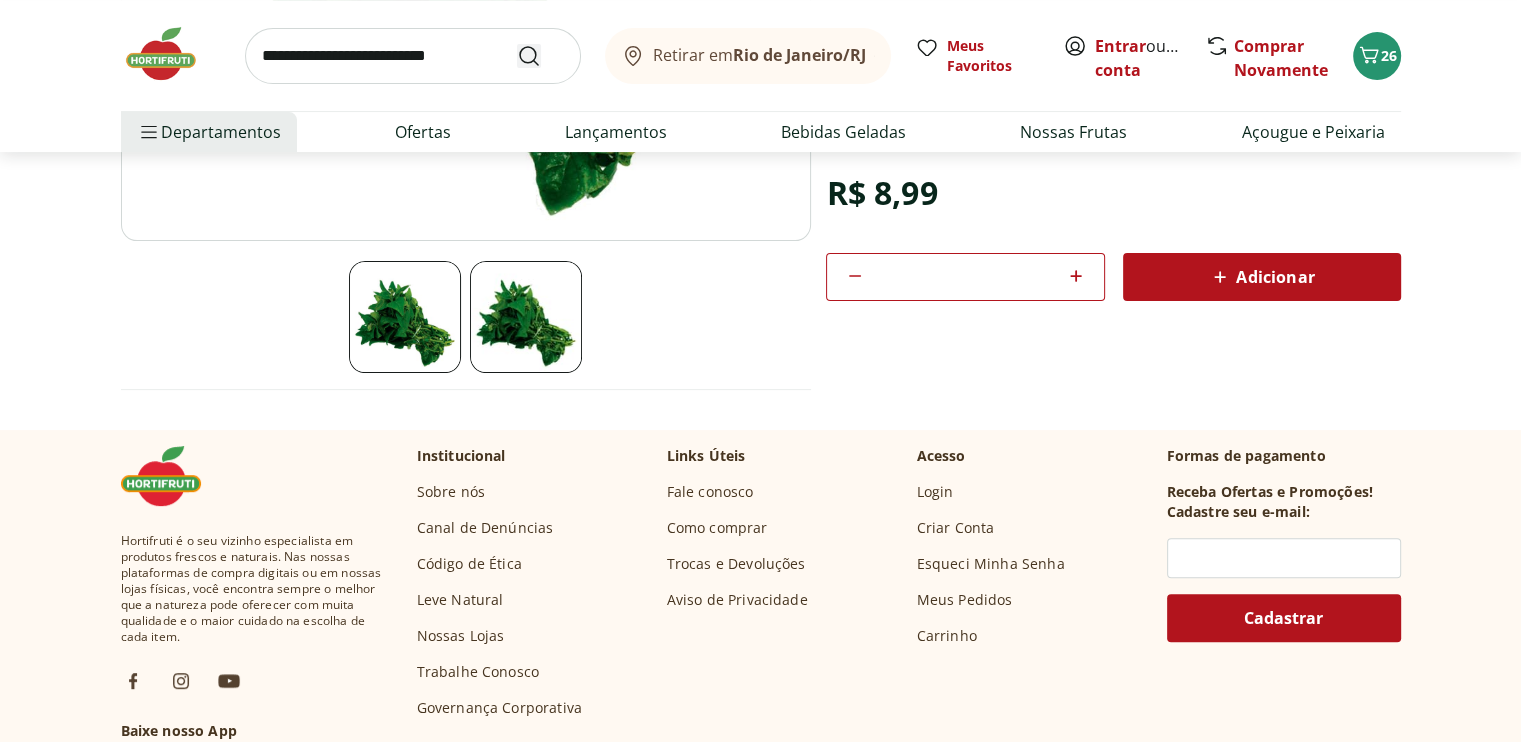 click 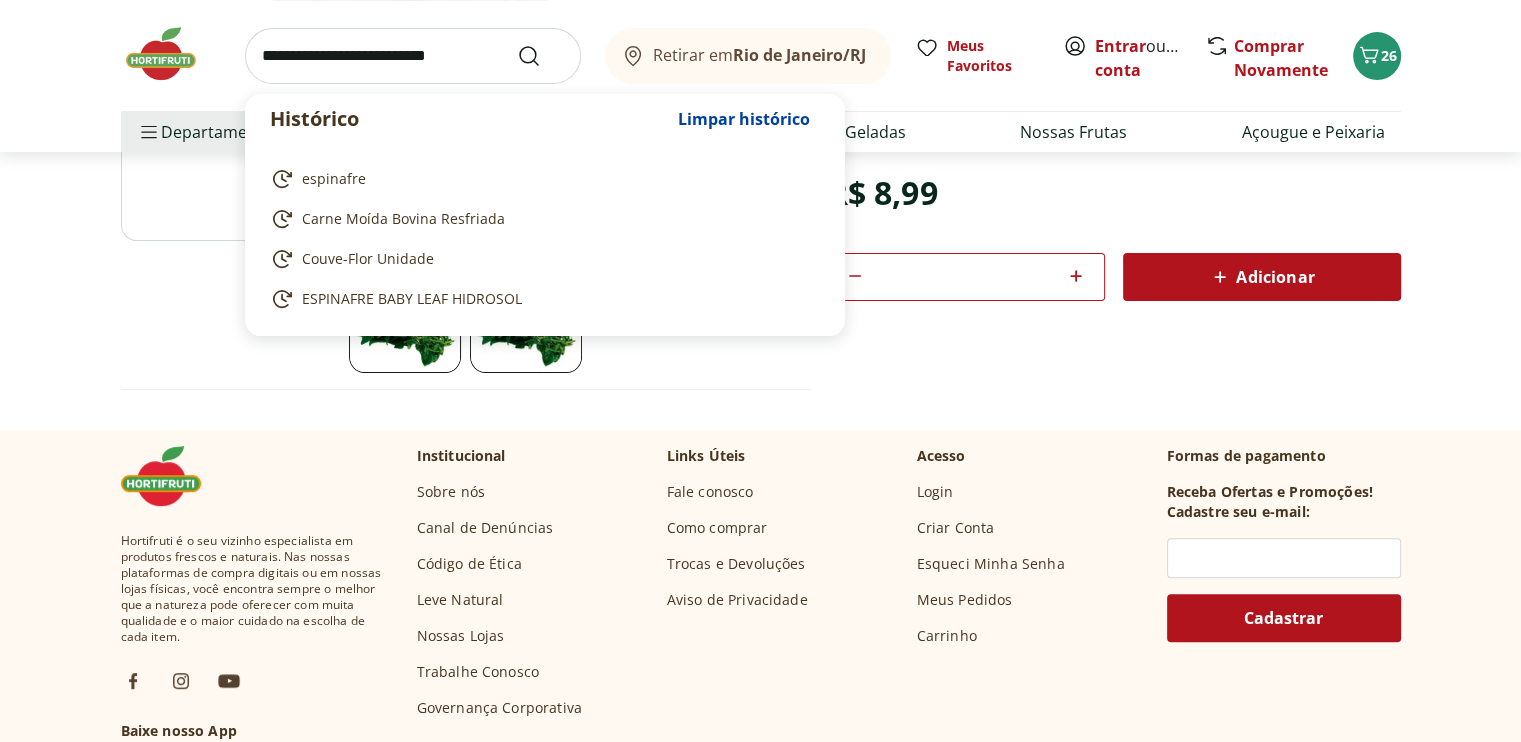 click at bounding box center (413, 56) 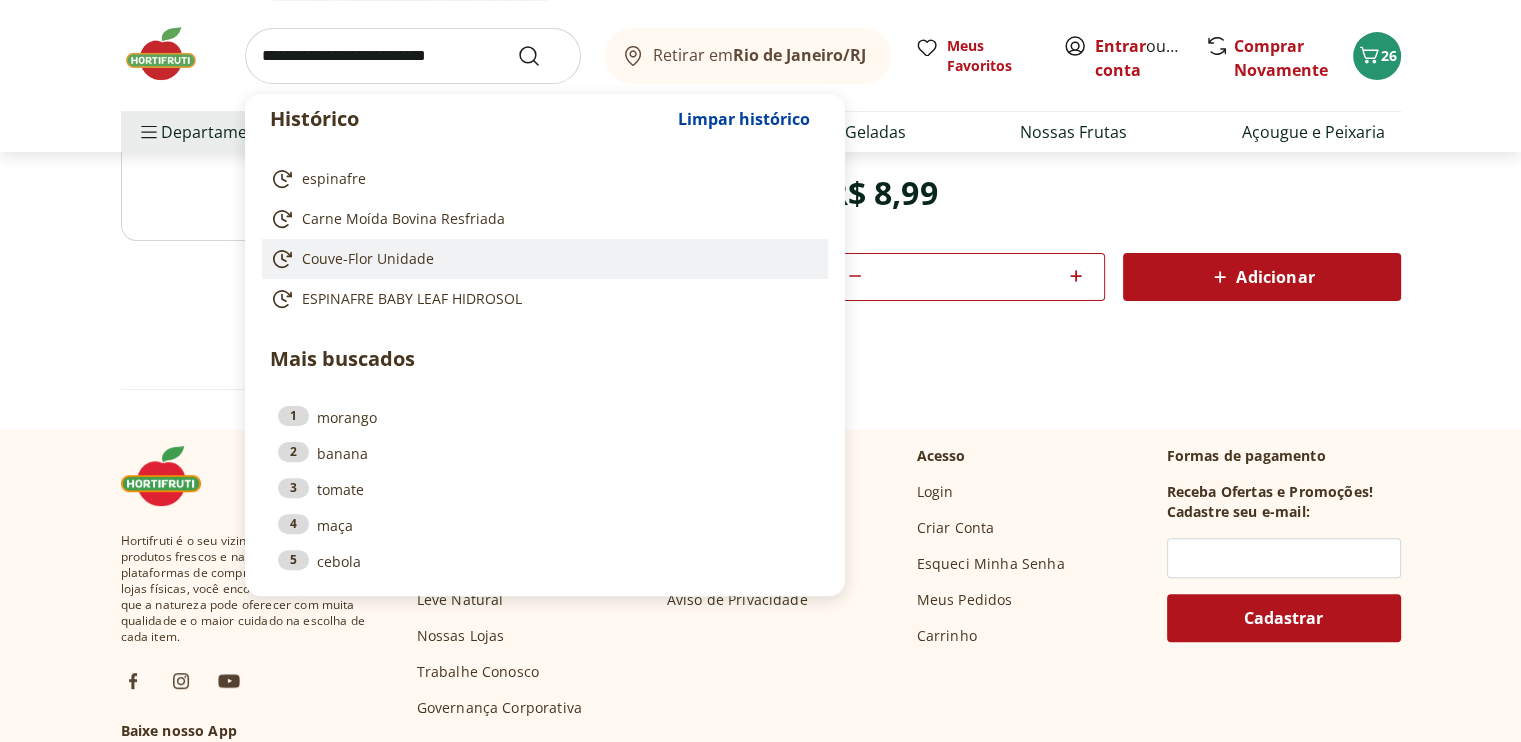 click on "Couve-Flor Unidade" at bounding box center (368, 259) 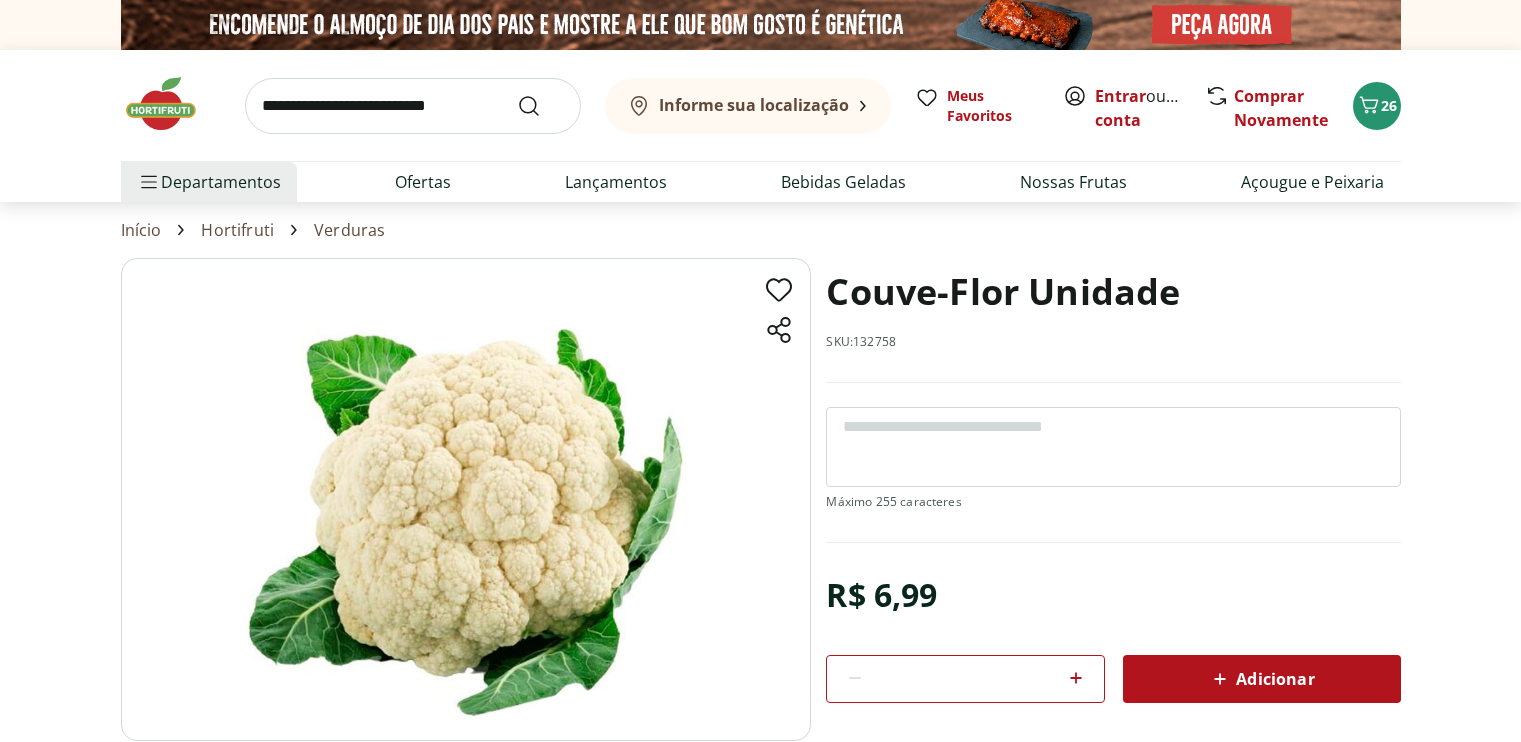 scroll, scrollTop: 0, scrollLeft: 0, axis: both 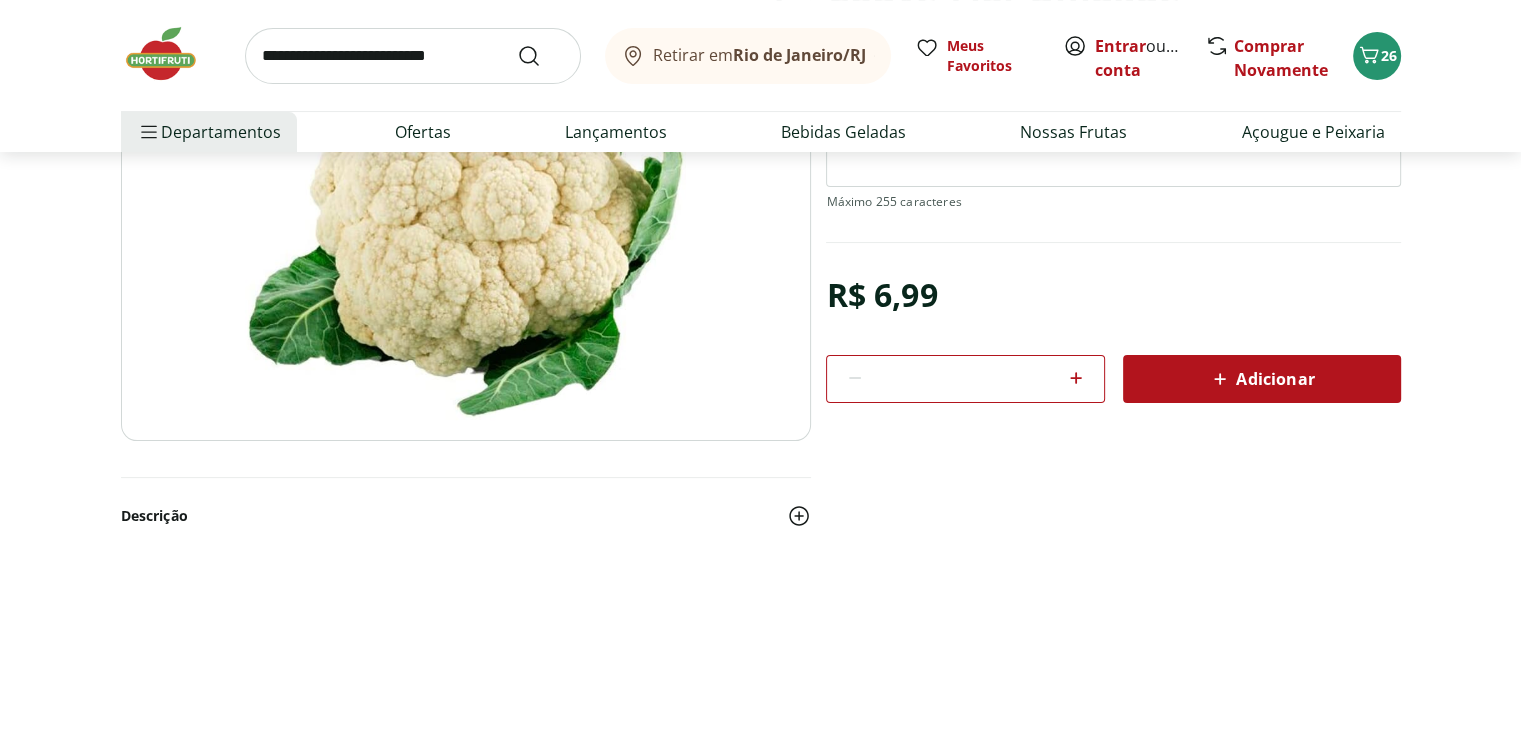 click on "Adicionar" at bounding box center [1261, 379] 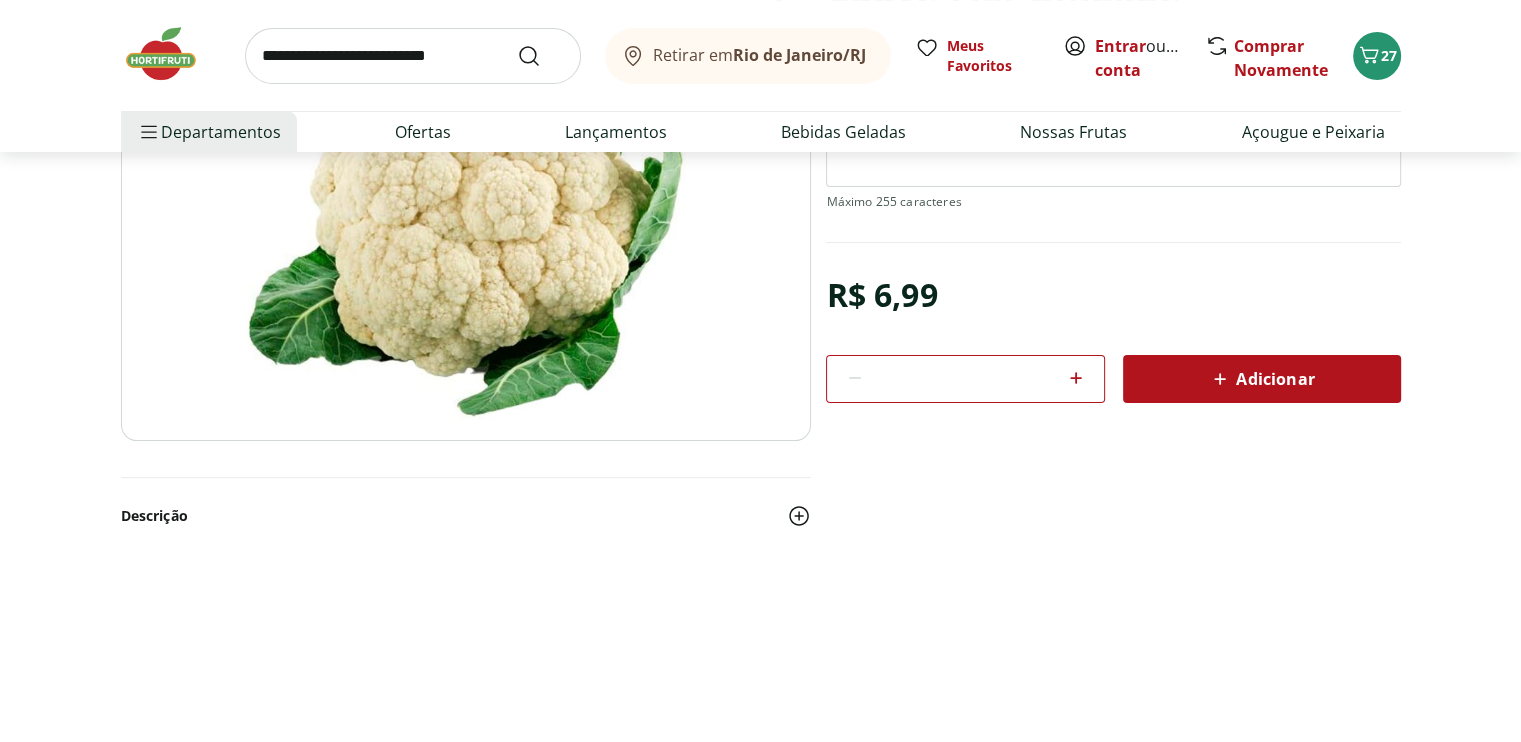 click at bounding box center [413, 56] 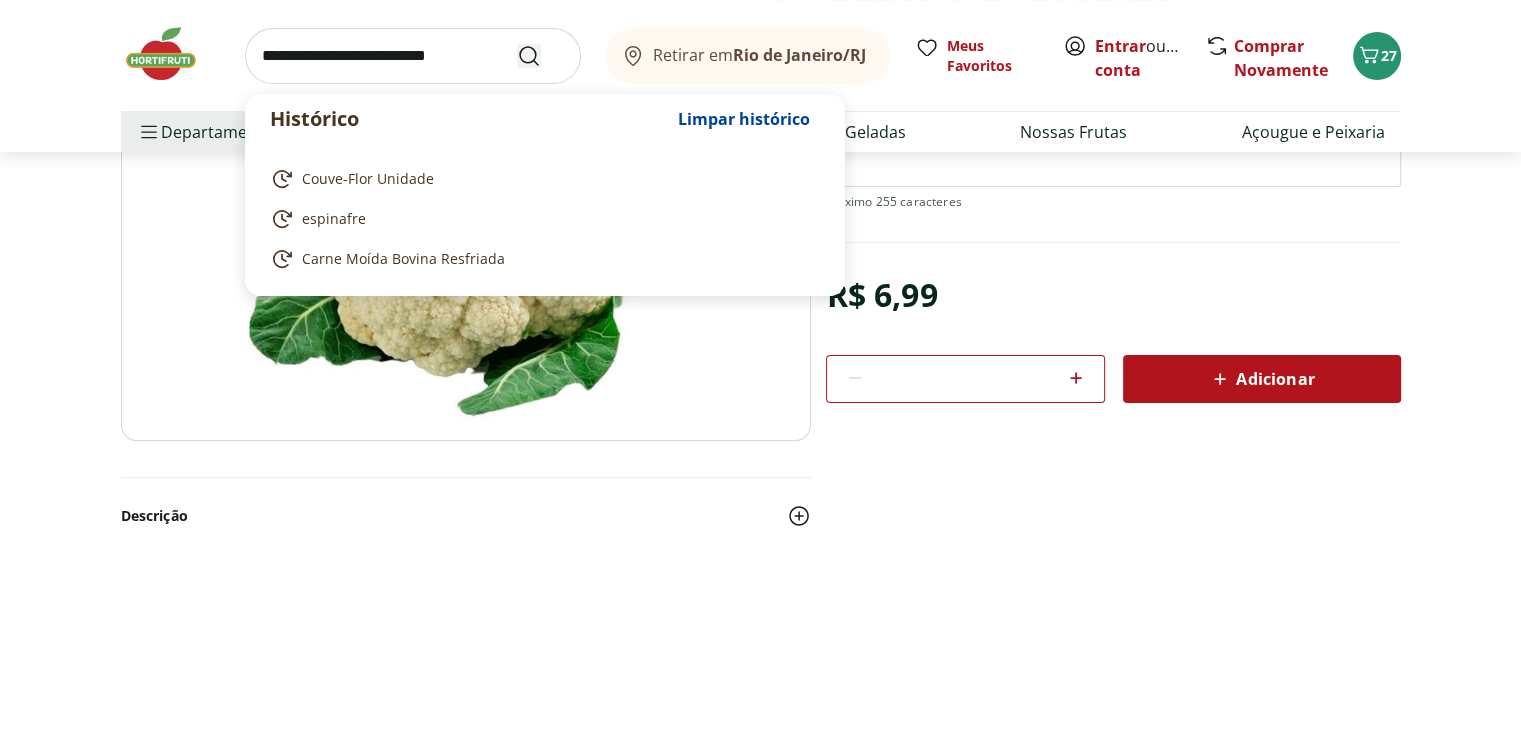 click 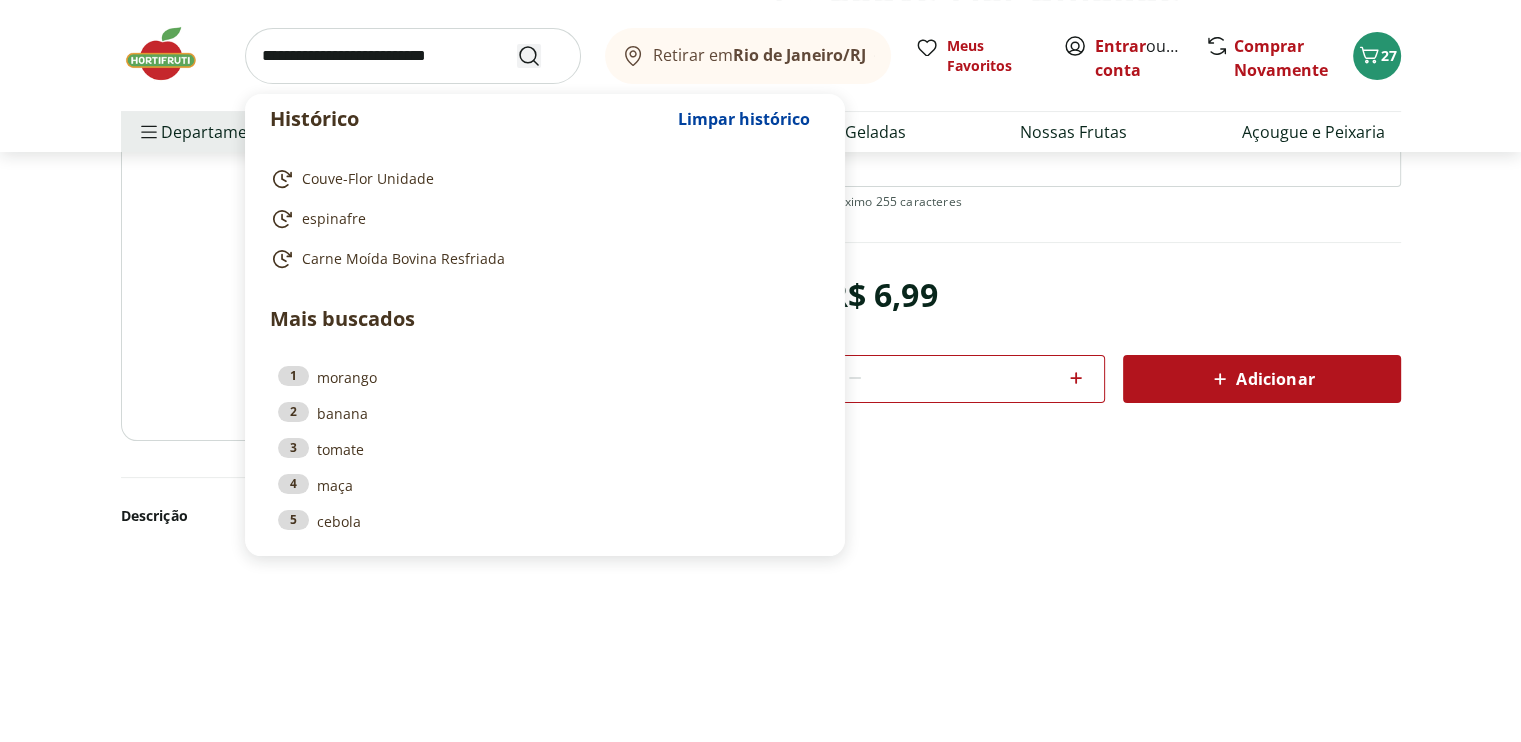 type 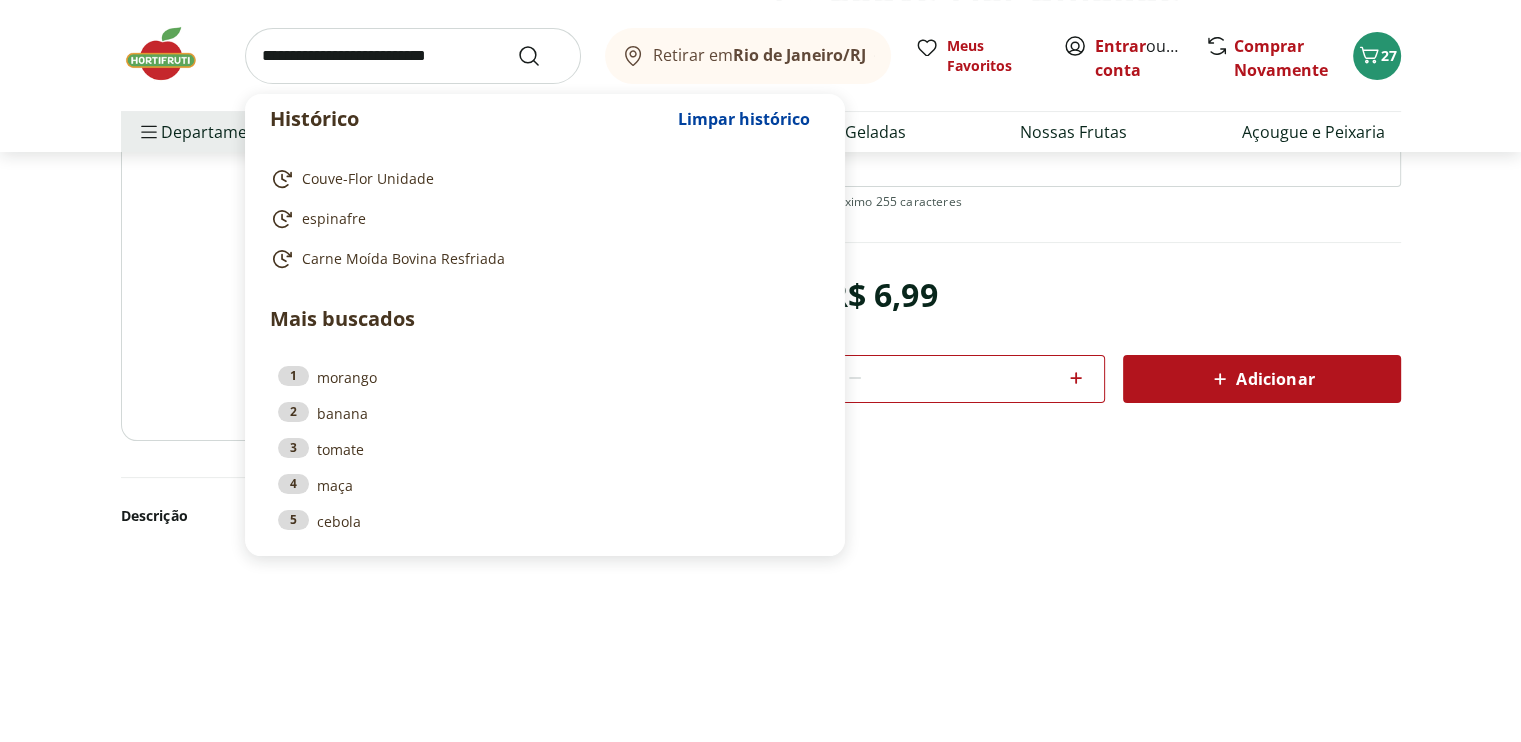 click at bounding box center (413, 56) 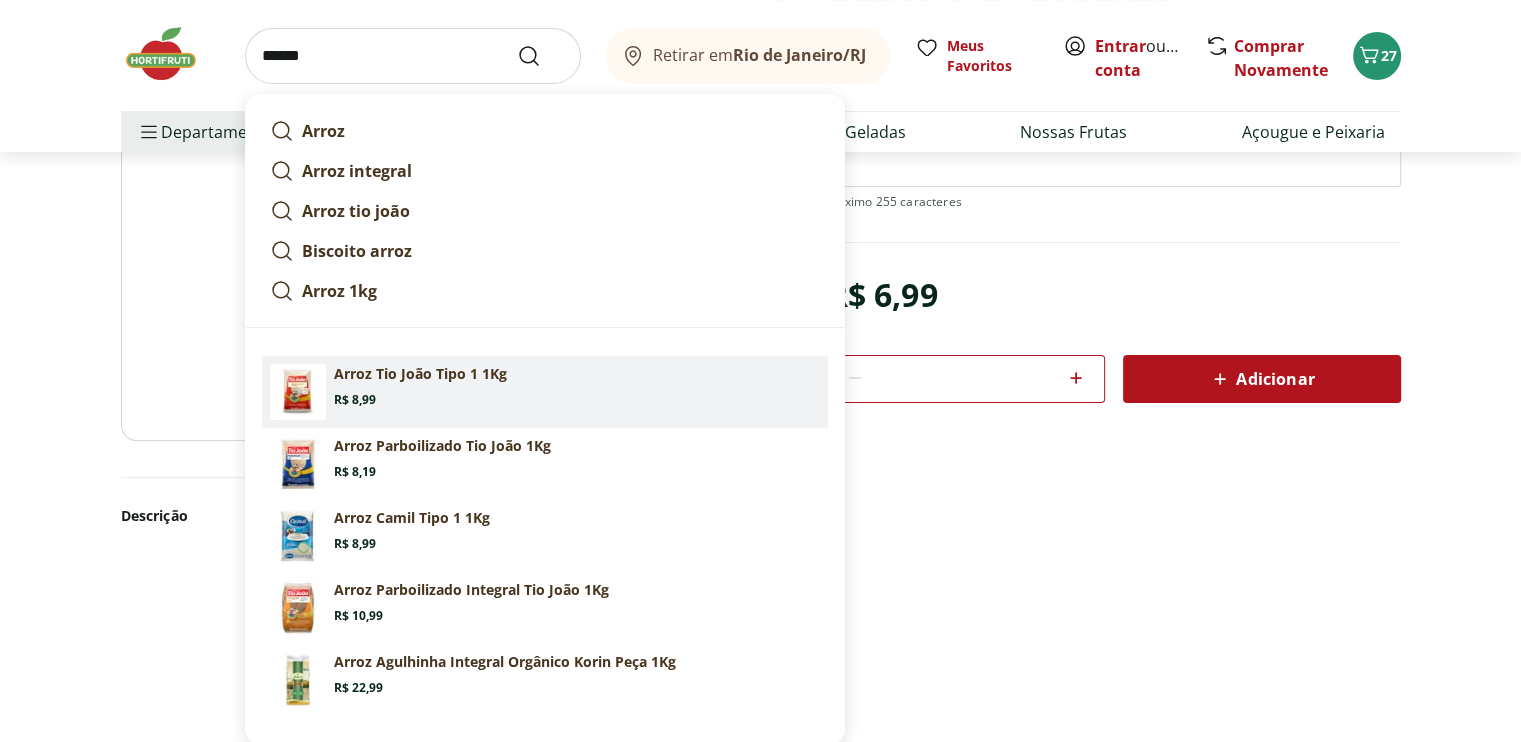 click on "Arroz Tio João Tipo 1 1Kg" at bounding box center [420, 374] 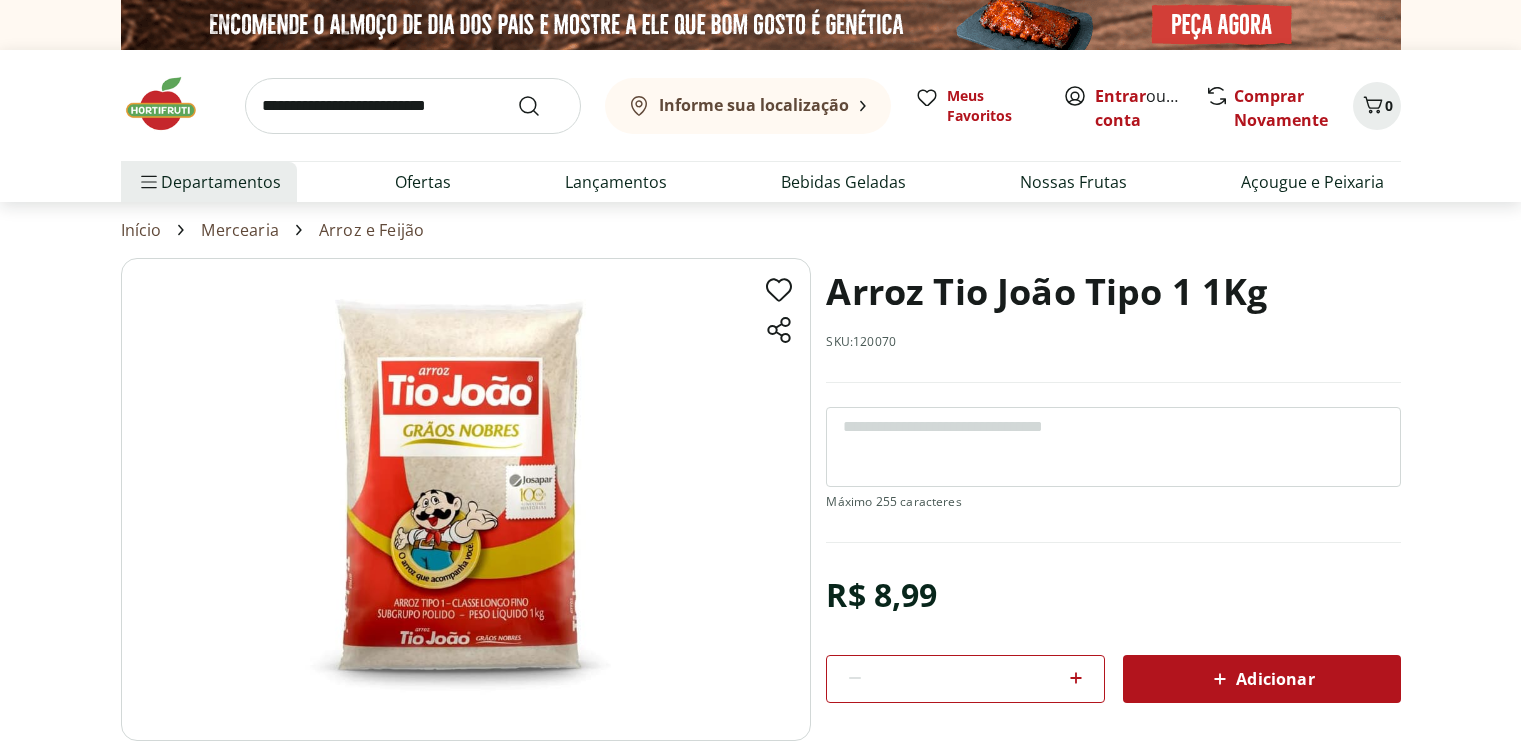 scroll, scrollTop: 0, scrollLeft: 0, axis: both 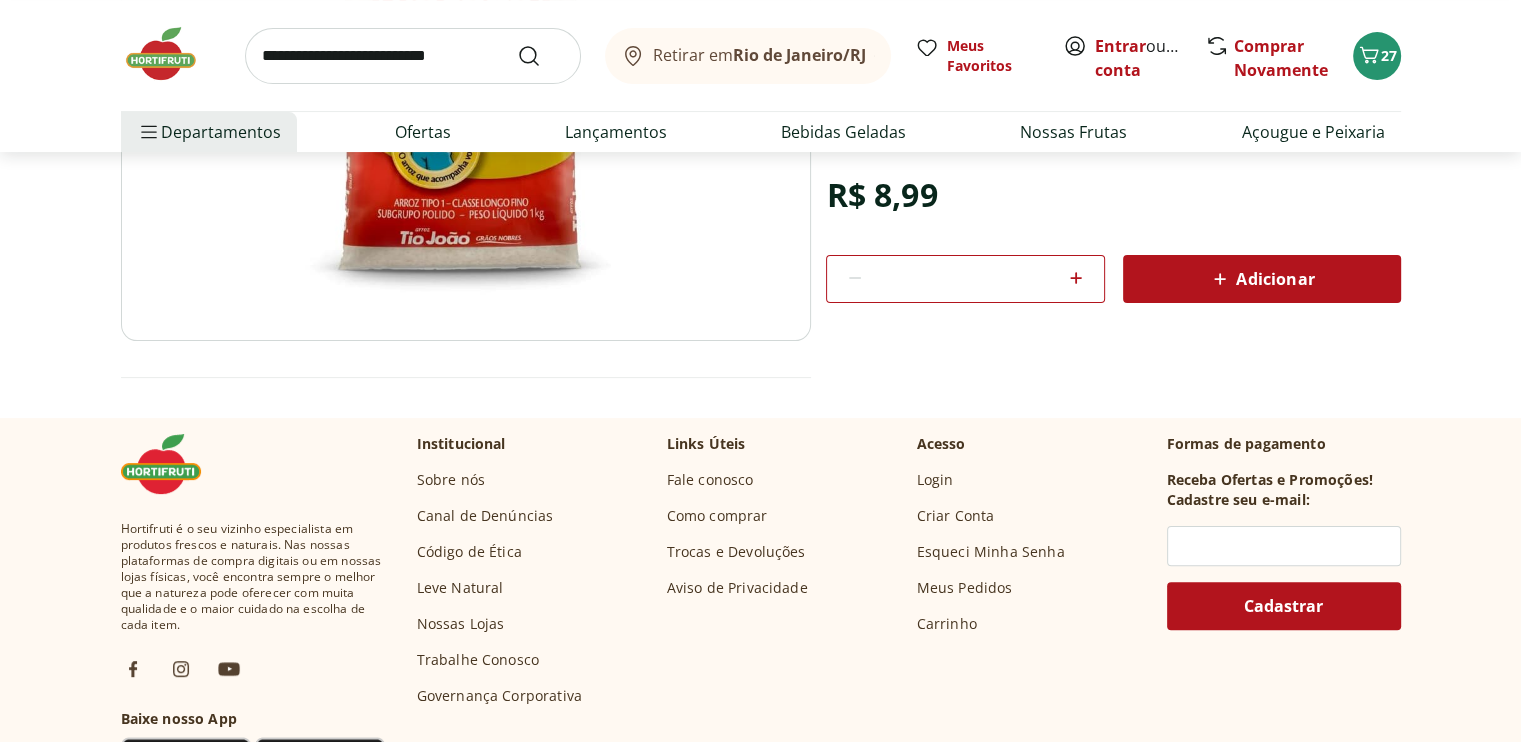 click on "Adicionar" at bounding box center (1261, 279) 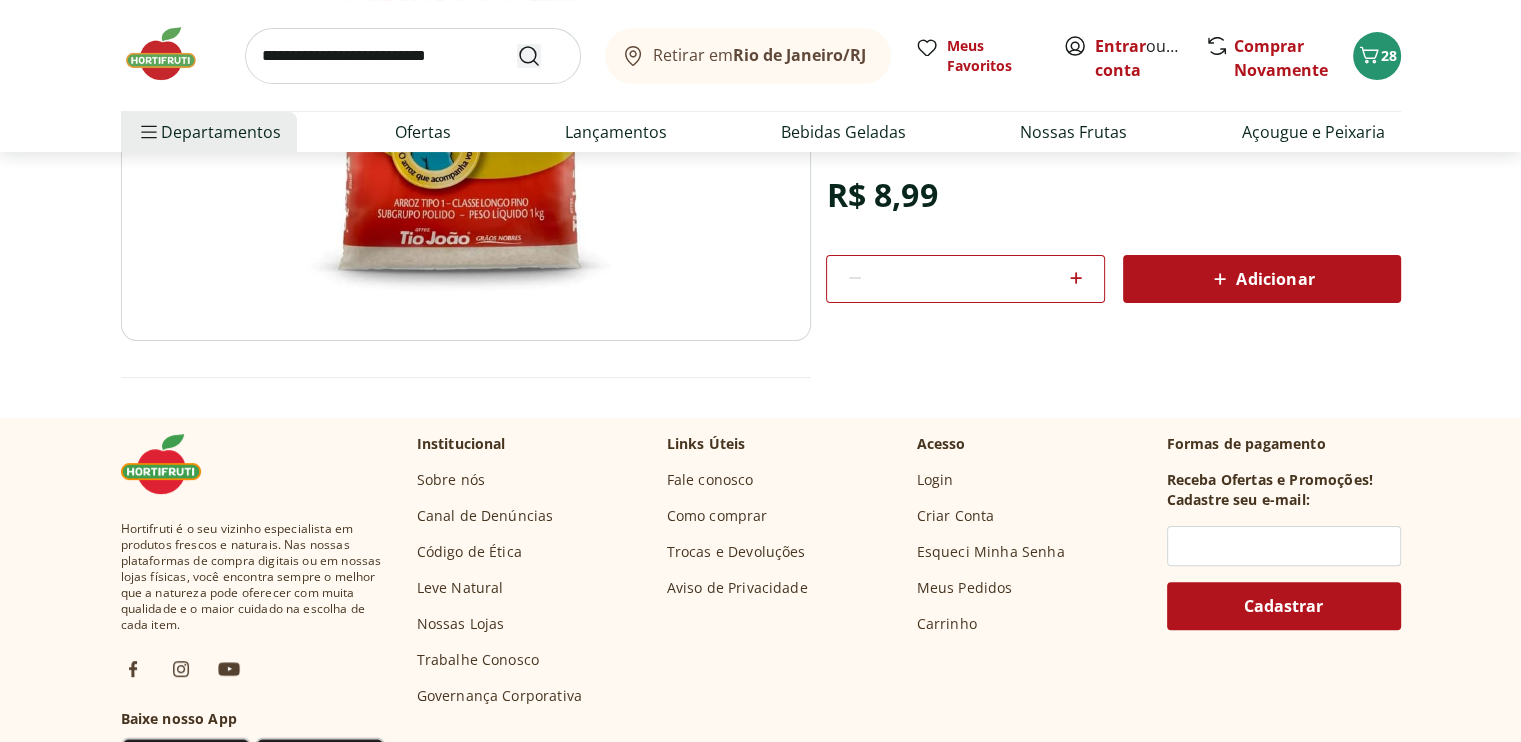 click 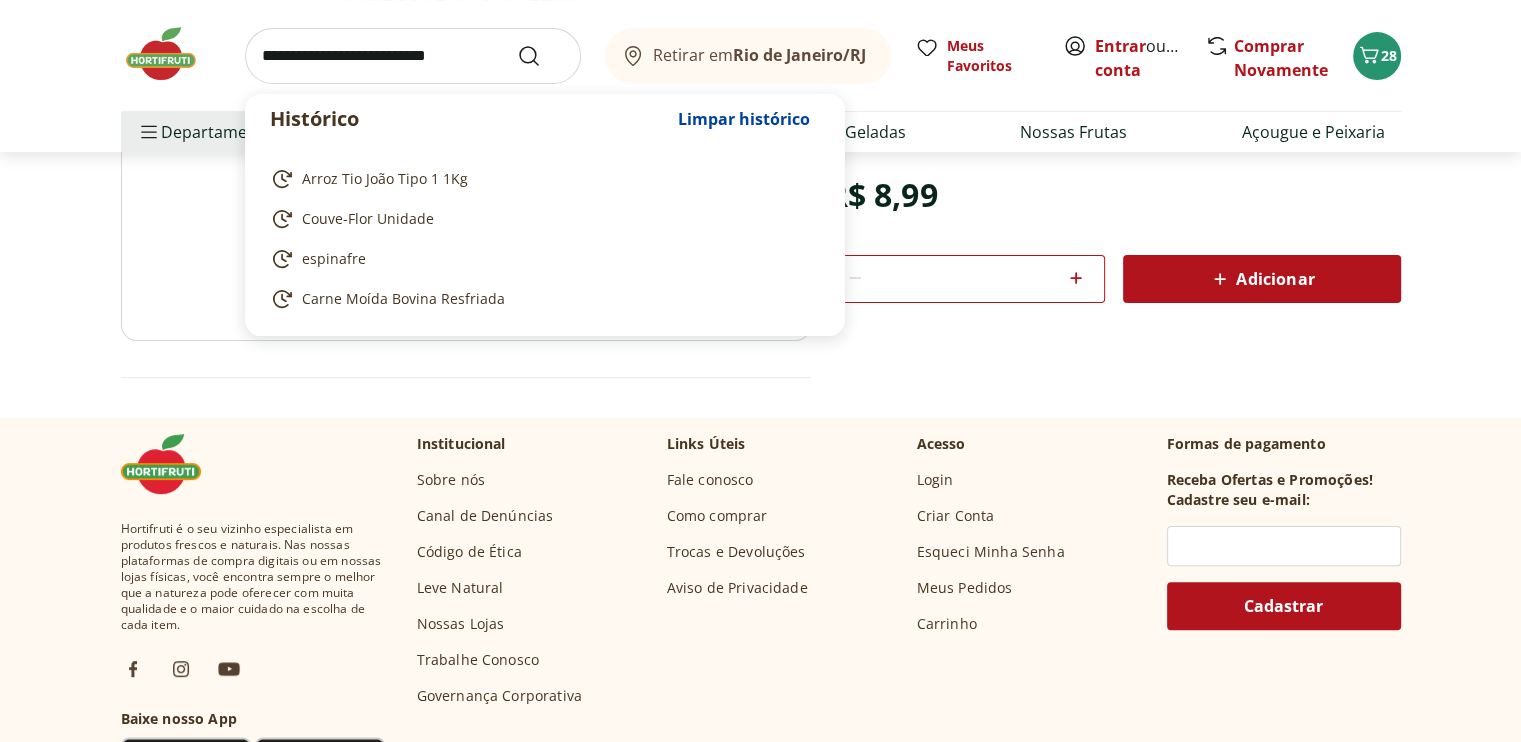 click at bounding box center (413, 56) 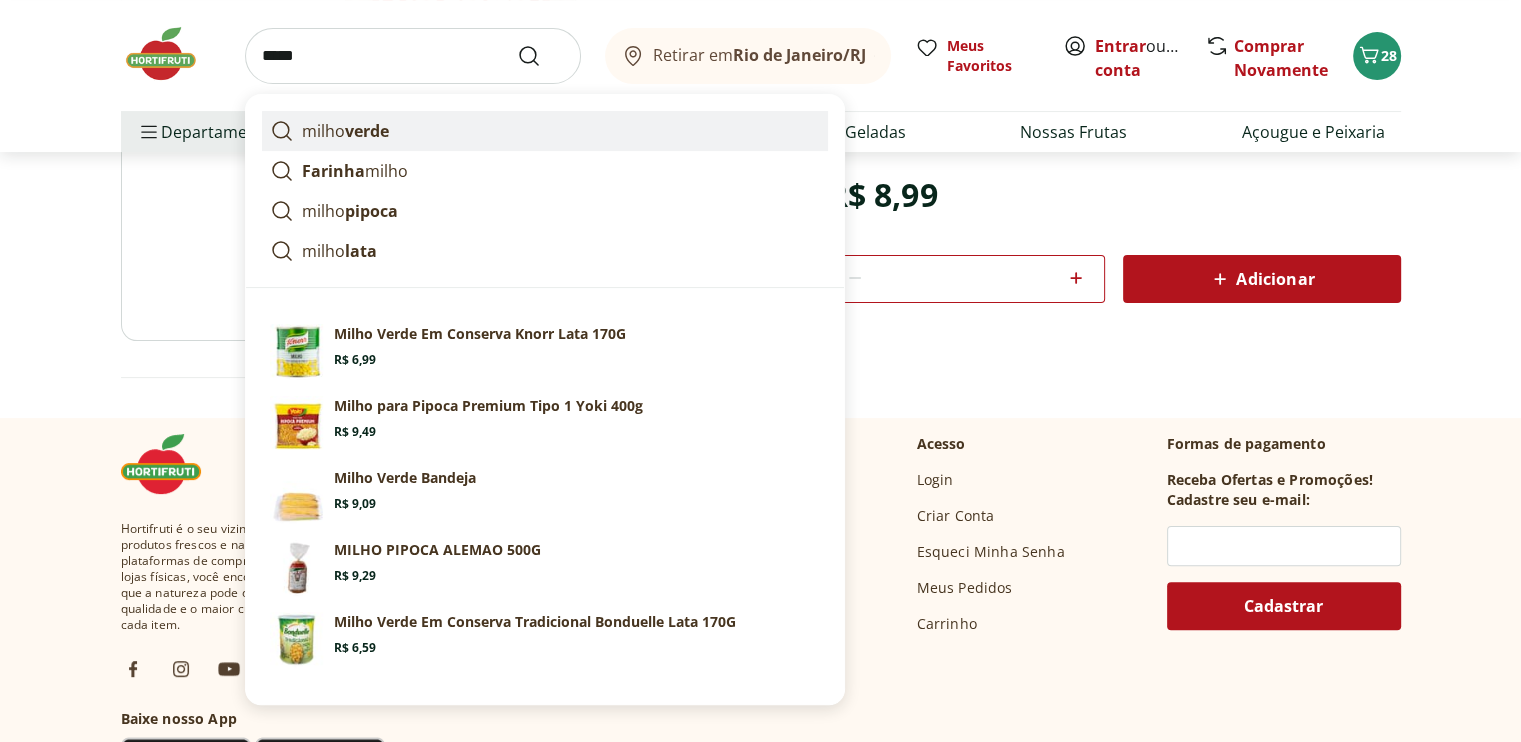 click on "milho  verde" at bounding box center (345, 131) 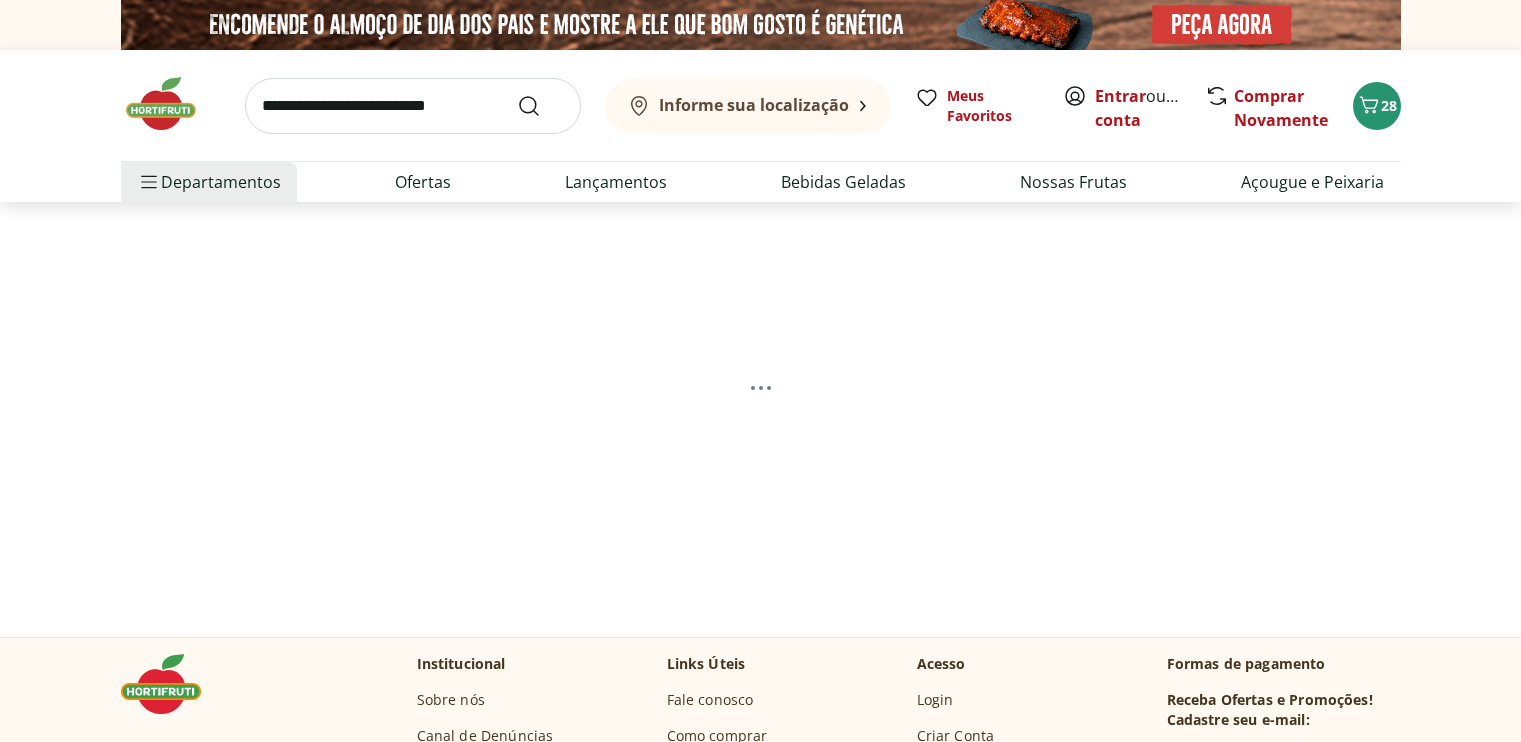 scroll, scrollTop: 0, scrollLeft: 0, axis: both 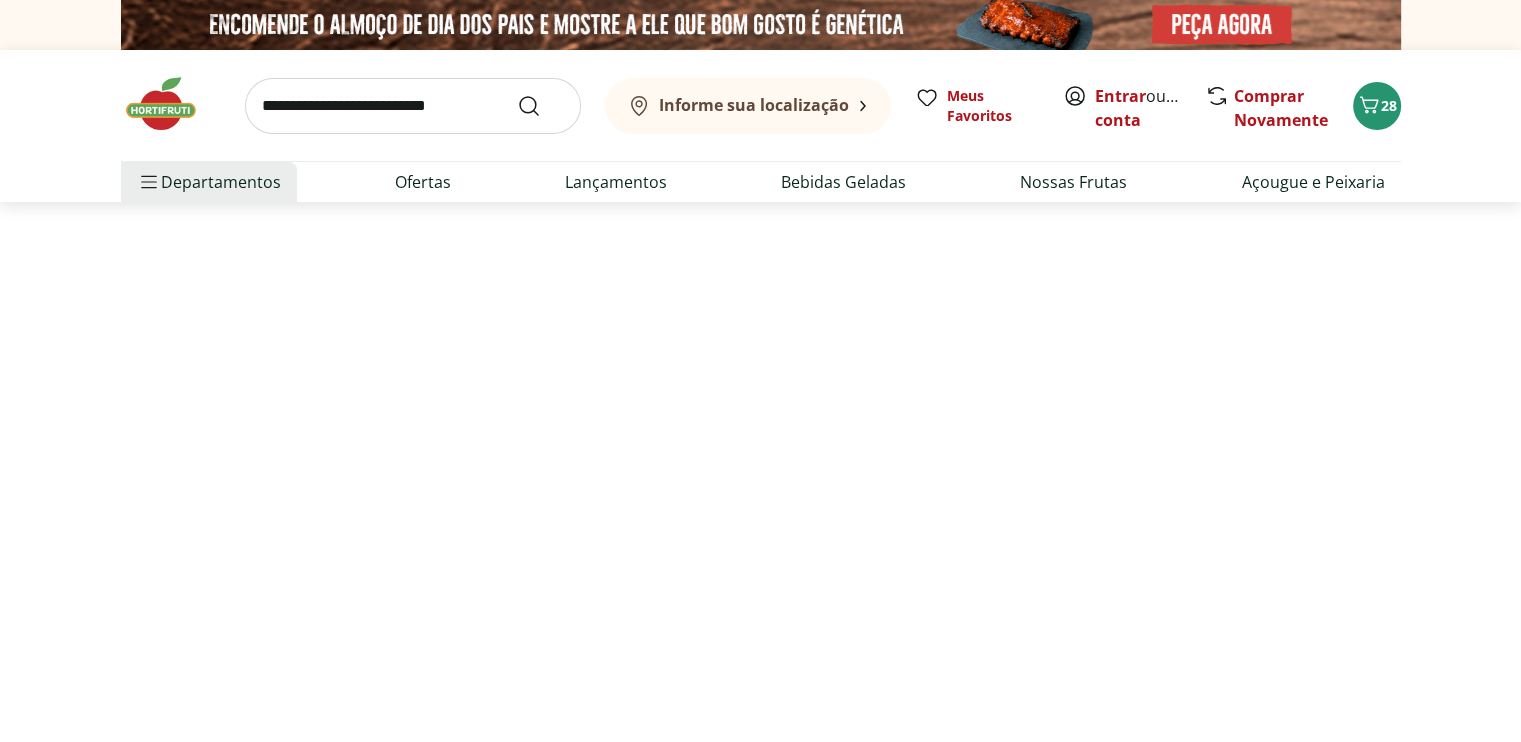 select on "**********" 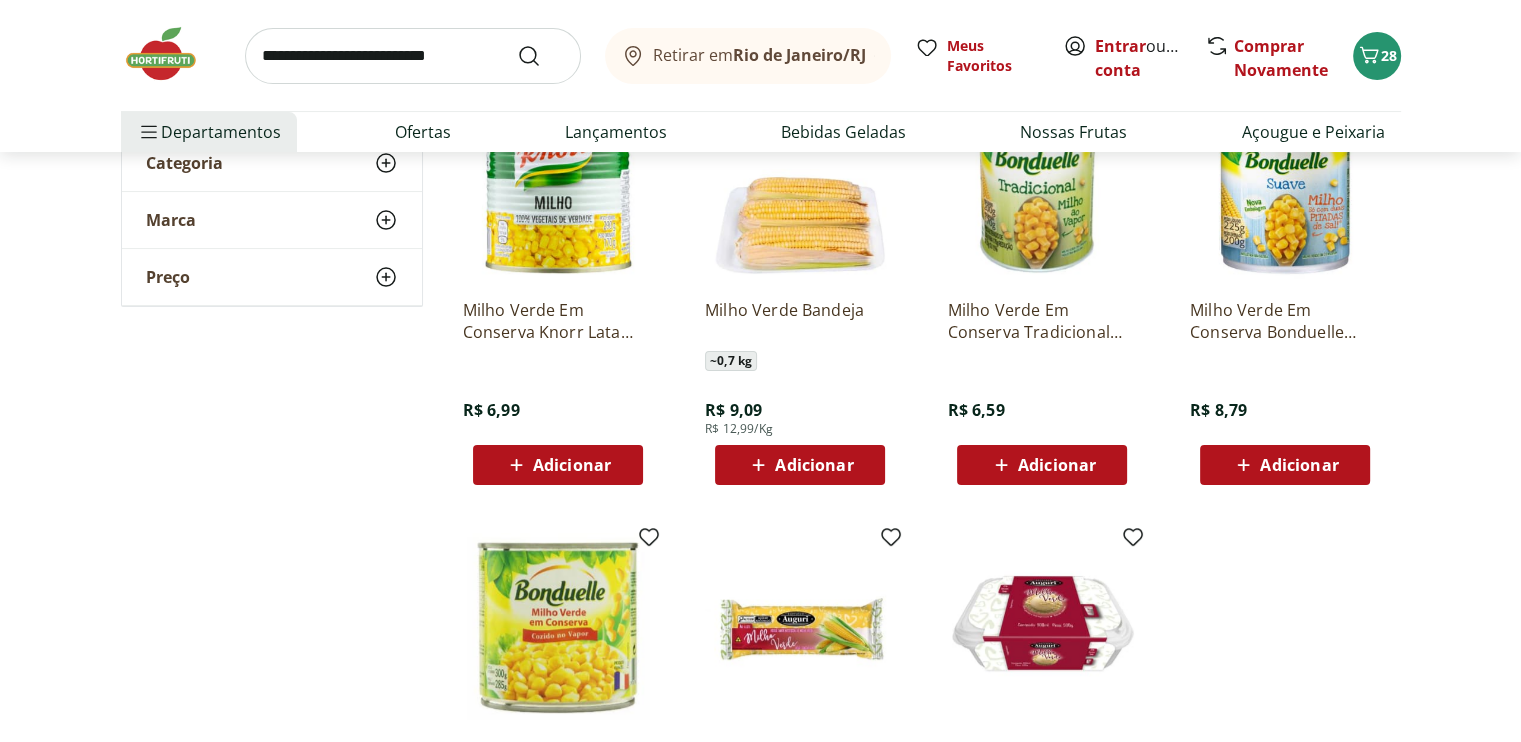 scroll, scrollTop: 300, scrollLeft: 0, axis: vertical 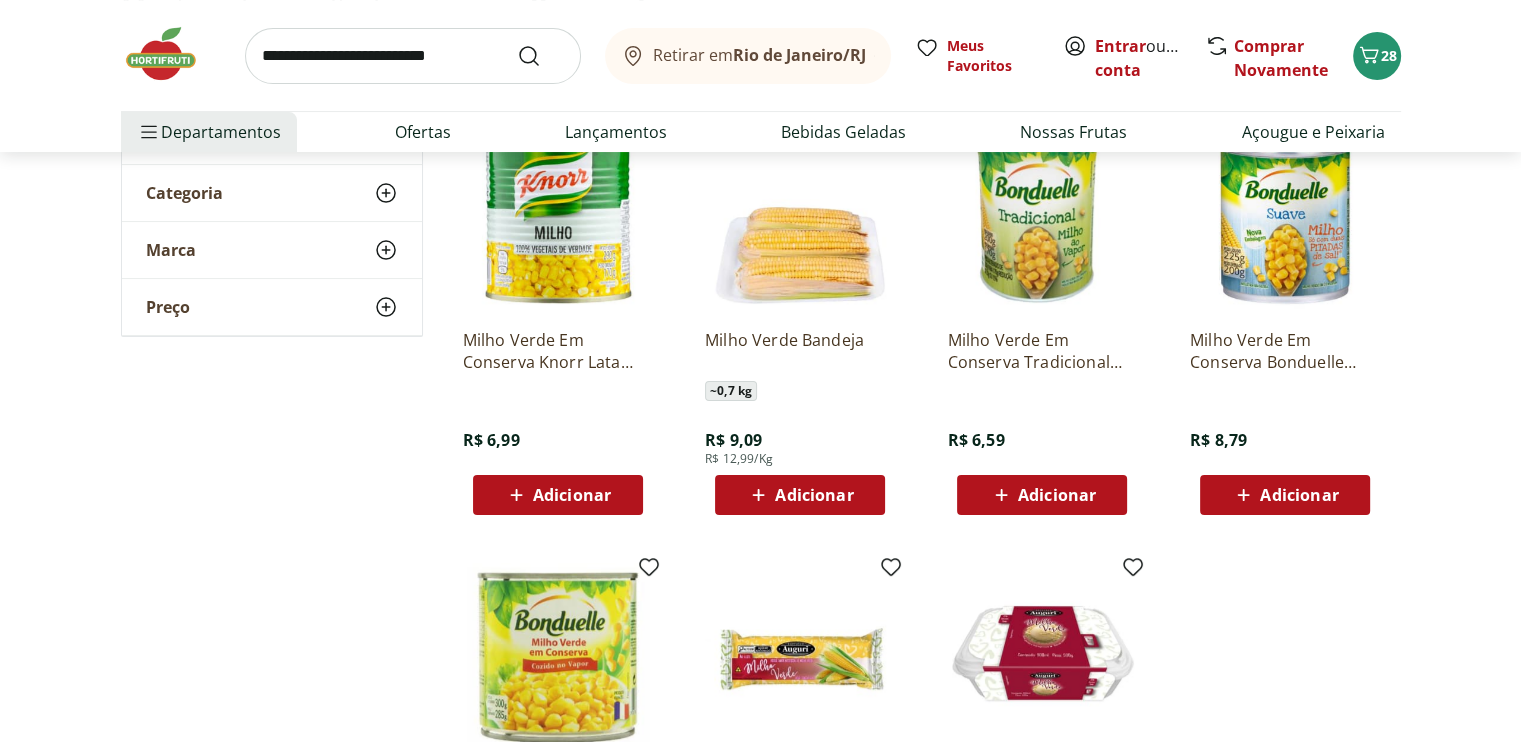 click on "Adicionar" at bounding box center (1299, 495) 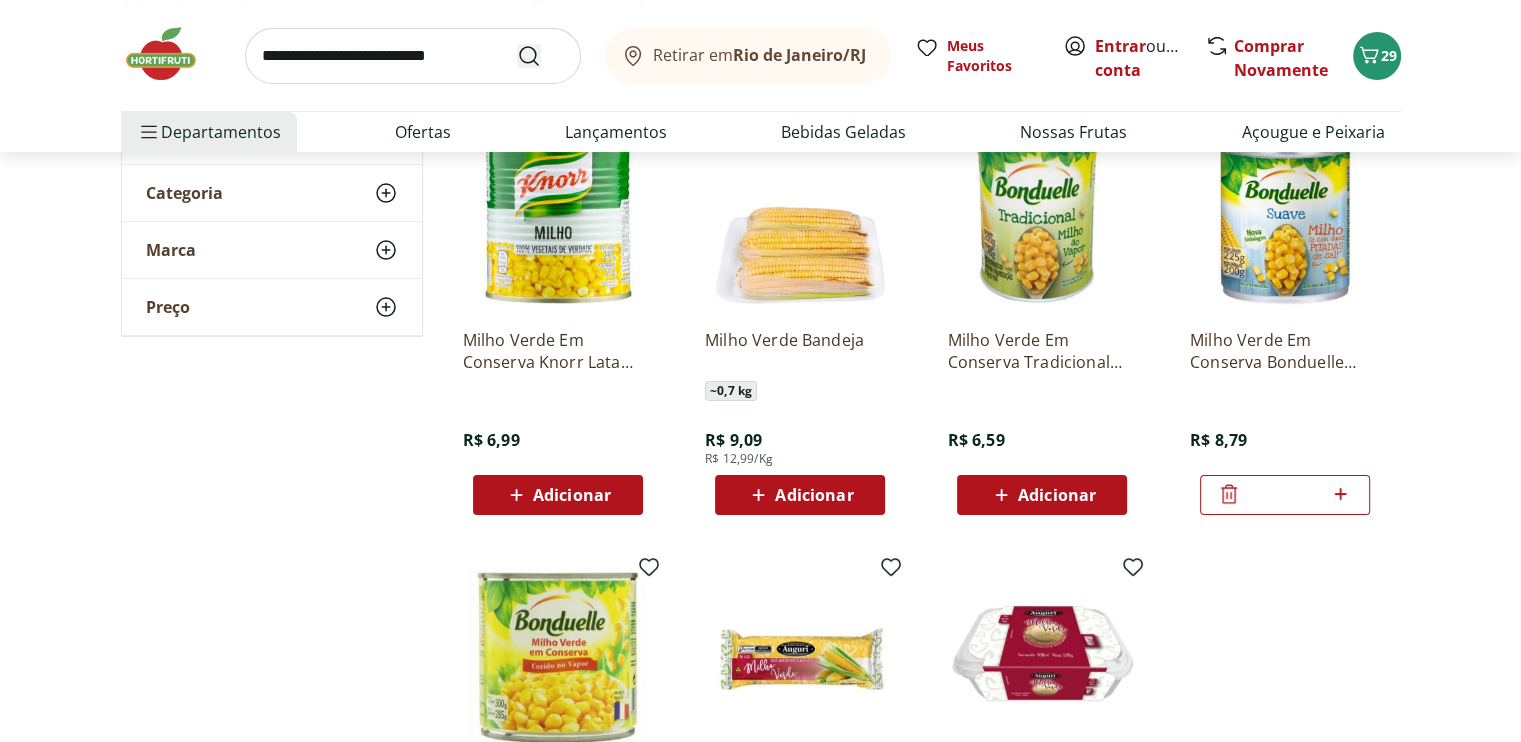 click 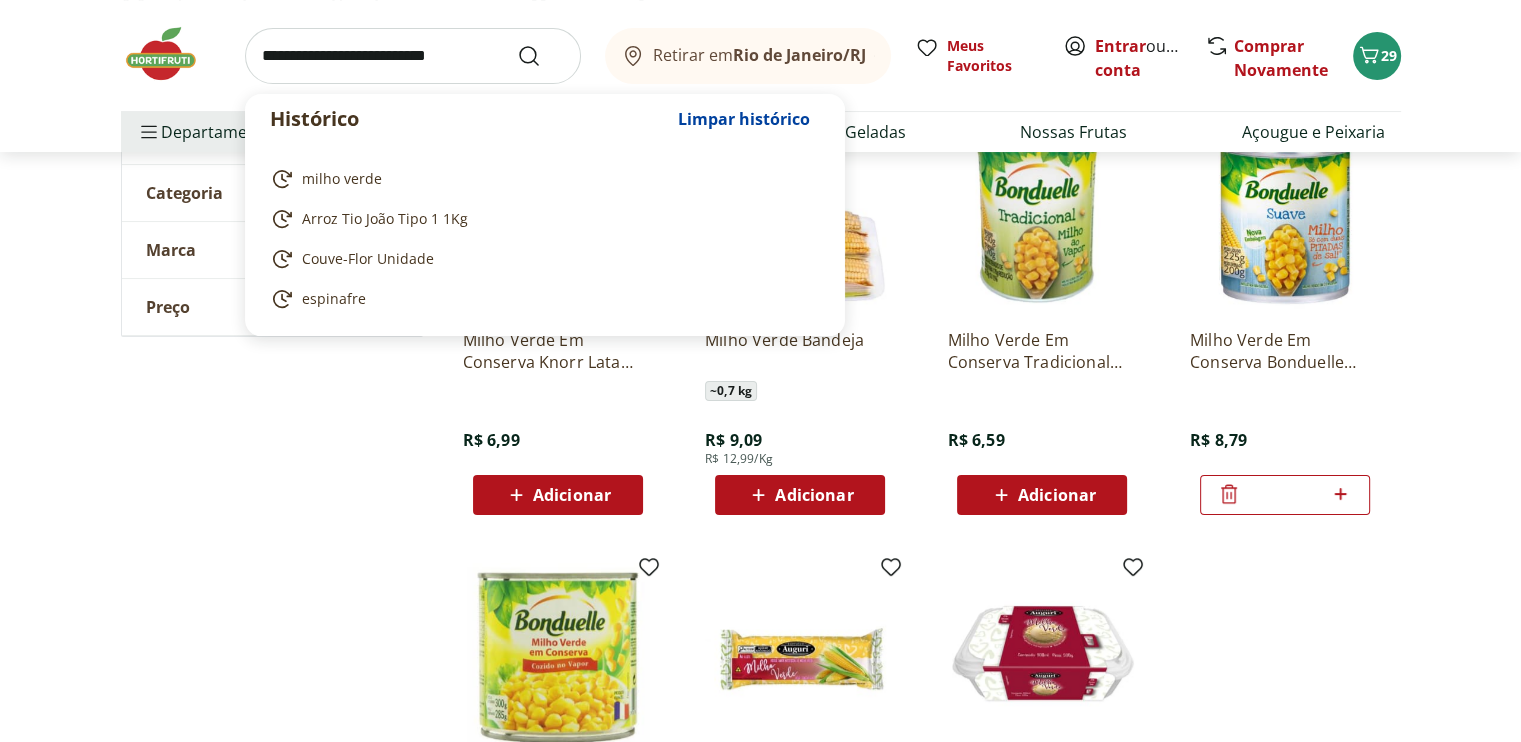 click at bounding box center (413, 56) 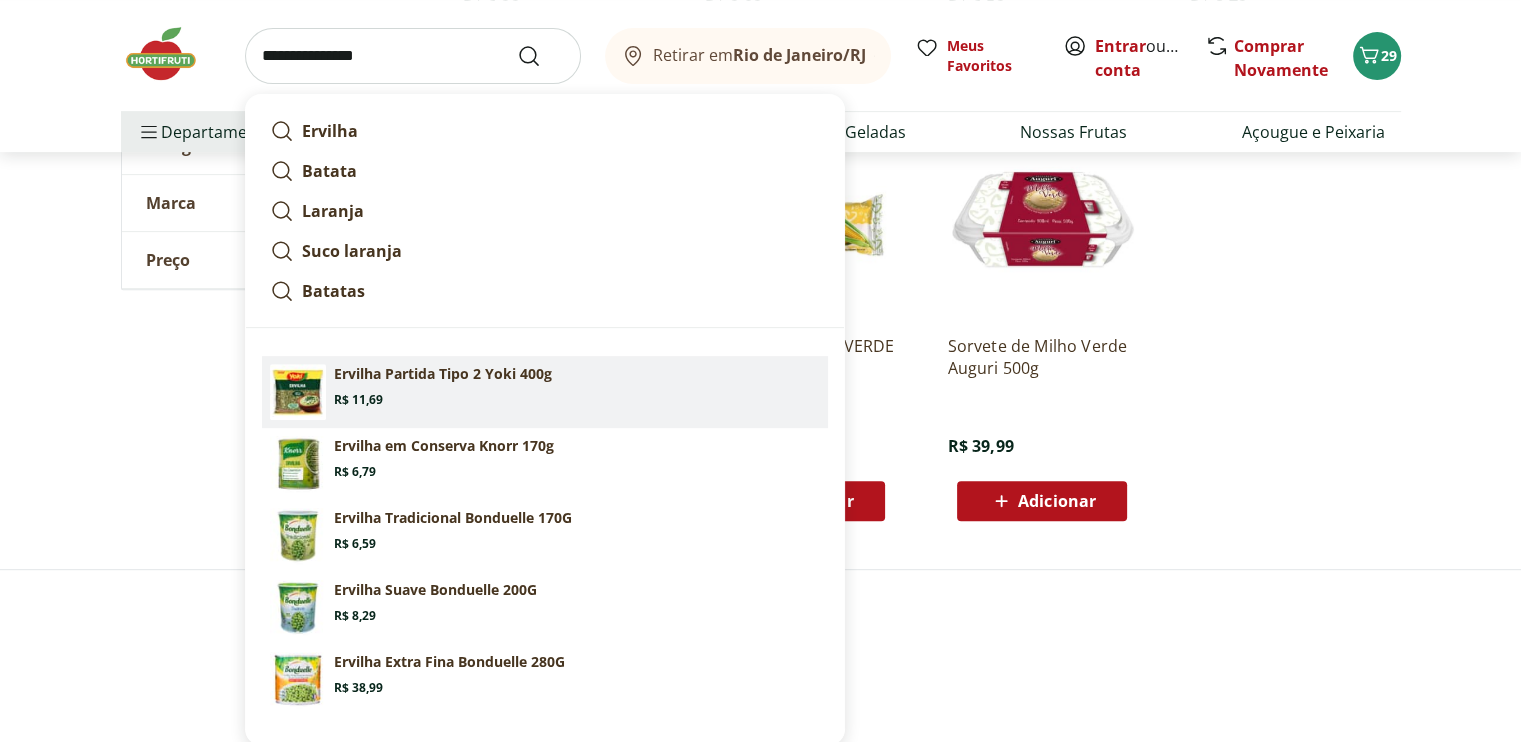 scroll, scrollTop: 800, scrollLeft: 0, axis: vertical 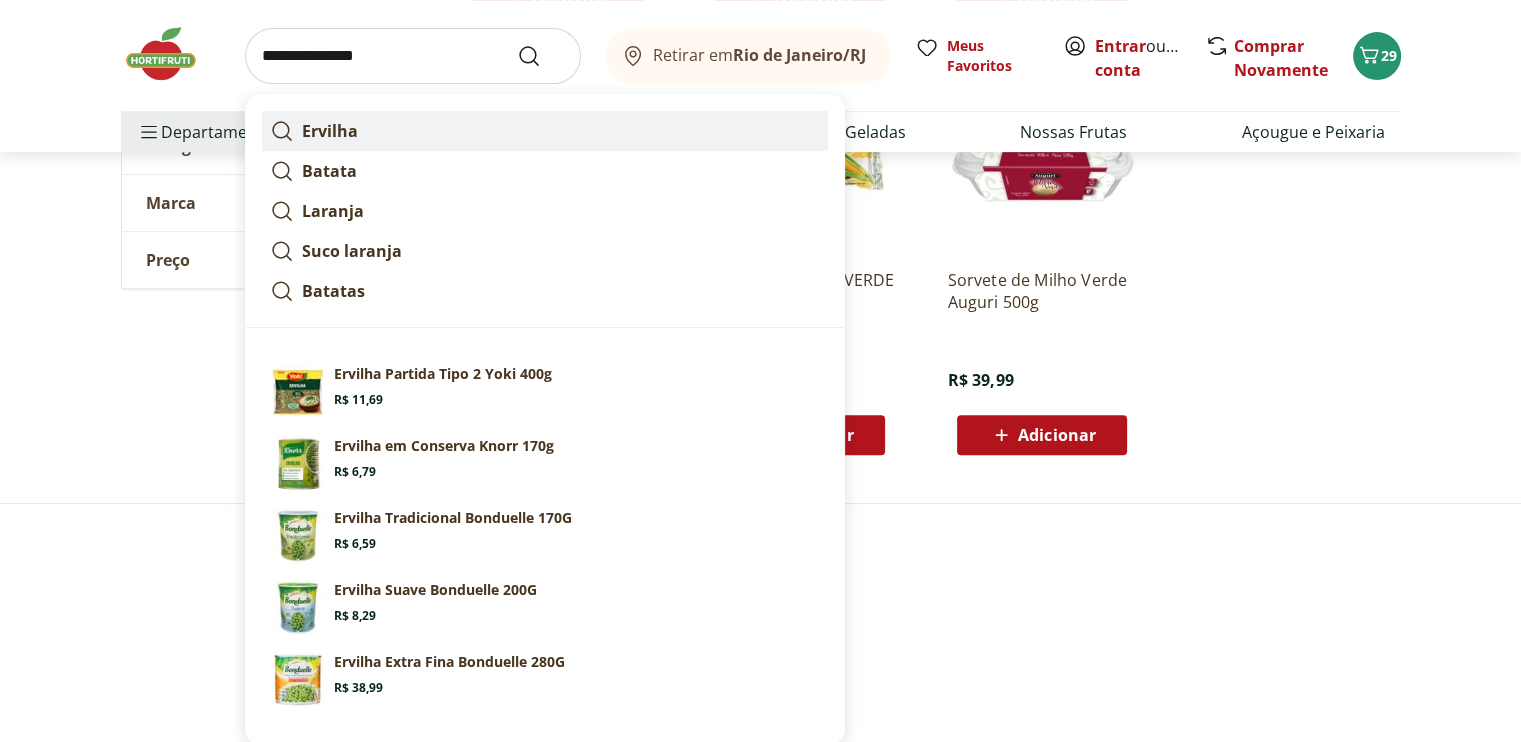 click on "Ervilha" at bounding box center [330, 131] 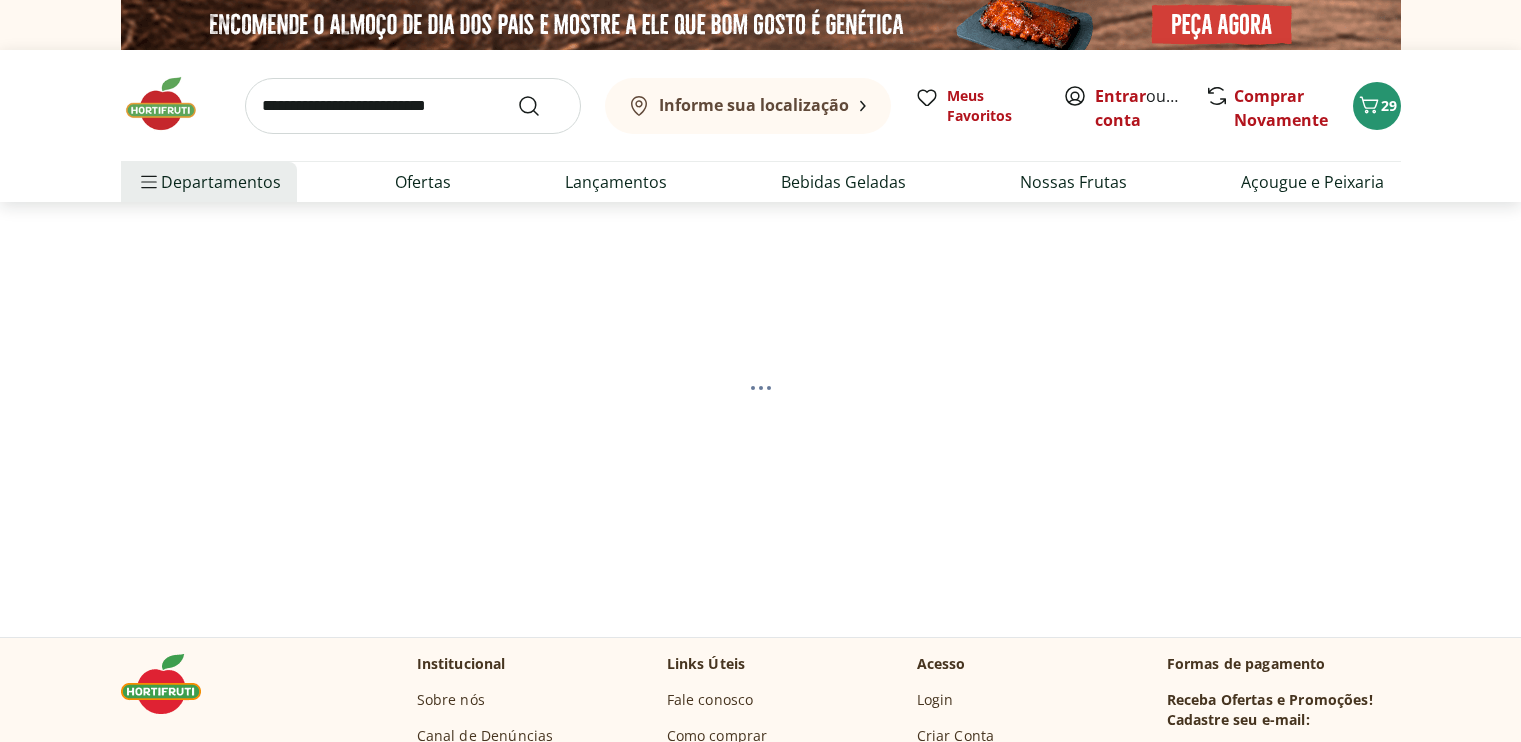 scroll, scrollTop: 0, scrollLeft: 0, axis: both 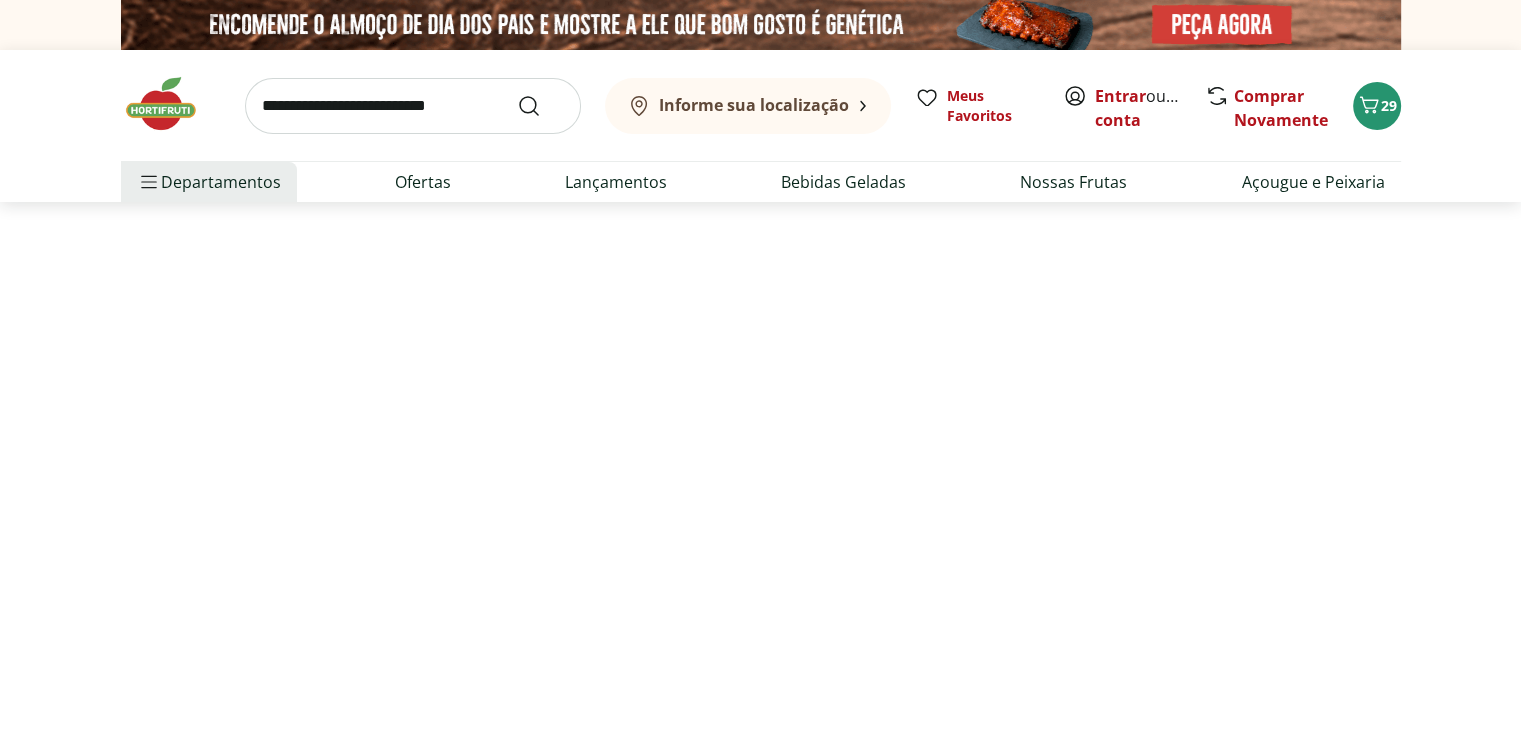 select on "**********" 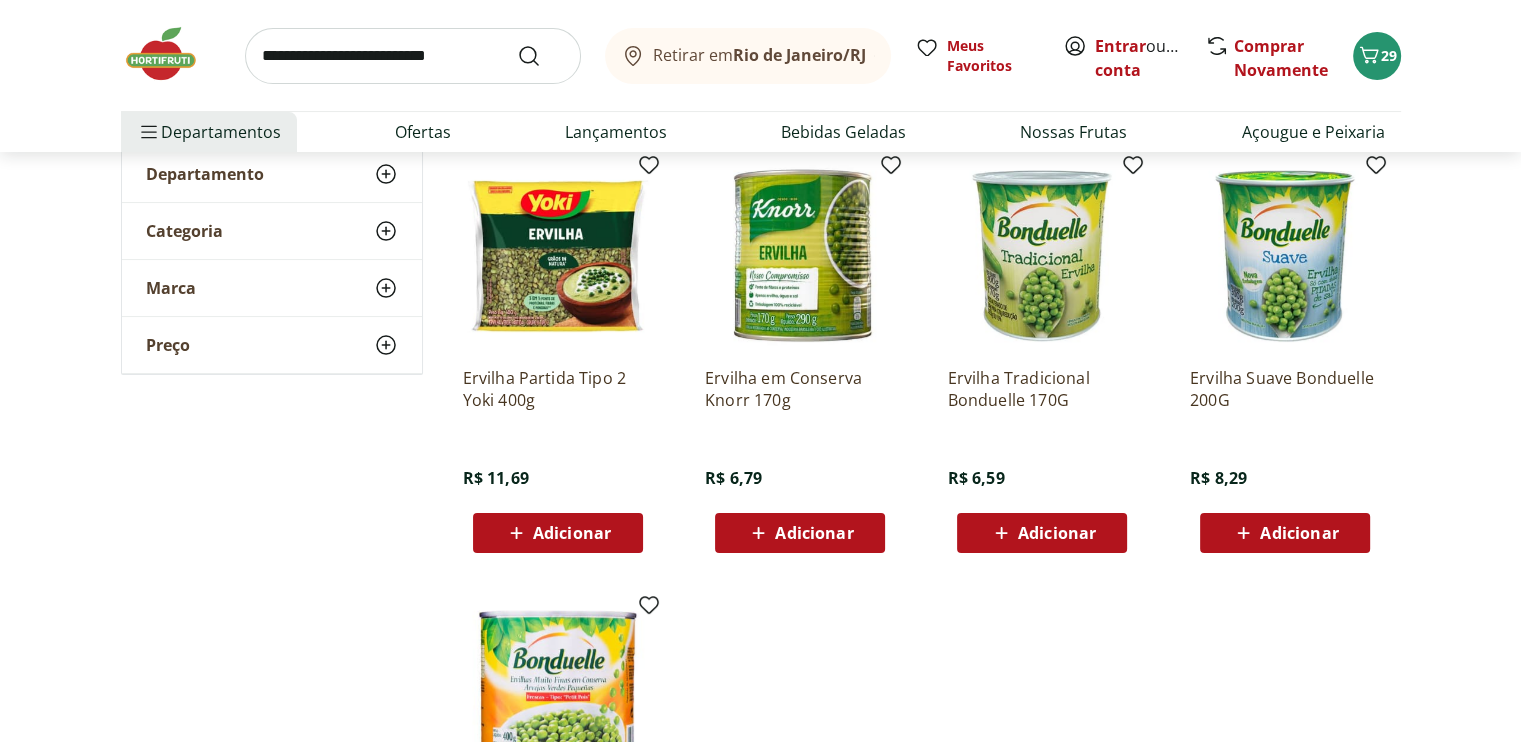 scroll, scrollTop: 300, scrollLeft: 0, axis: vertical 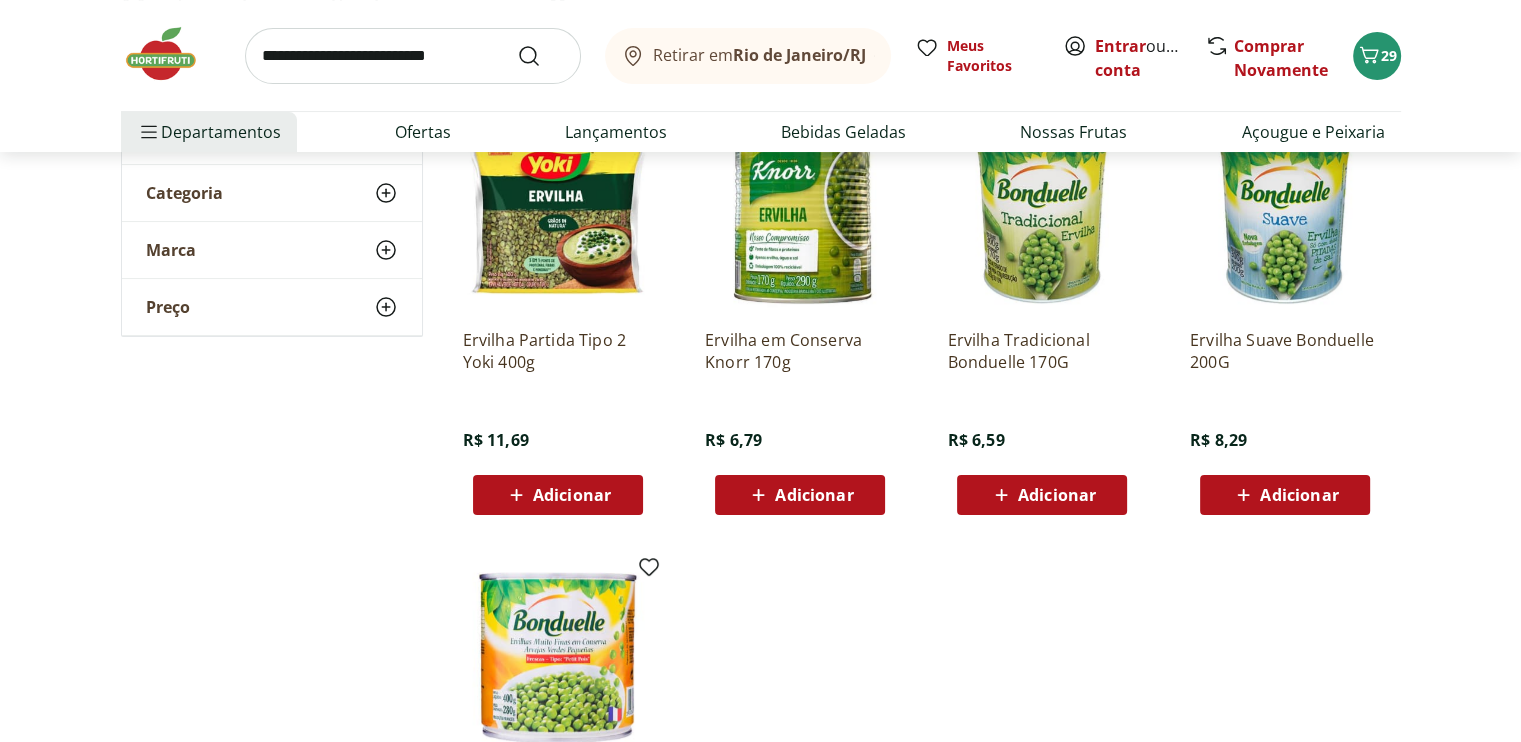 click at bounding box center (1042, 218) 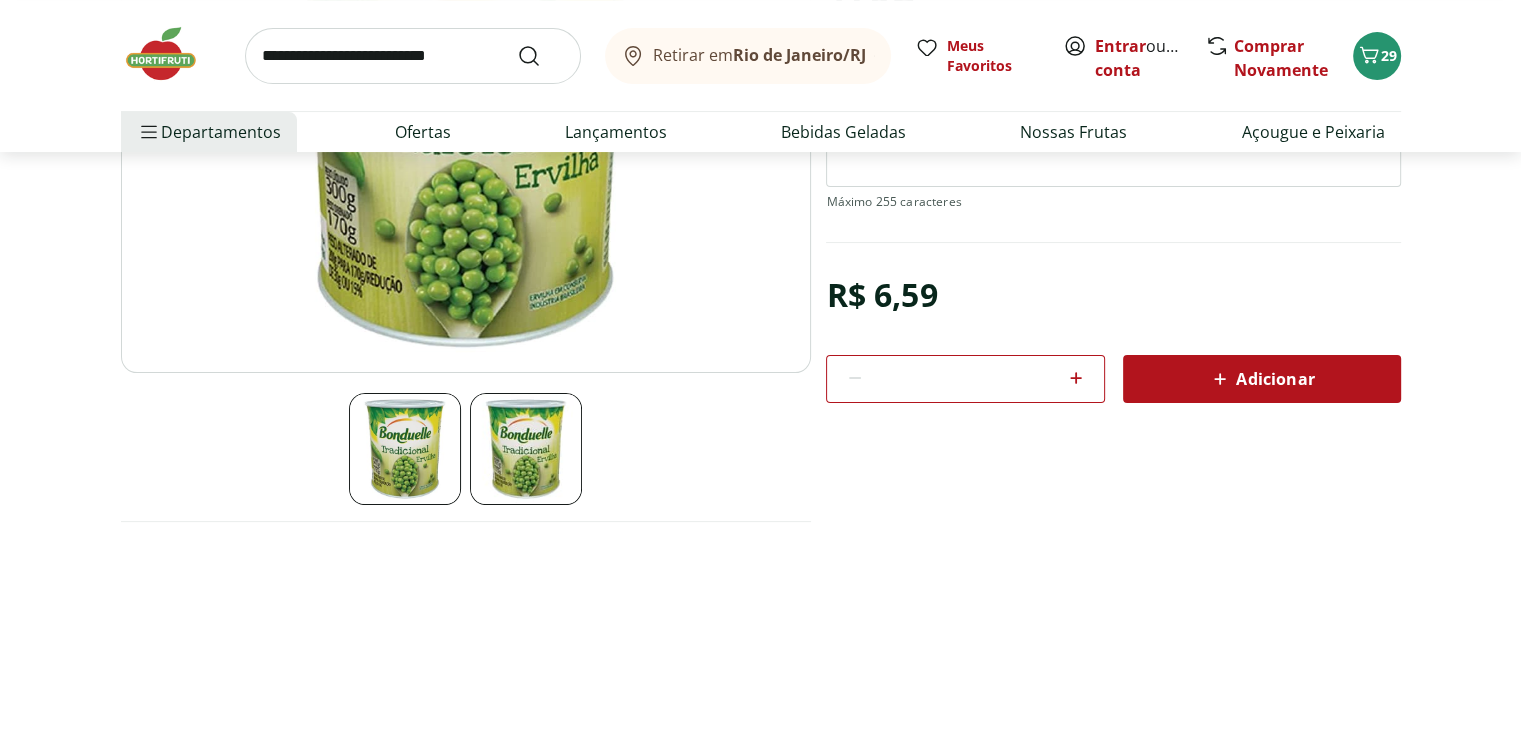 scroll, scrollTop: 400, scrollLeft: 0, axis: vertical 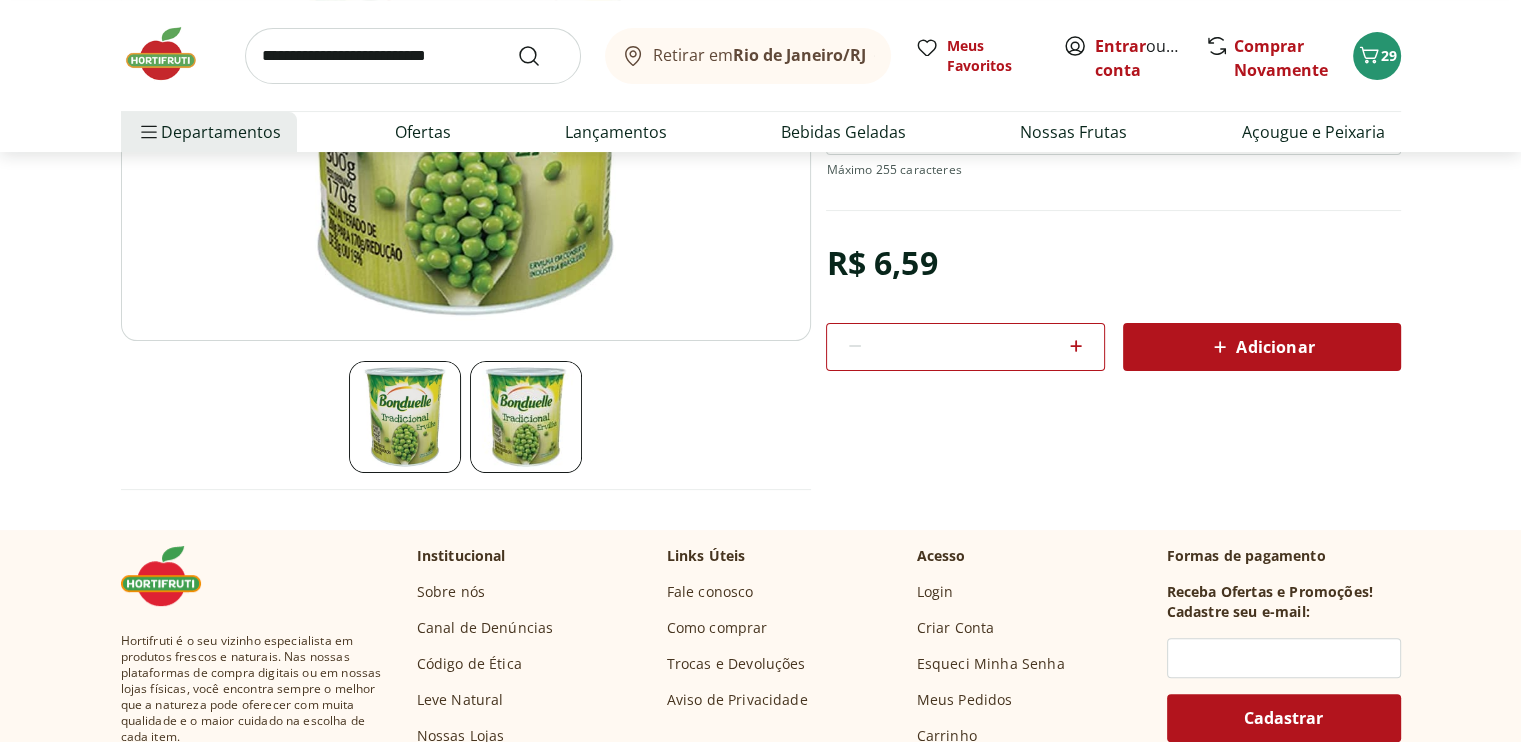 click on "Adicionar" at bounding box center [1261, 347] 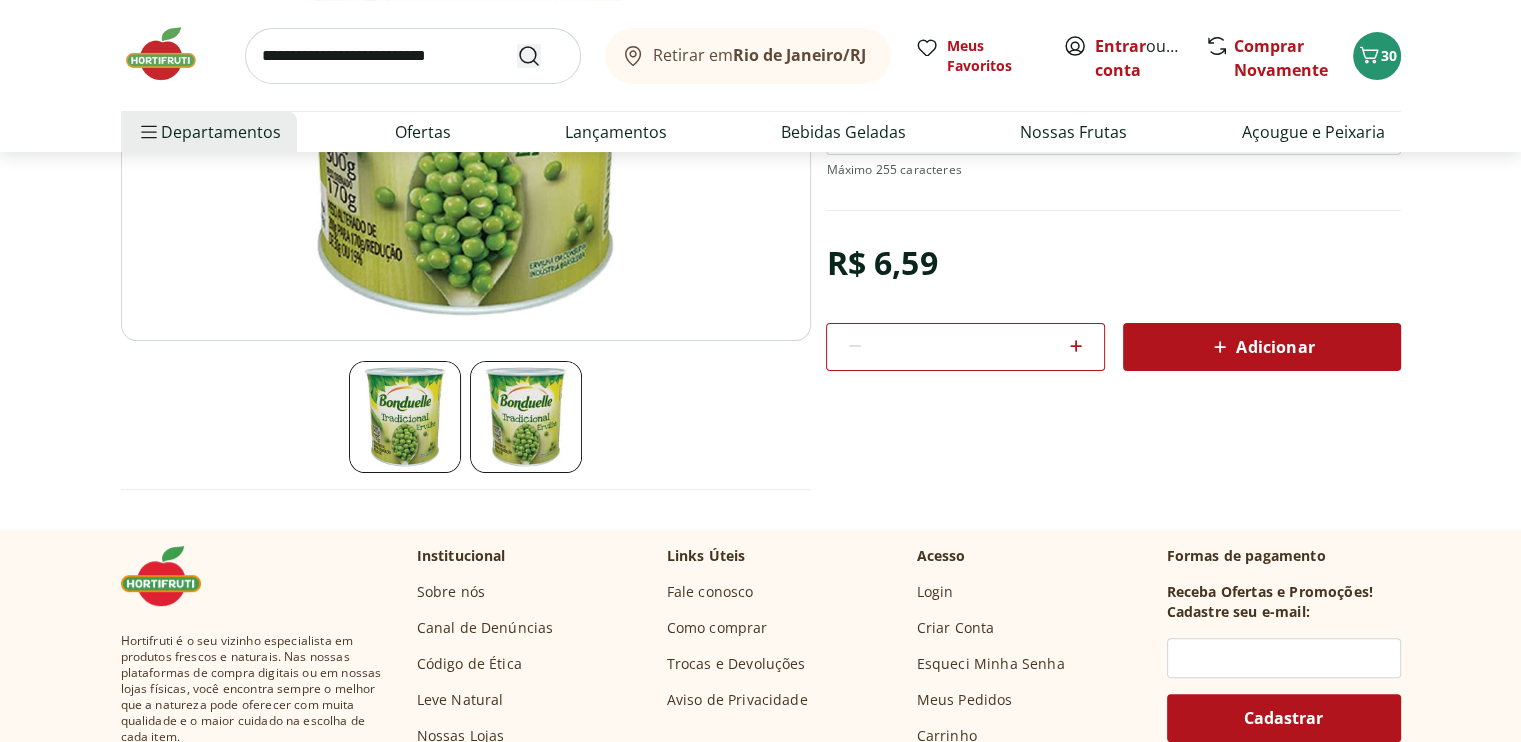 click 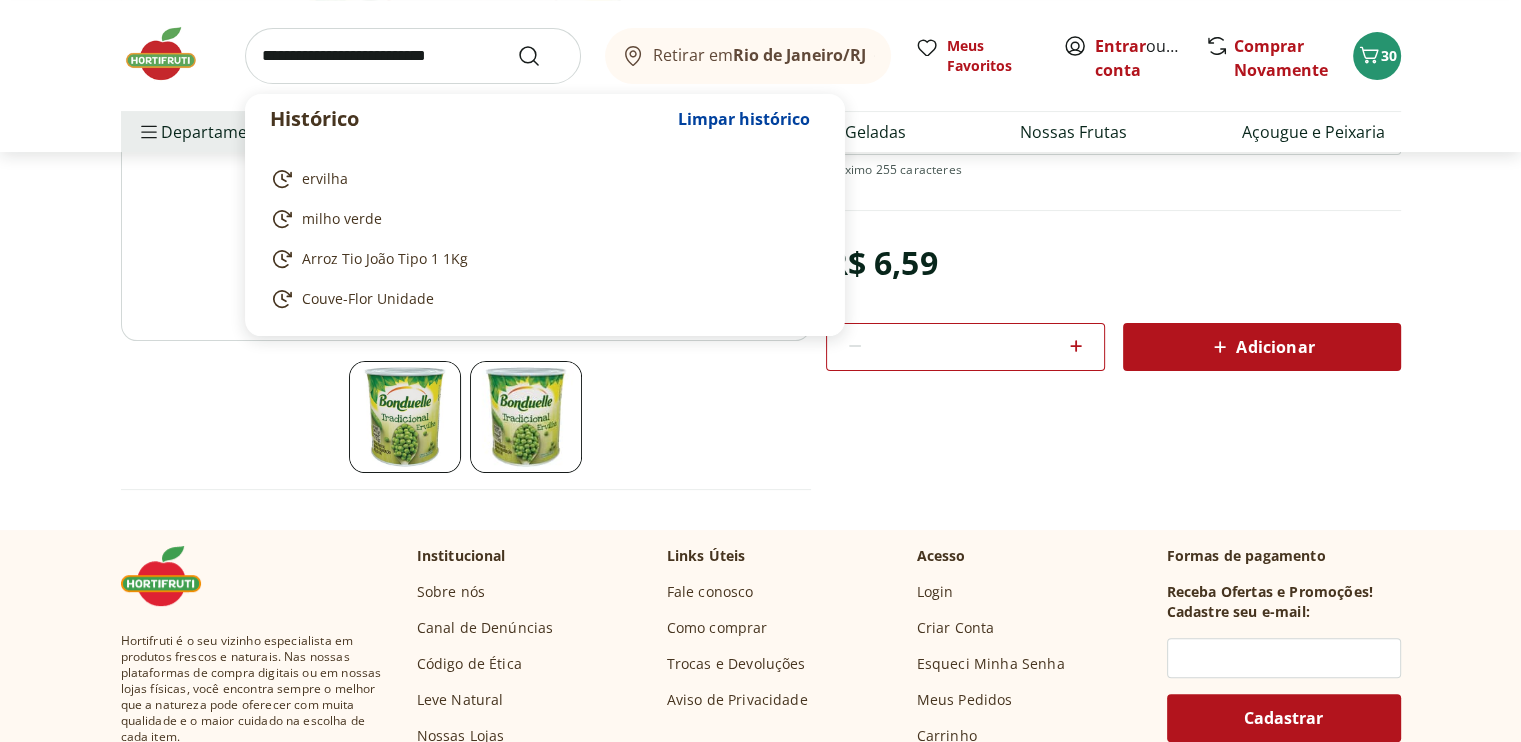 click at bounding box center (413, 56) 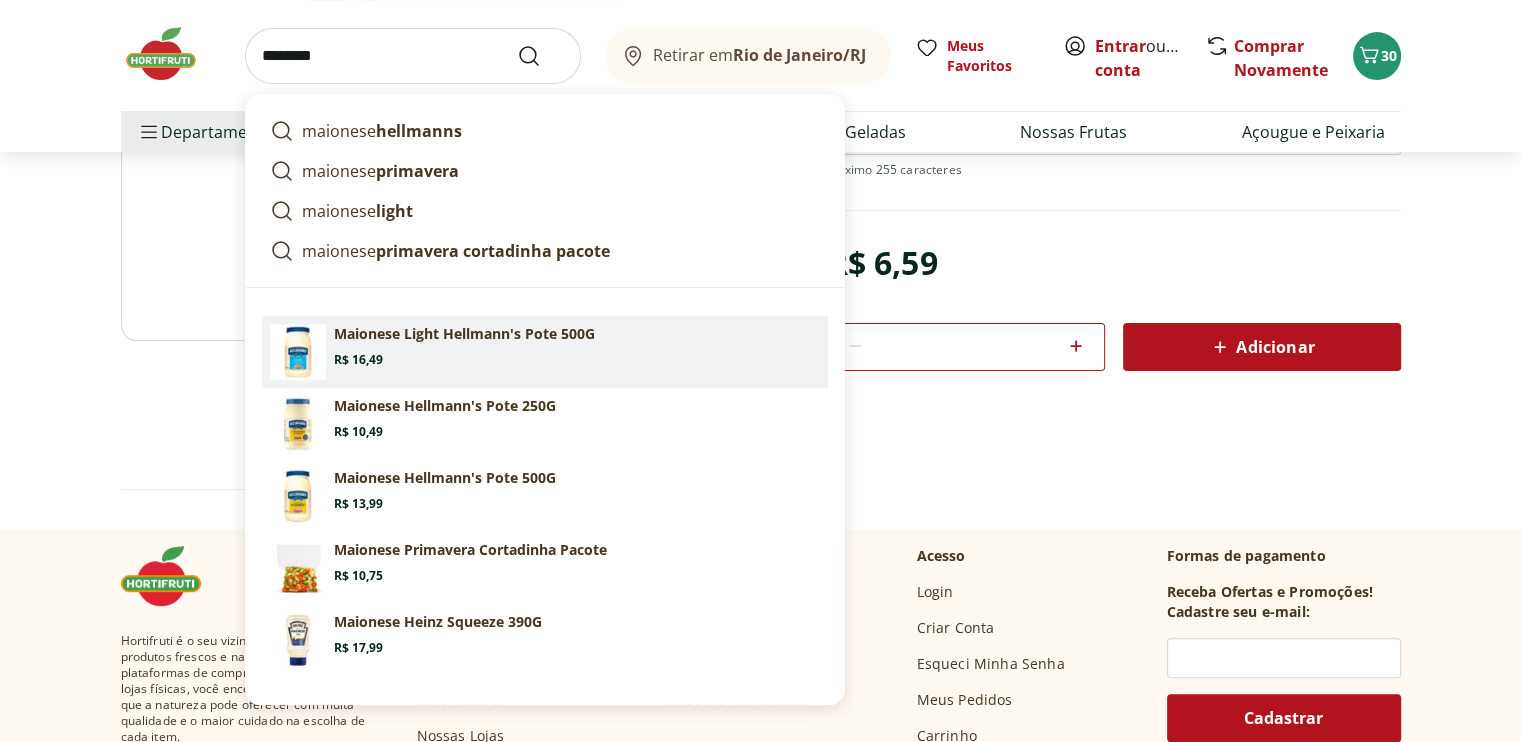 scroll, scrollTop: 600, scrollLeft: 0, axis: vertical 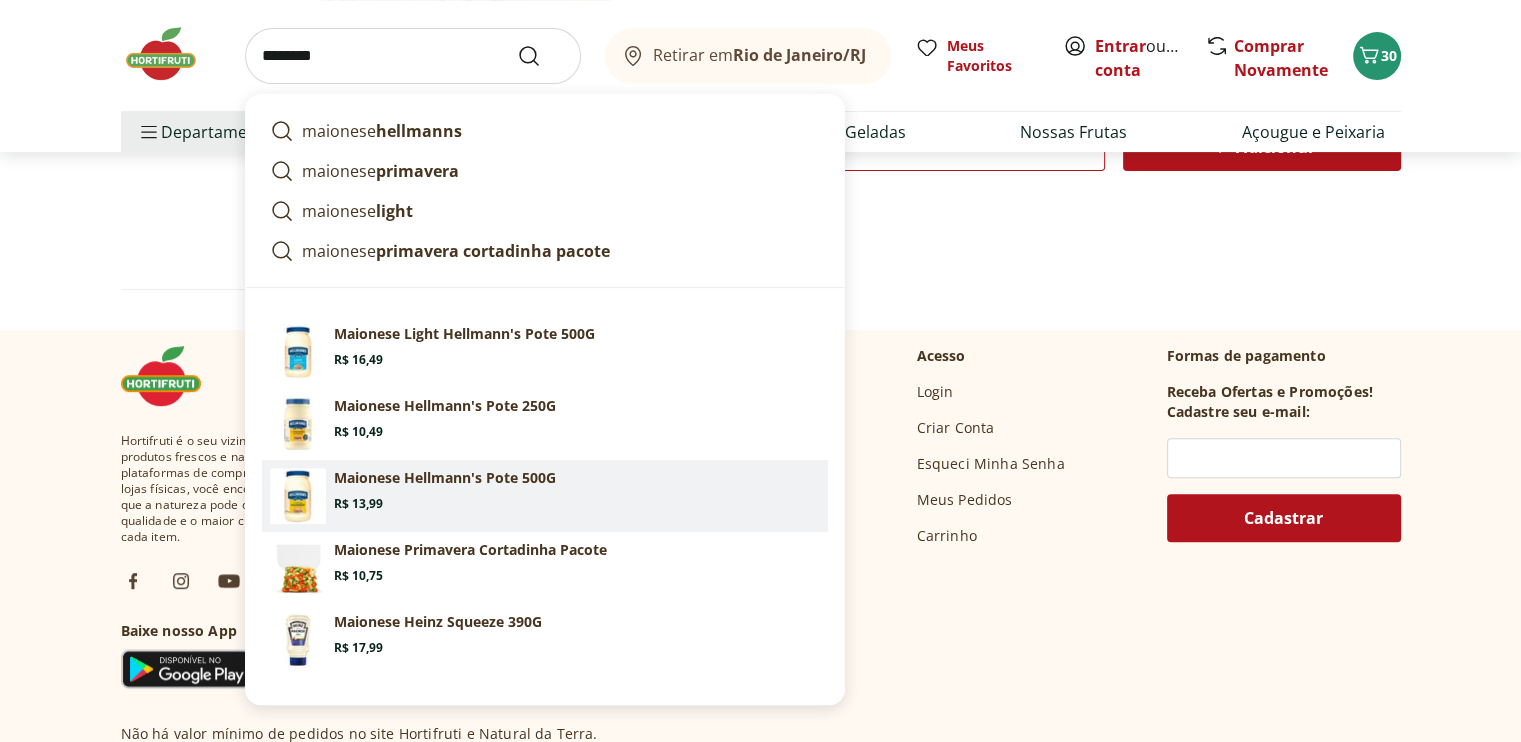 click on "Maionese Hellmann's Pote 500G" at bounding box center [445, 478] 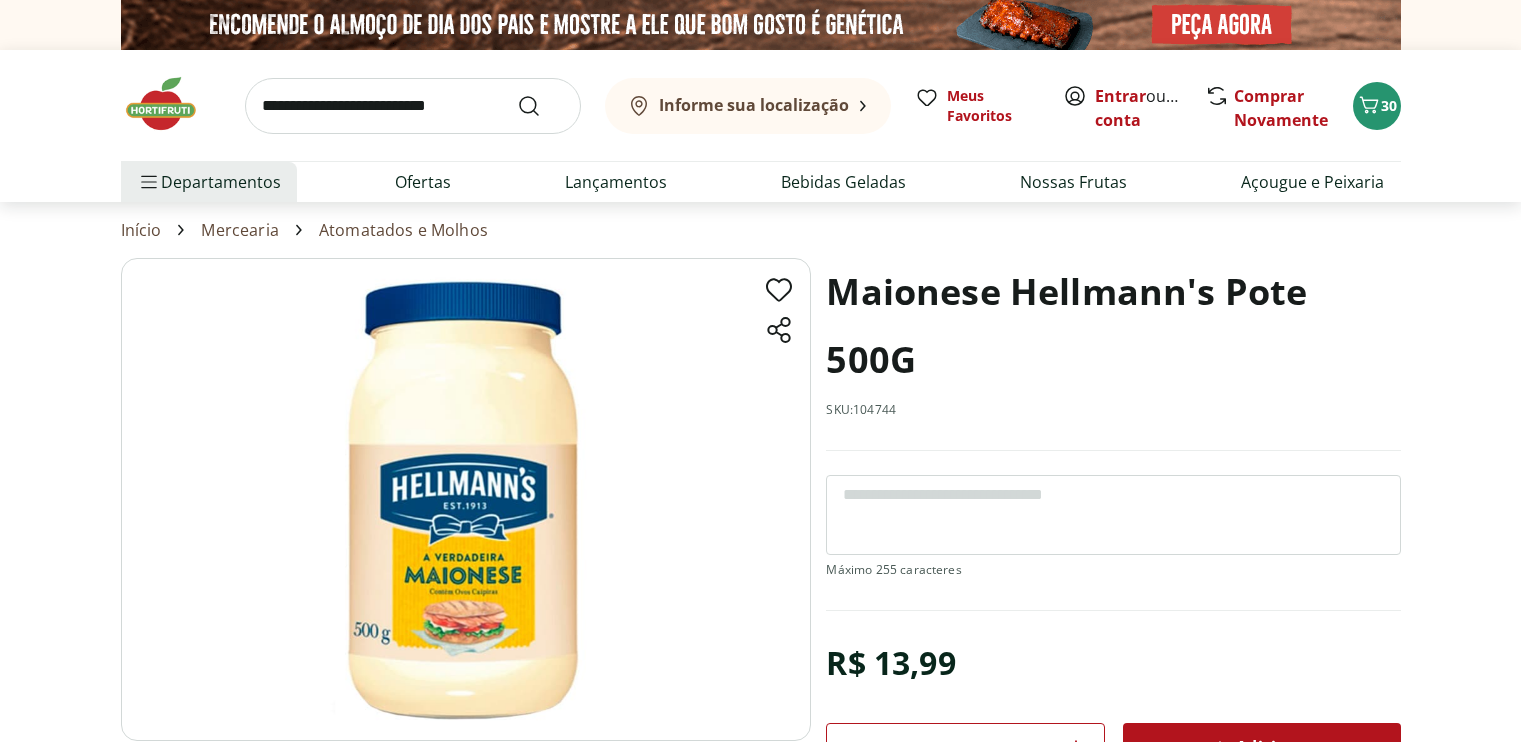 scroll, scrollTop: 0, scrollLeft: 0, axis: both 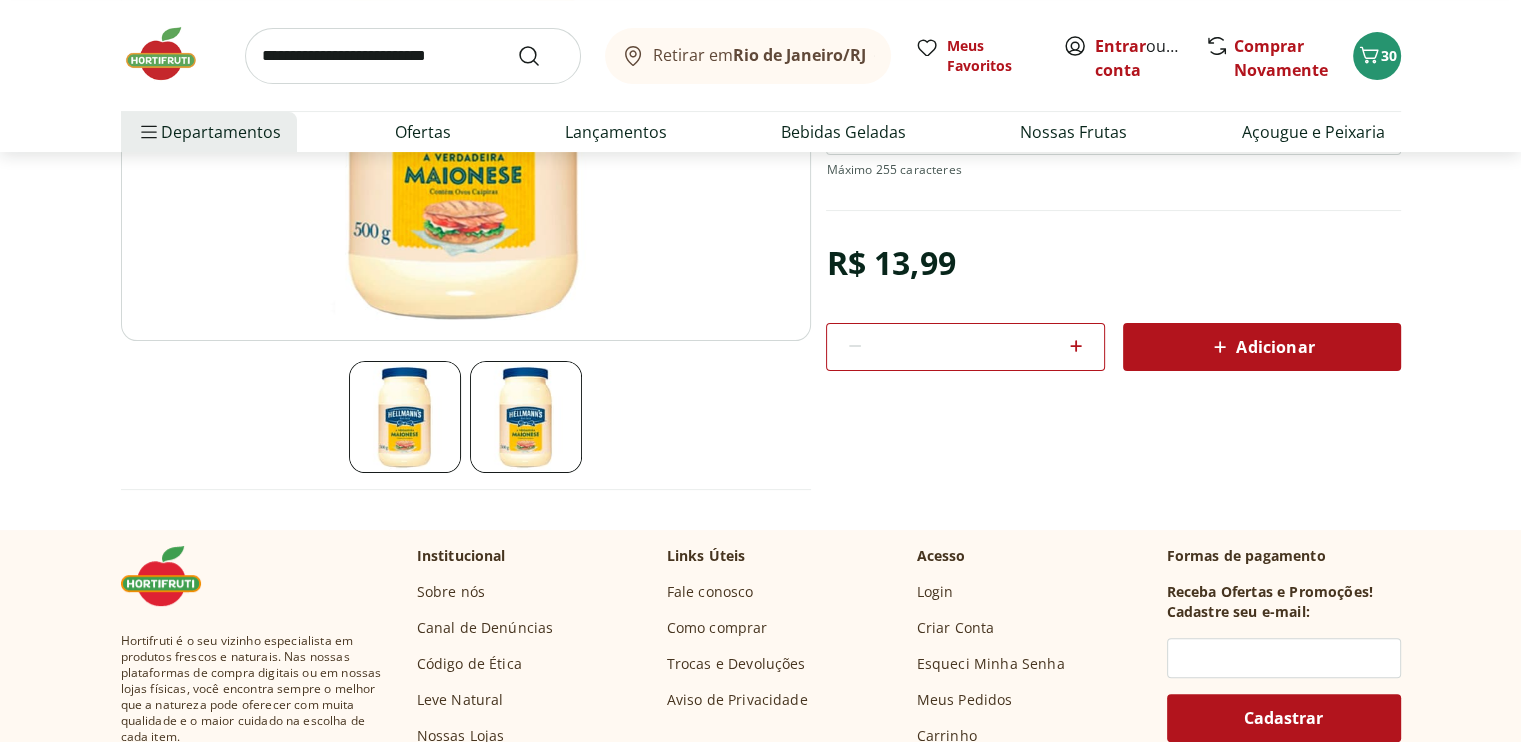 click on "Adicionar" at bounding box center [1261, 347] 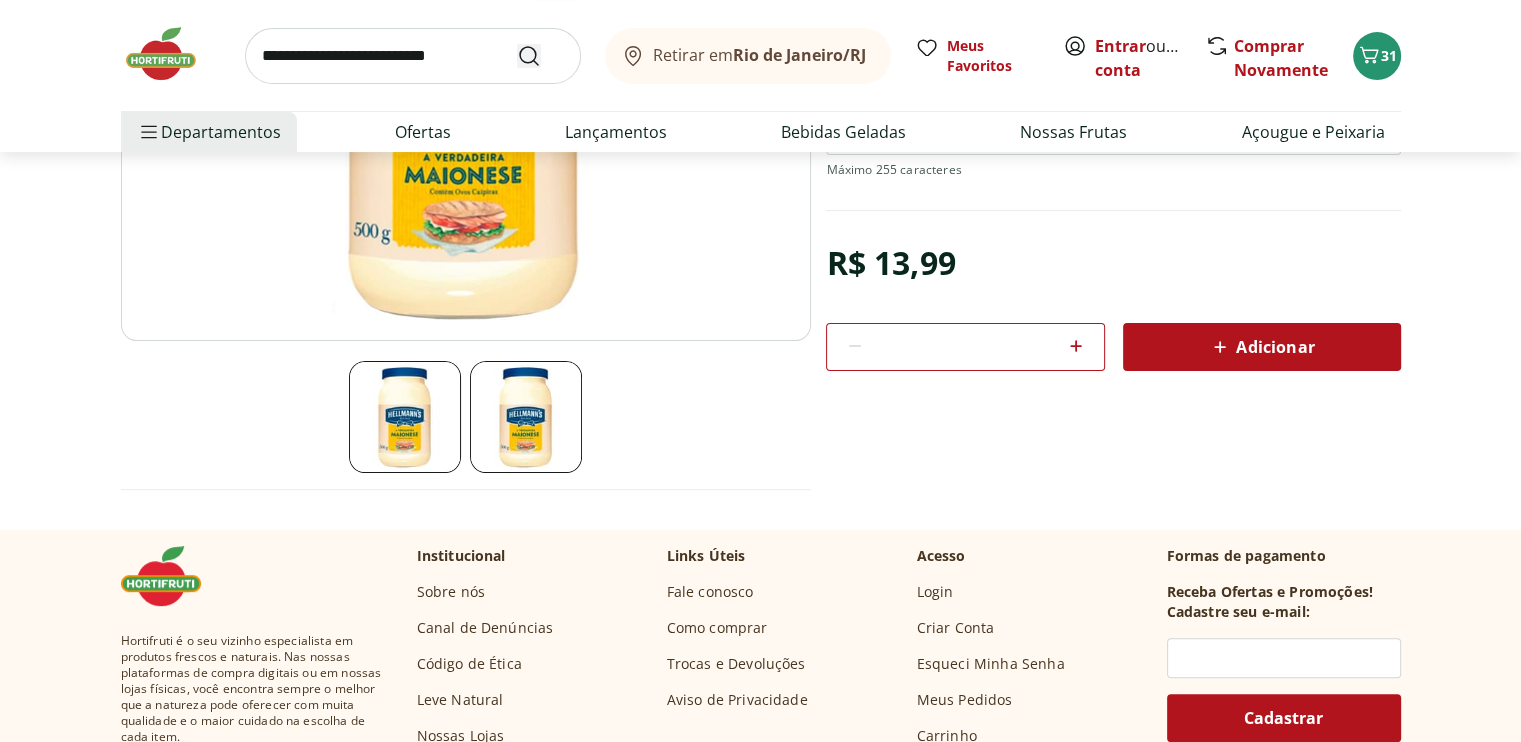 click 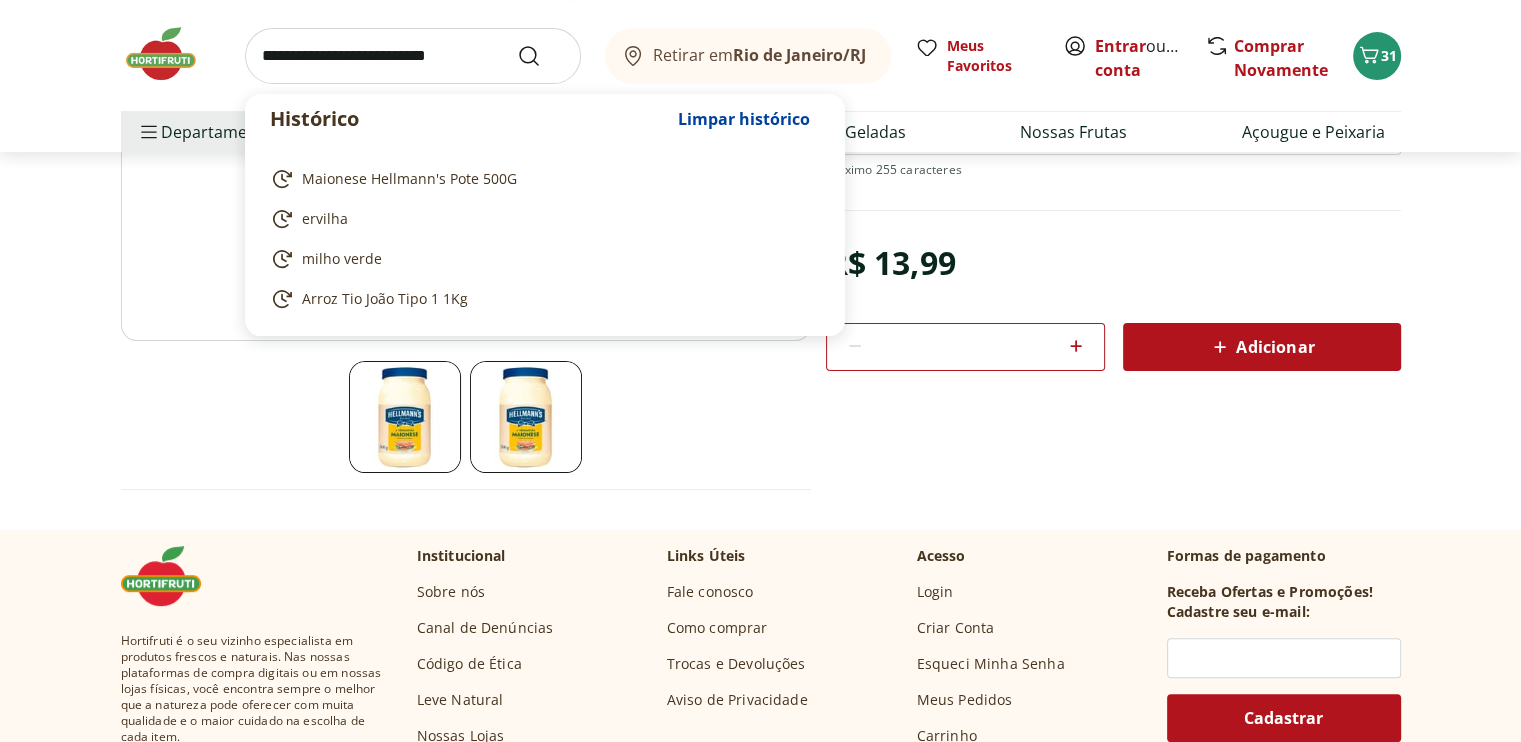 click at bounding box center (413, 56) 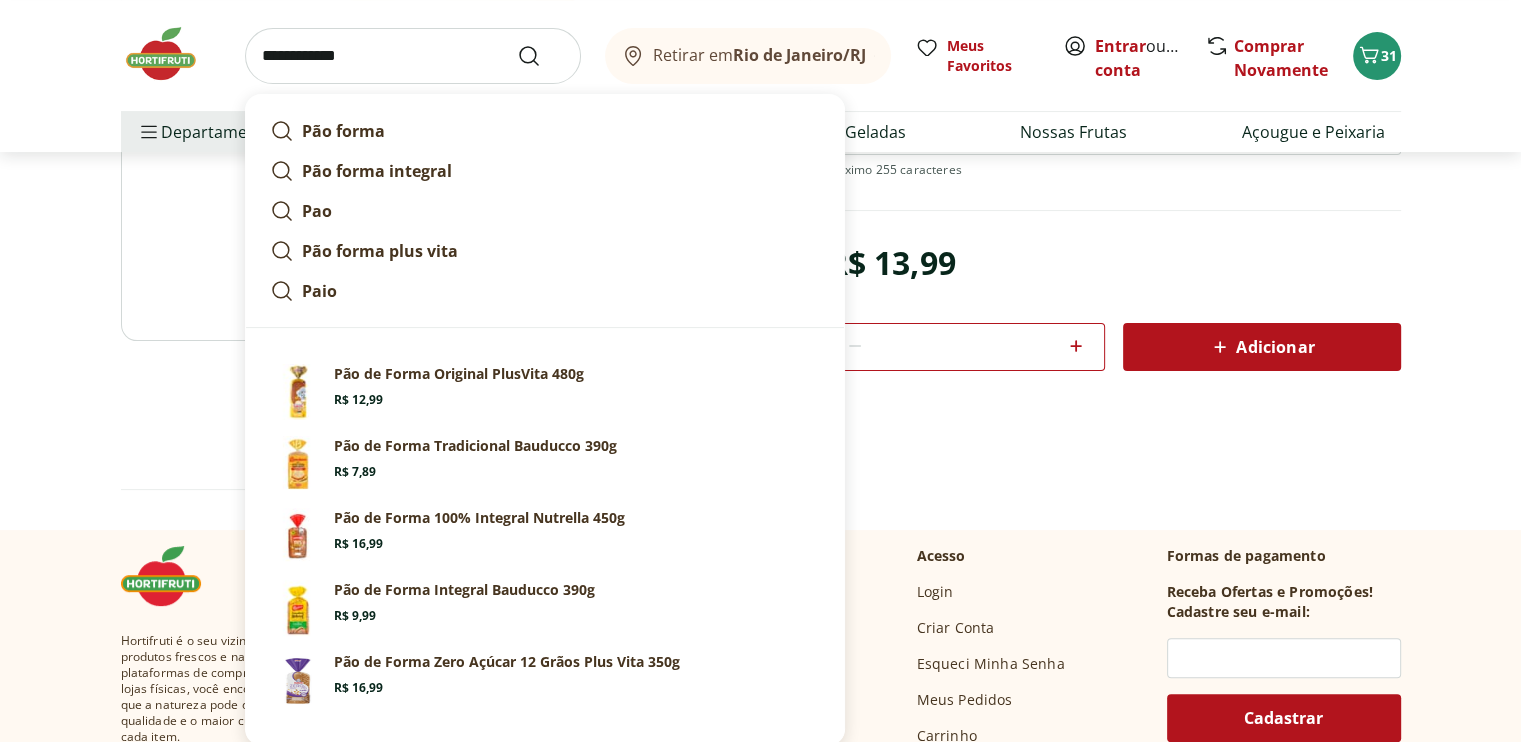 type on "**********" 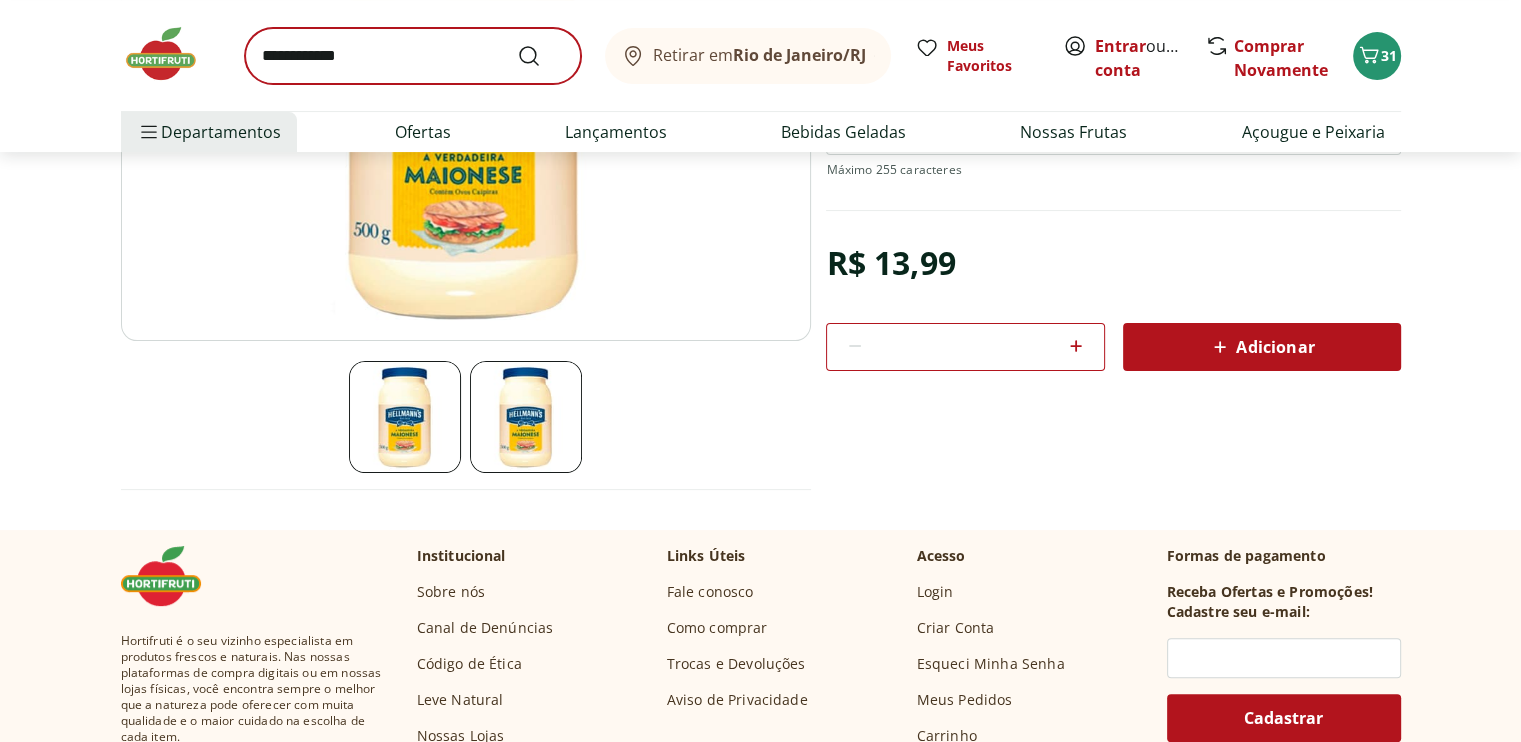scroll, scrollTop: 0, scrollLeft: 0, axis: both 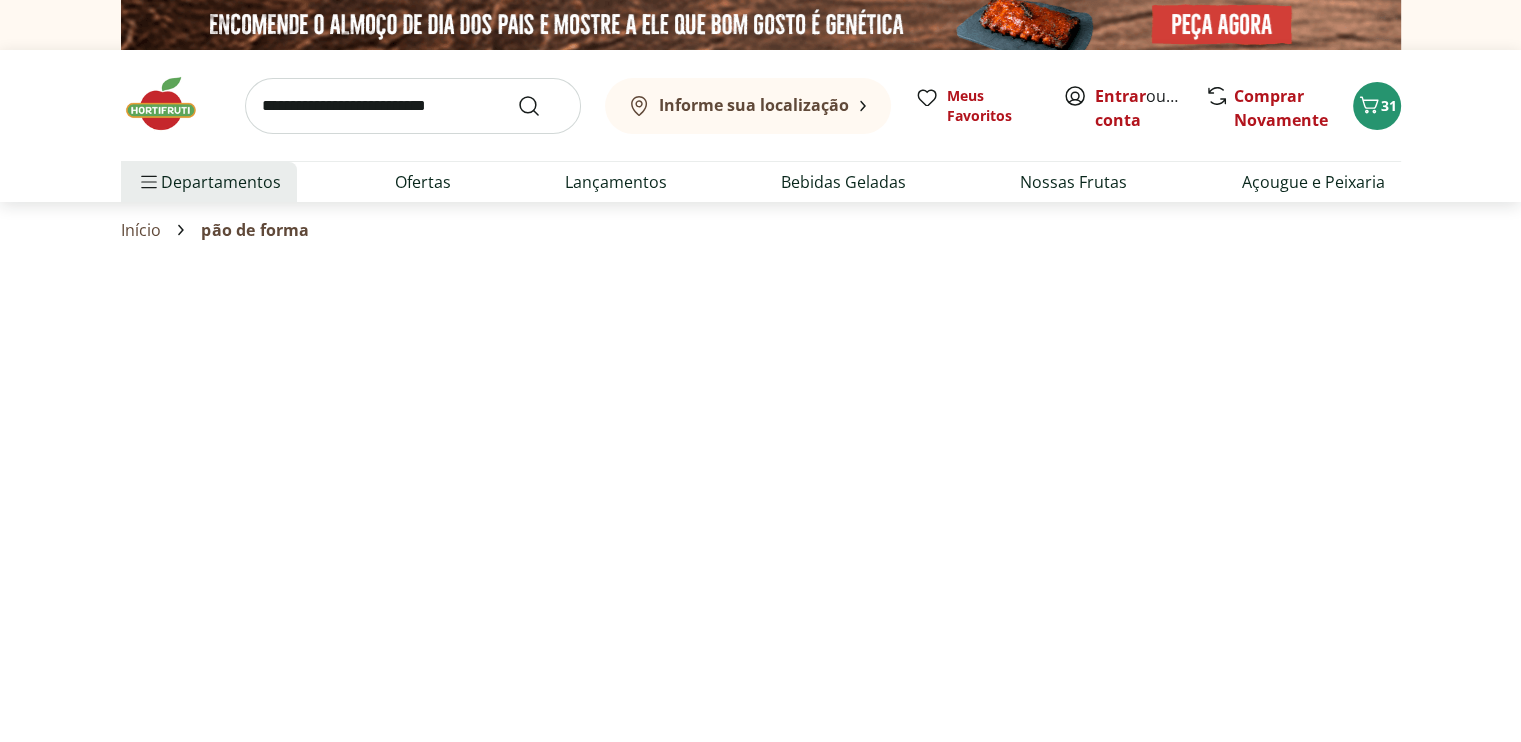 select on "**********" 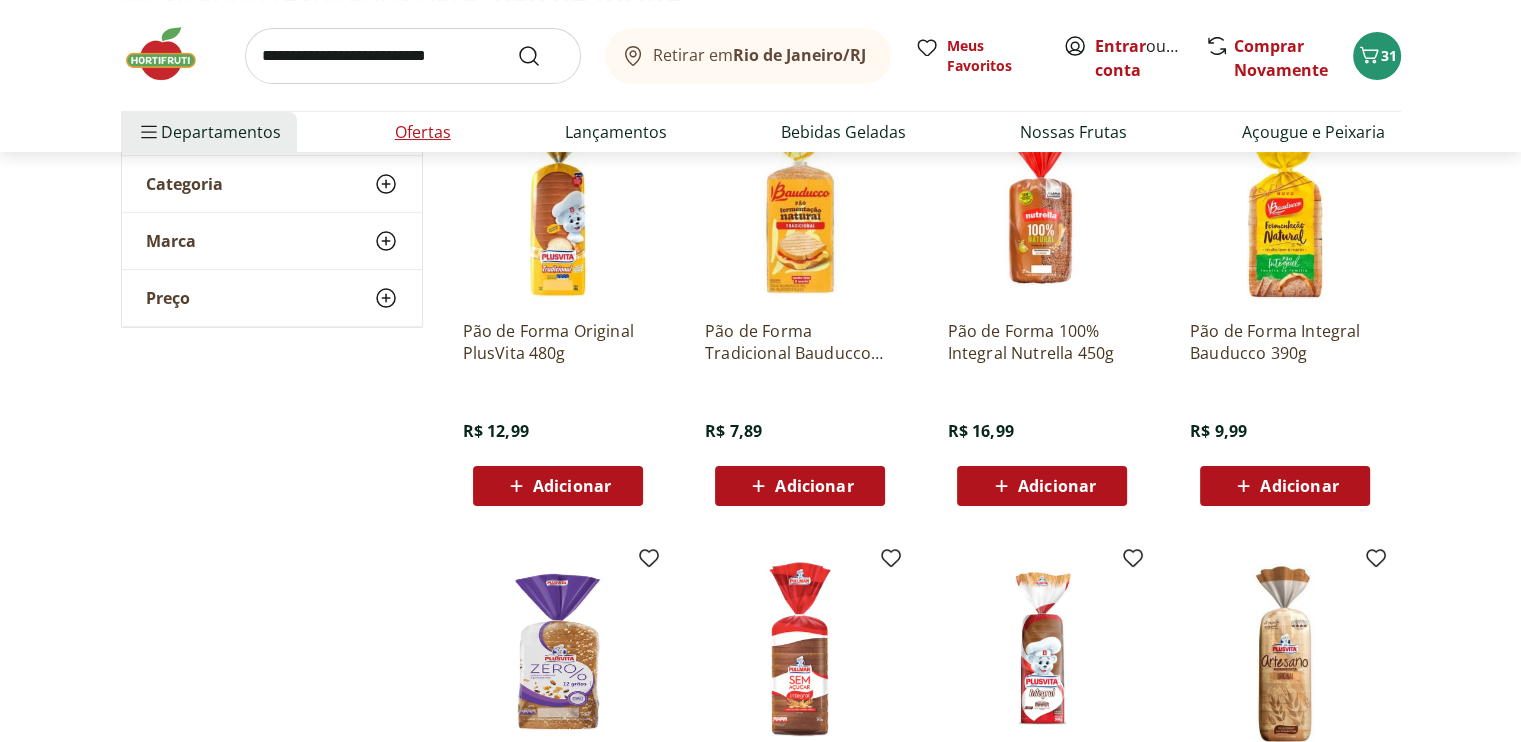 scroll, scrollTop: 100, scrollLeft: 0, axis: vertical 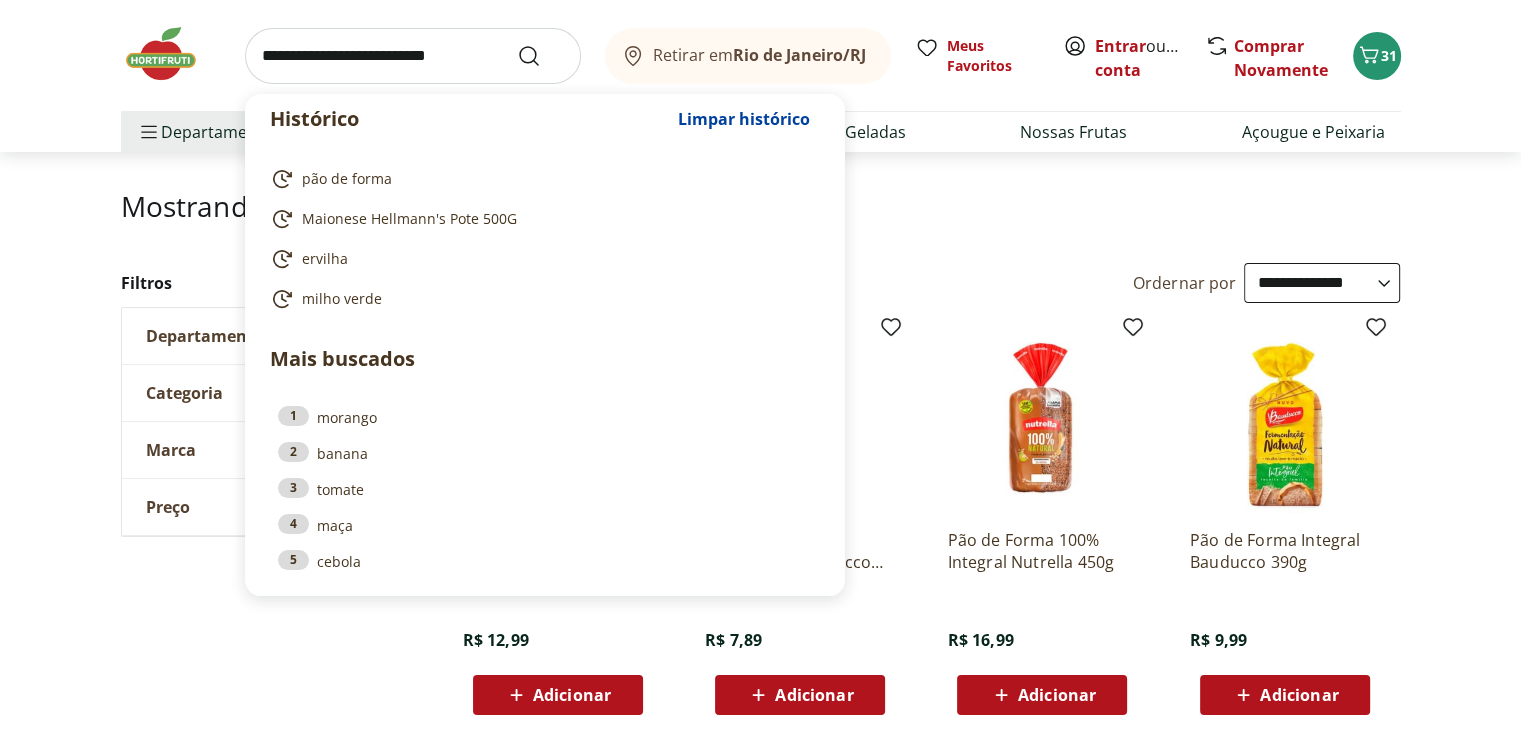 click at bounding box center [413, 56] 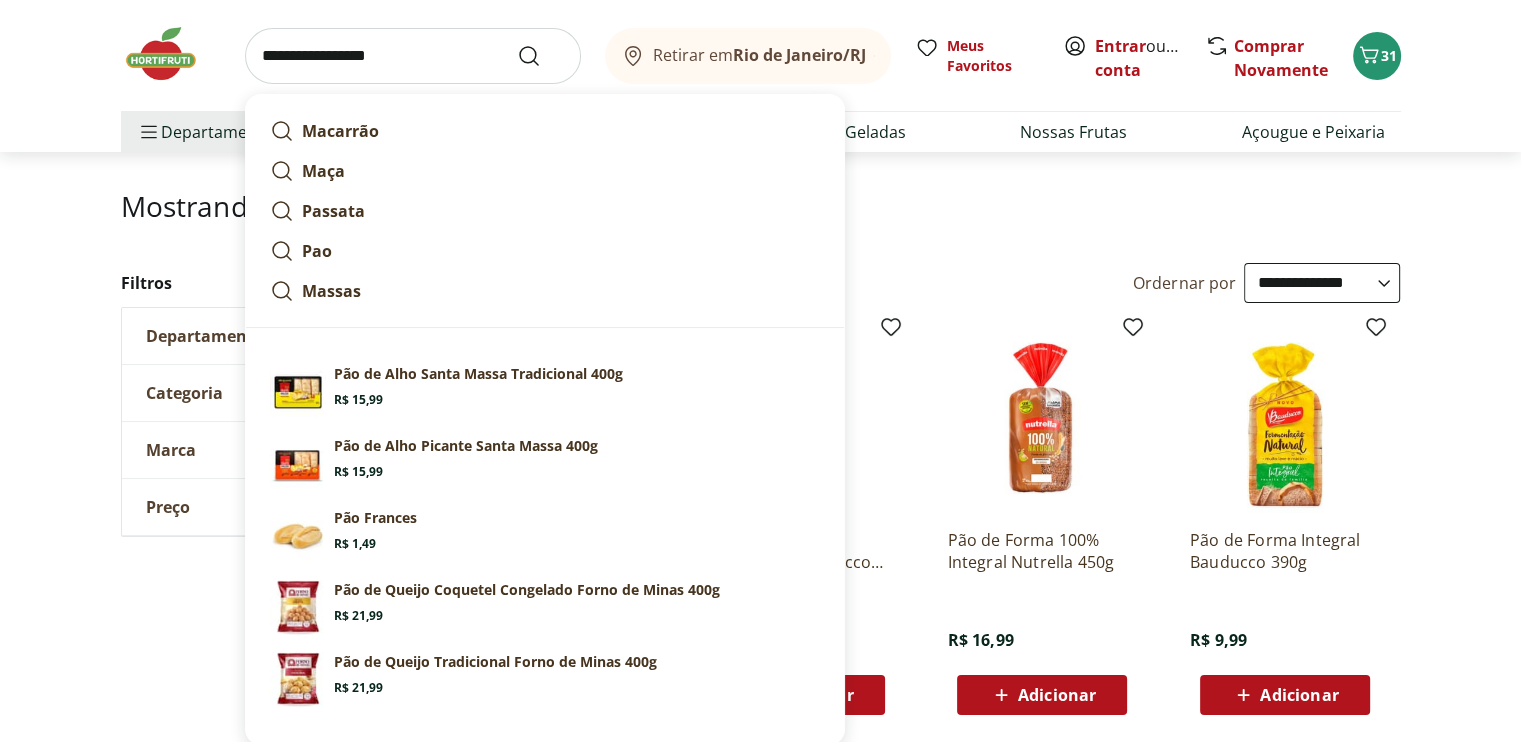 type on "**********" 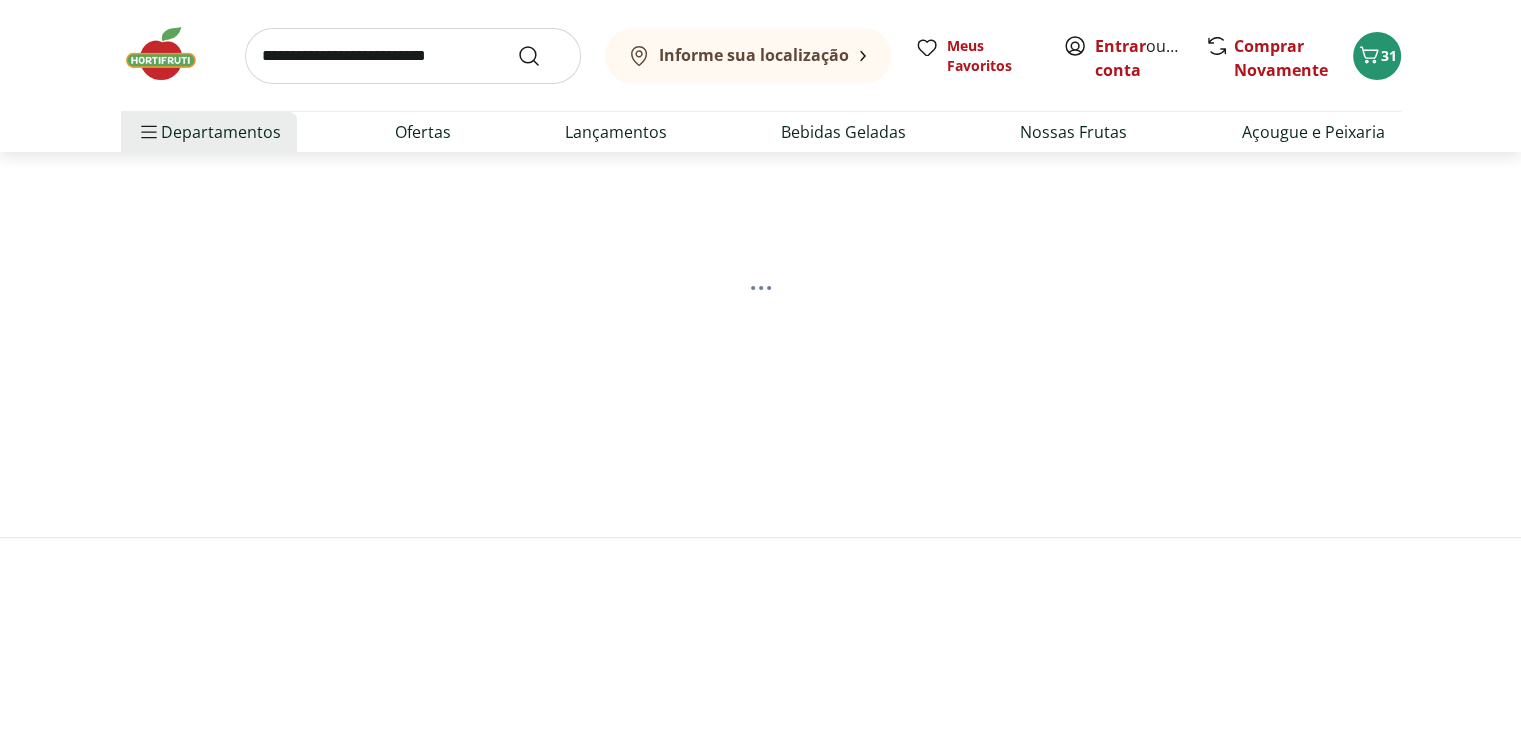 scroll, scrollTop: 0, scrollLeft: 0, axis: both 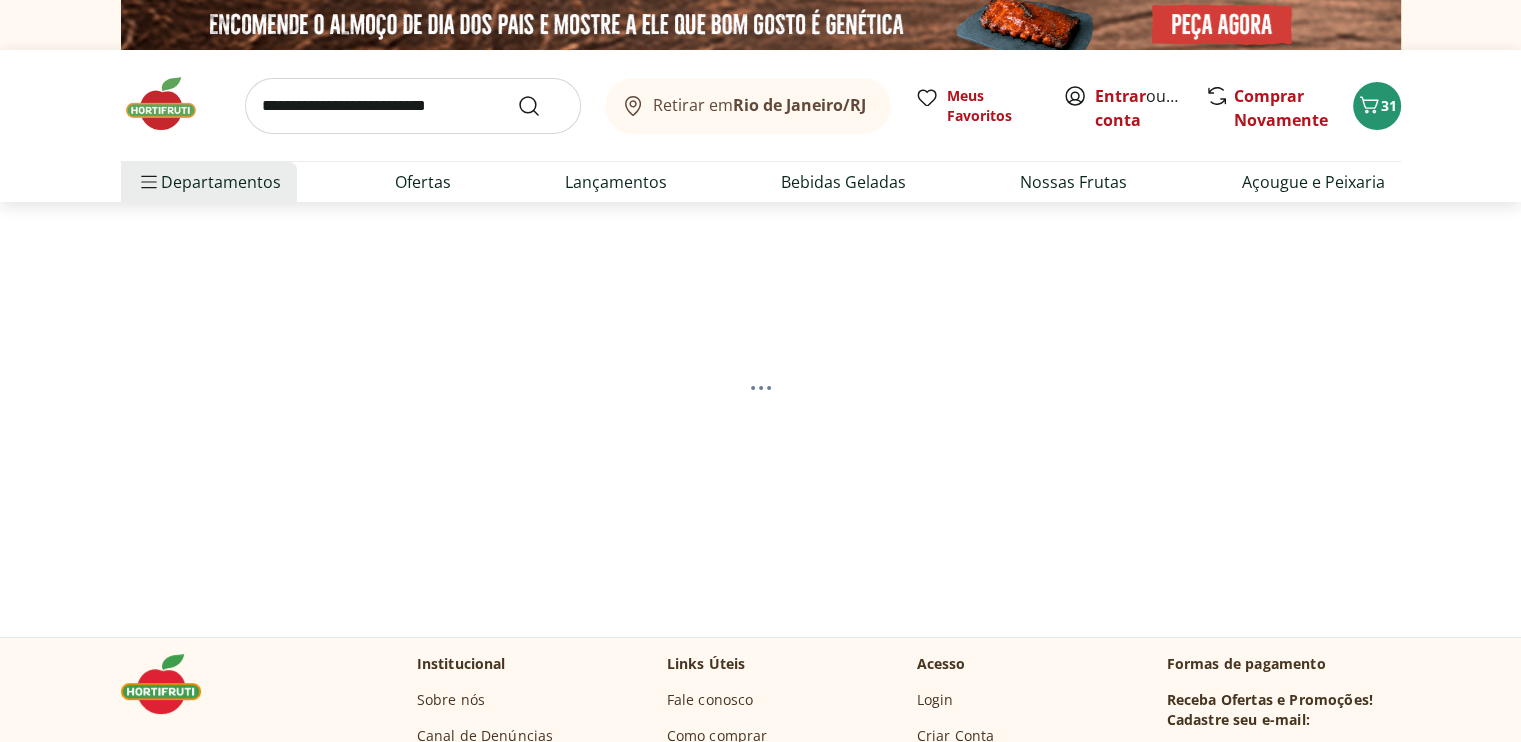 select on "**********" 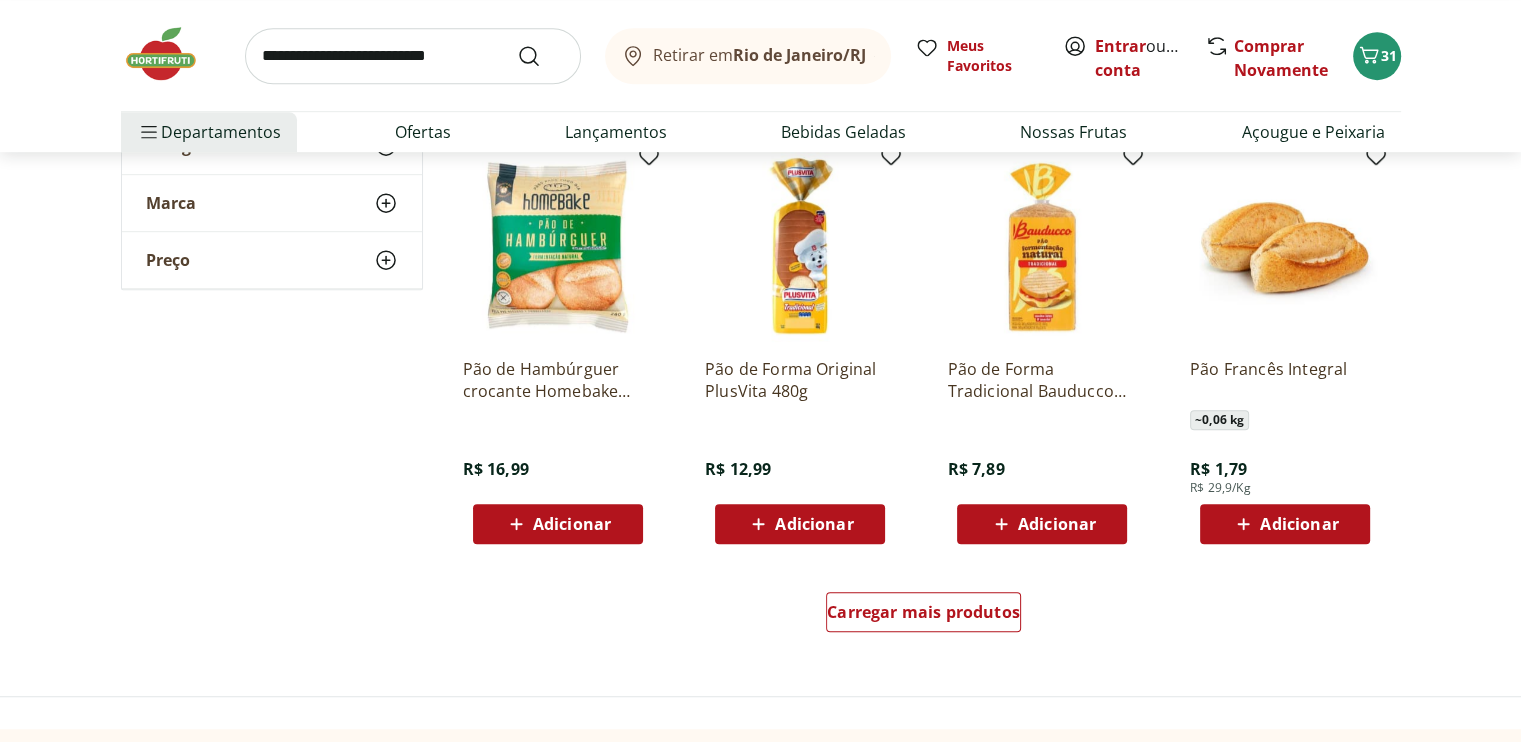 scroll, scrollTop: 800, scrollLeft: 0, axis: vertical 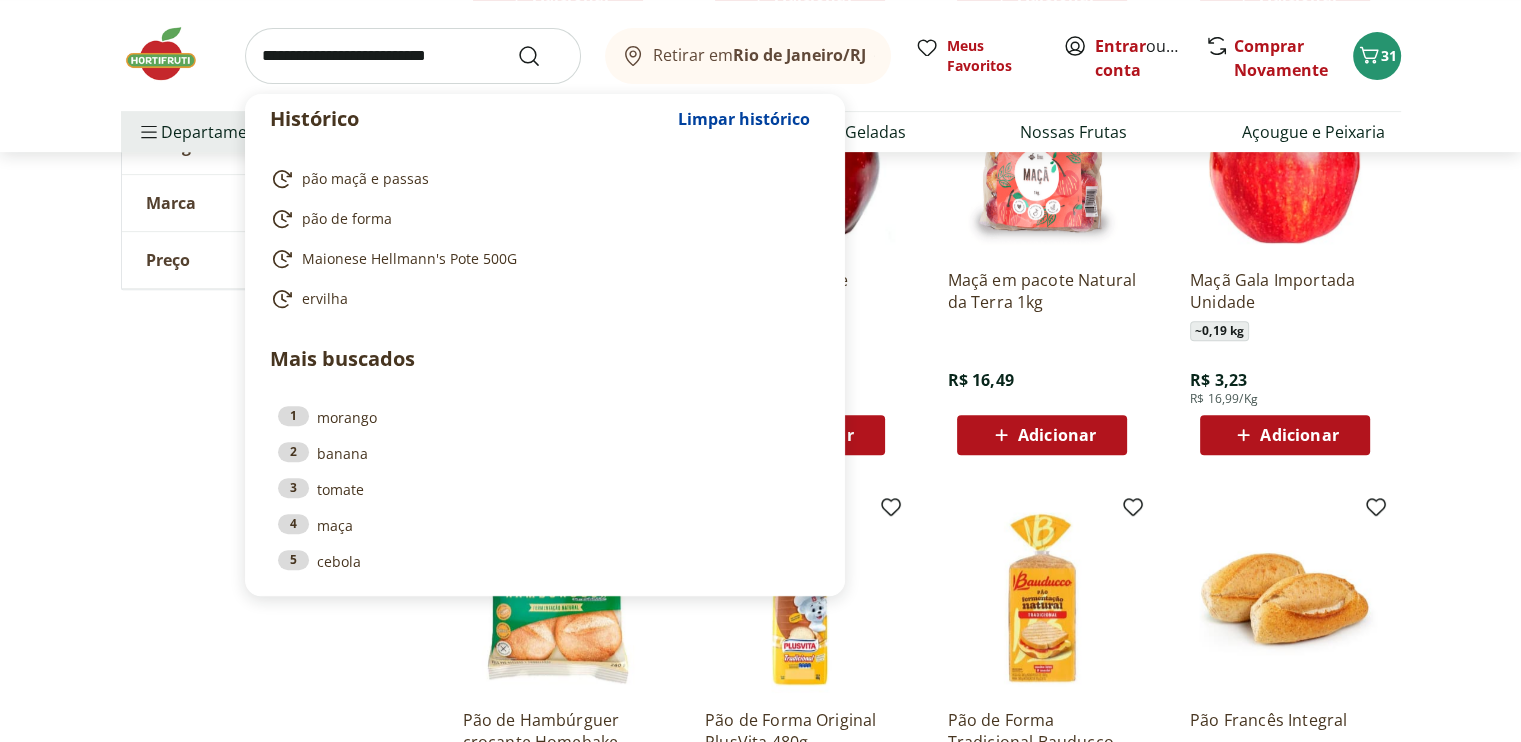 click at bounding box center (413, 56) 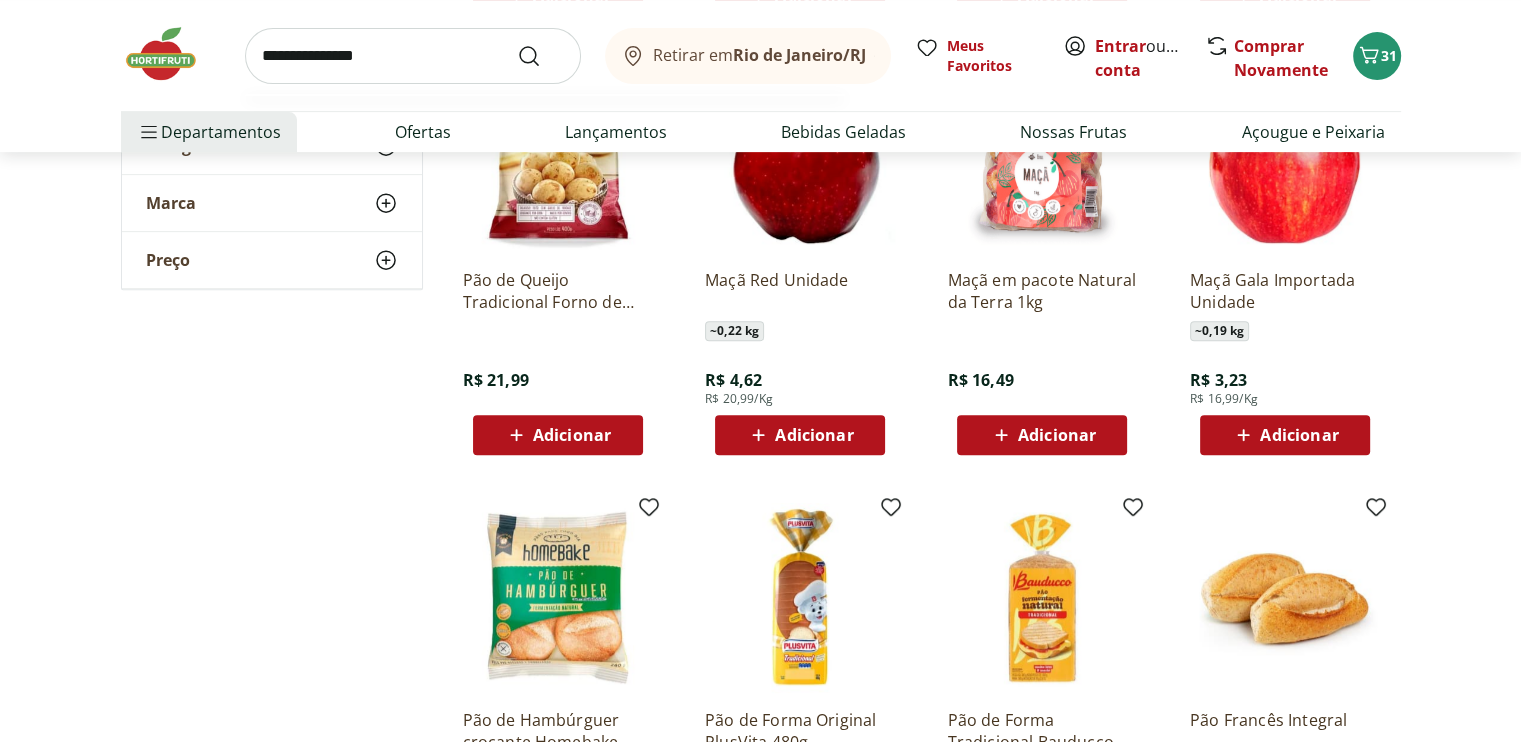 type on "**********" 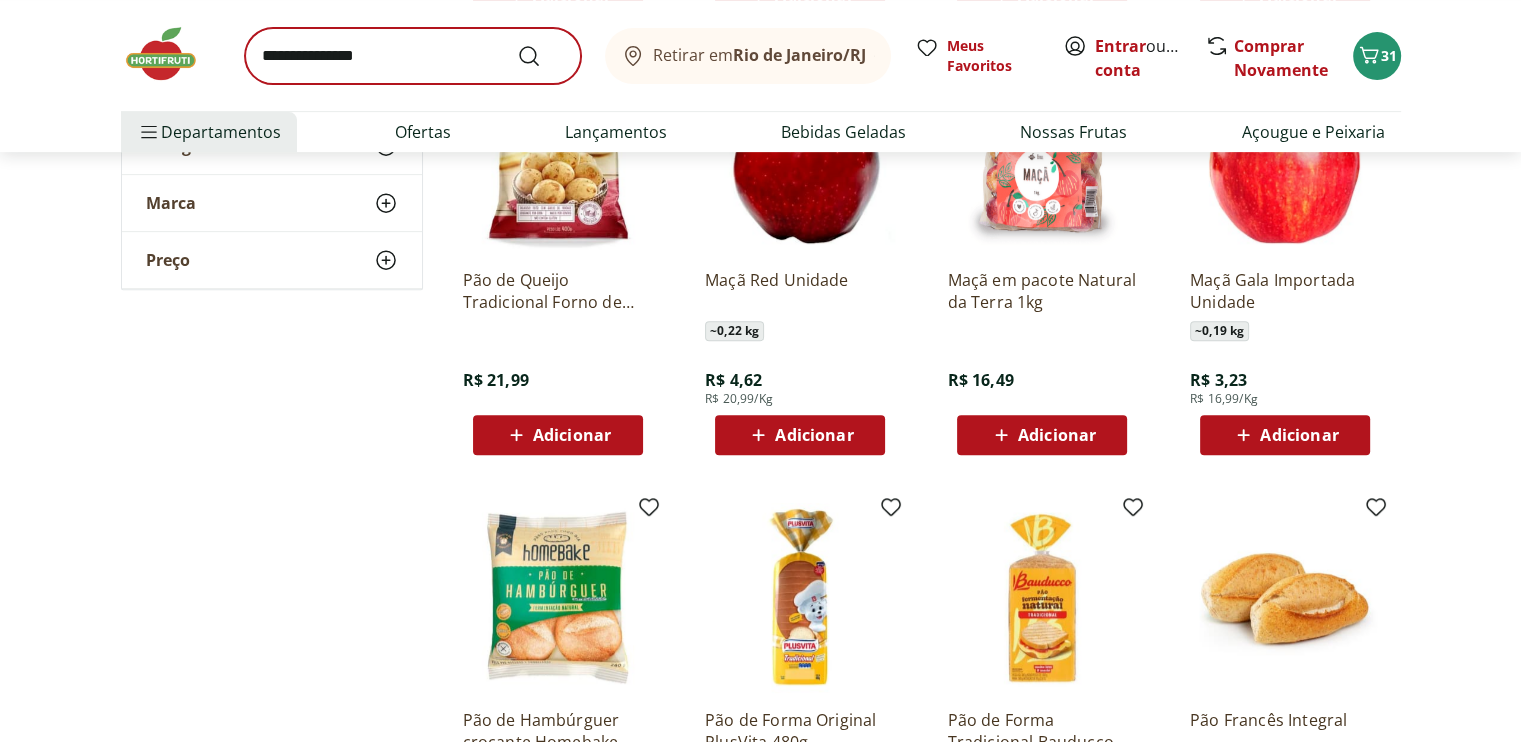 scroll, scrollTop: 0, scrollLeft: 0, axis: both 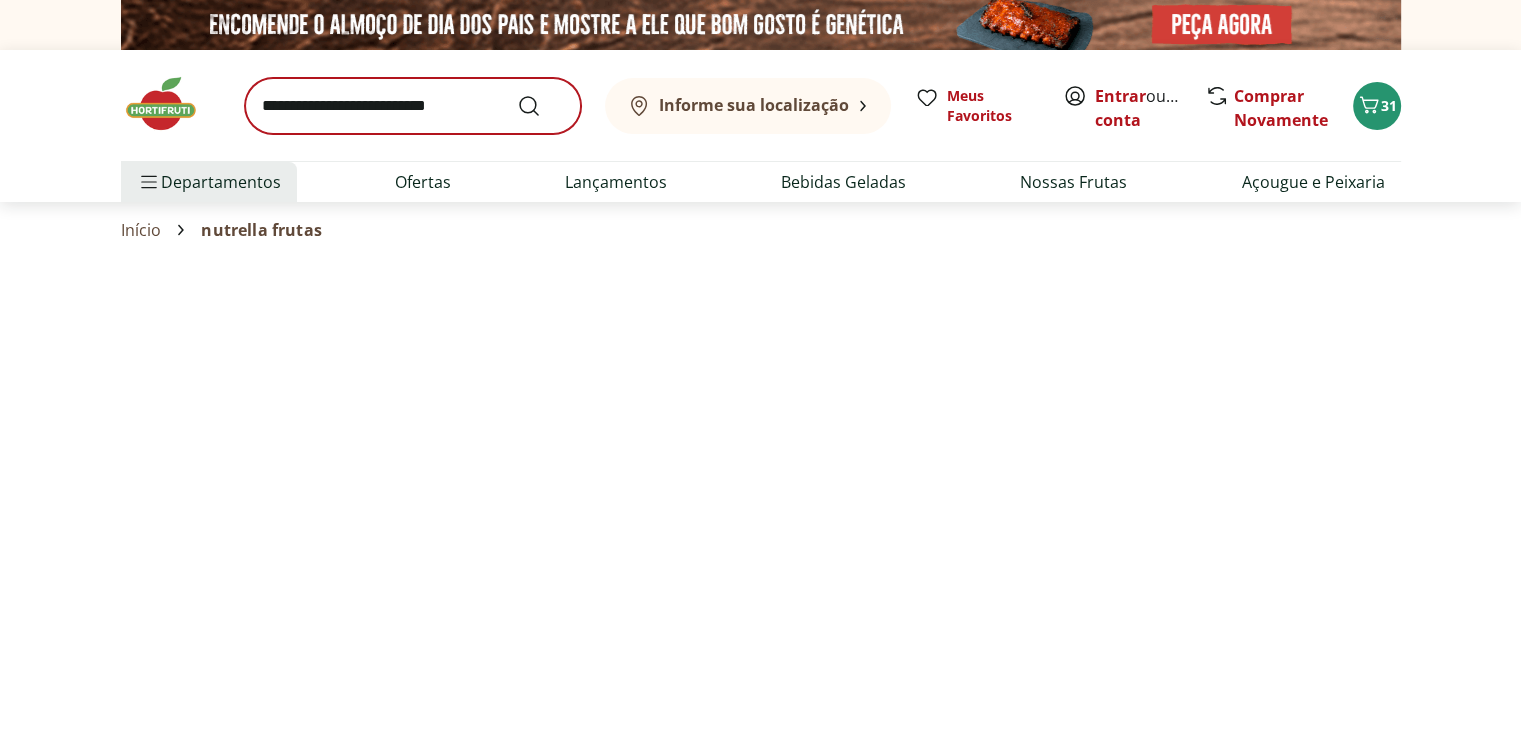 select on "**********" 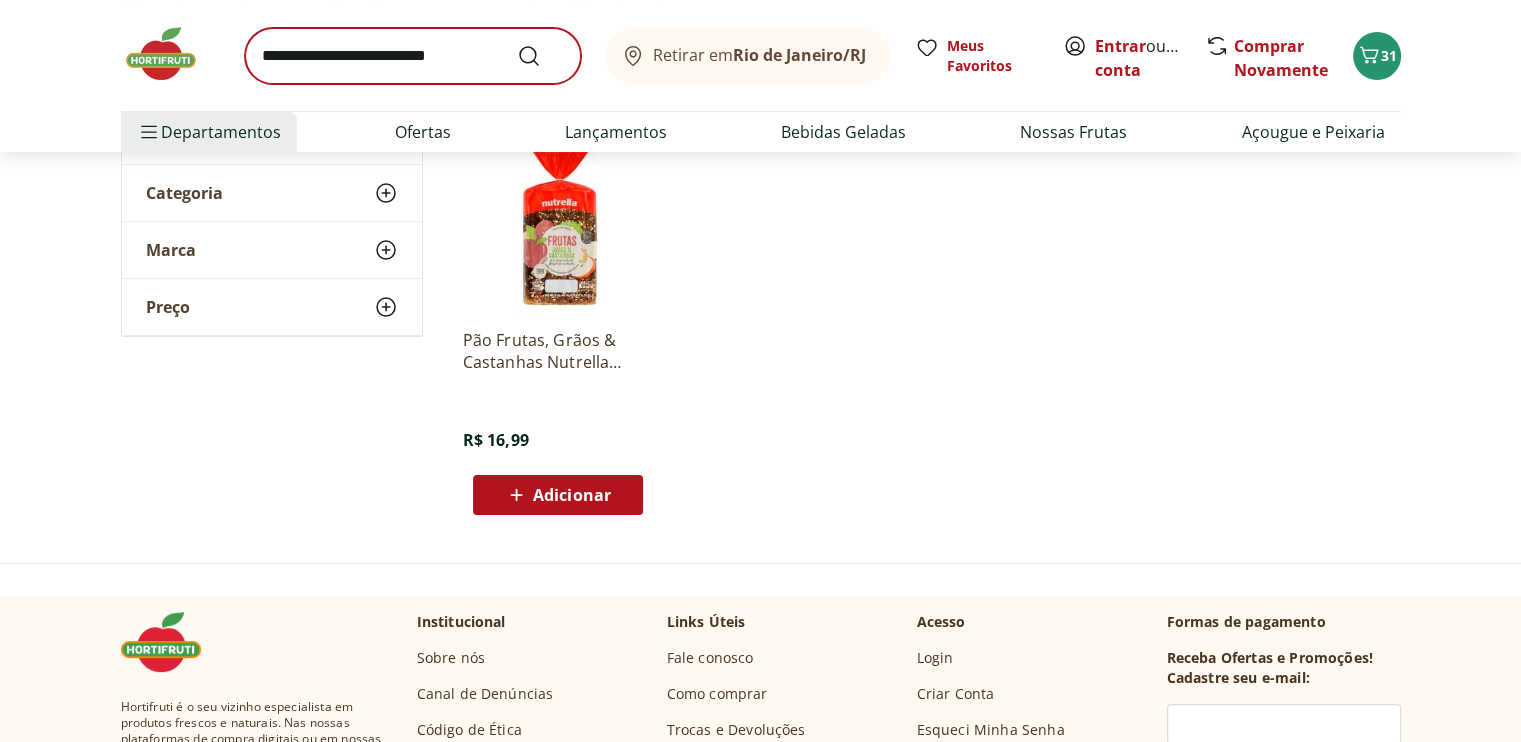 scroll, scrollTop: 300, scrollLeft: 0, axis: vertical 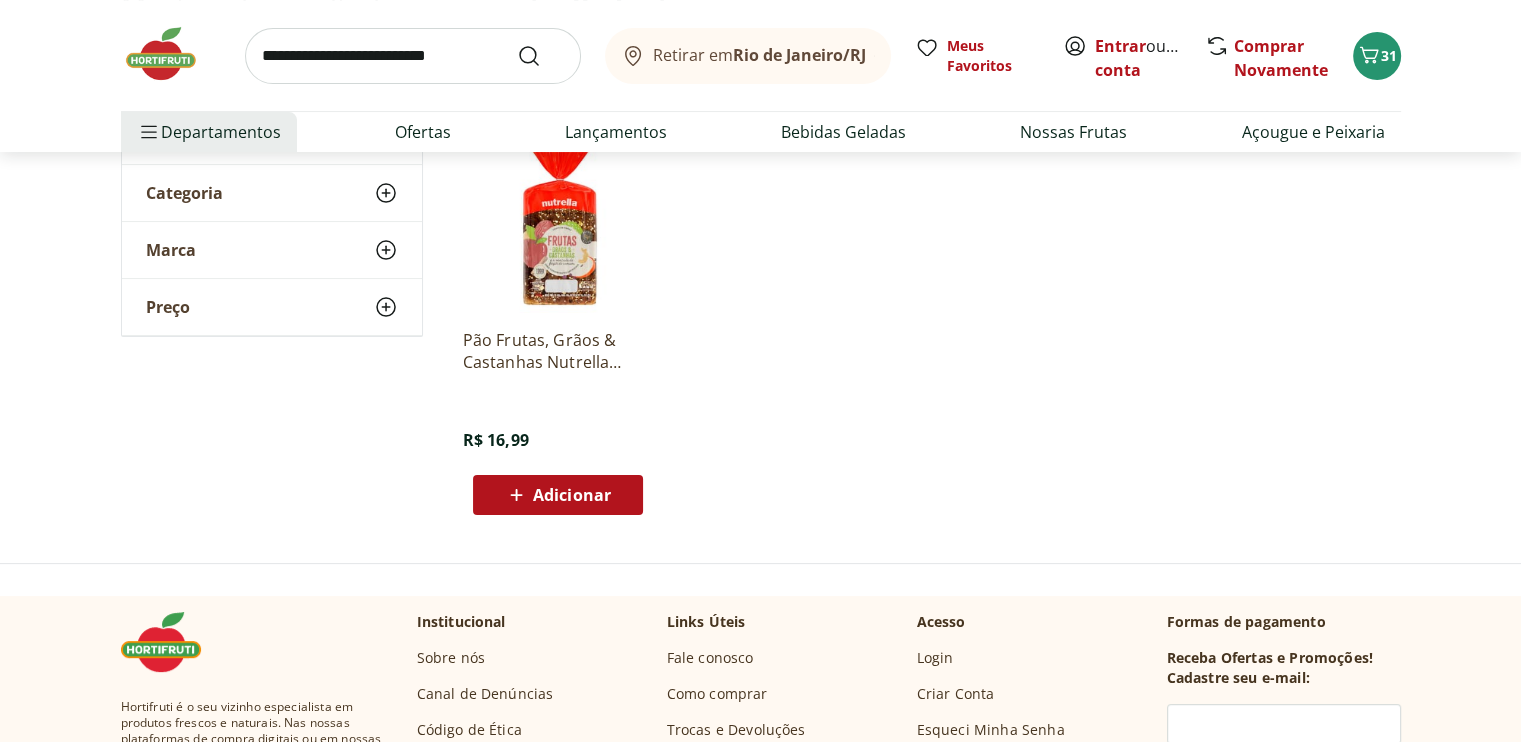 click at bounding box center (558, 218) 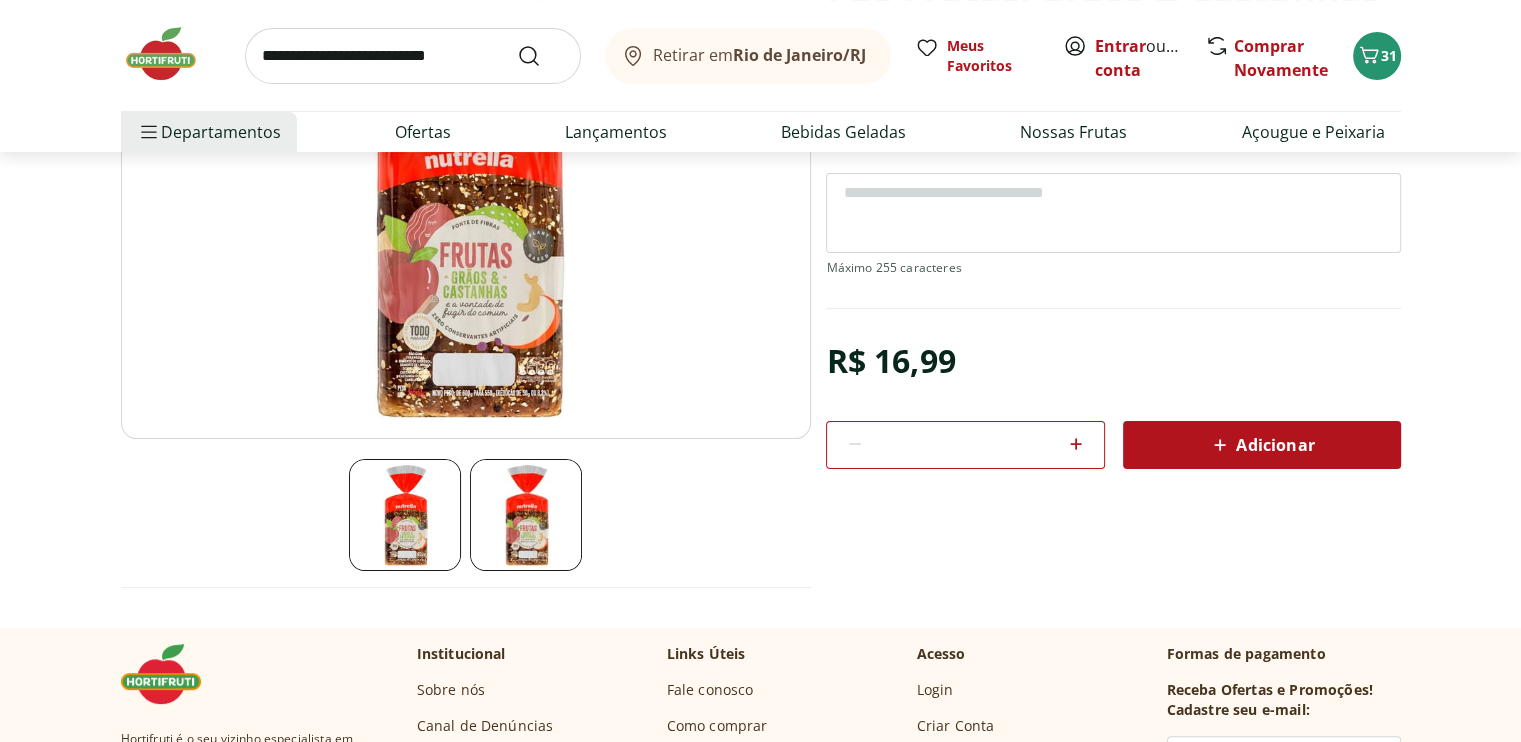 scroll, scrollTop: 400, scrollLeft: 0, axis: vertical 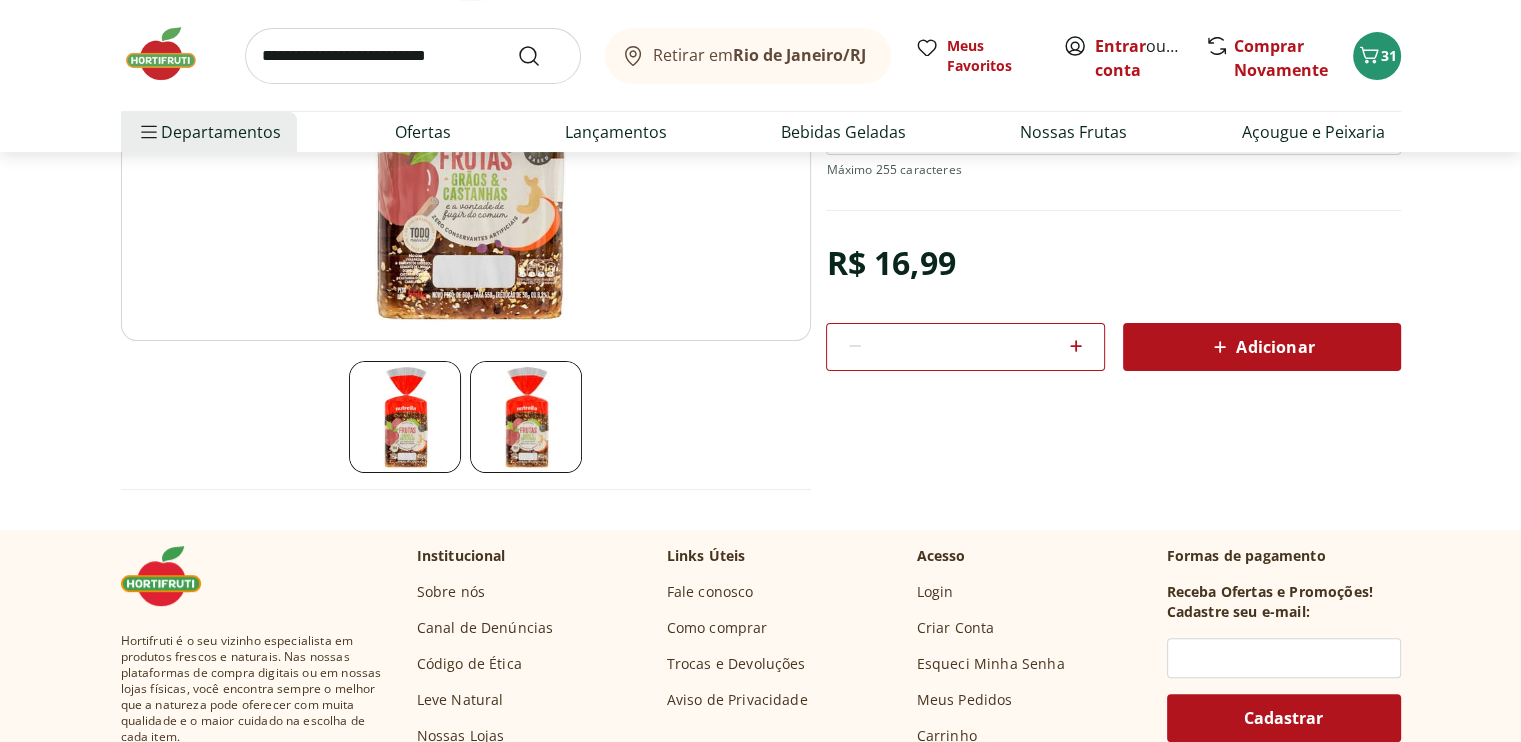 click on "Adicionar" at bounding box center [1261, 347] 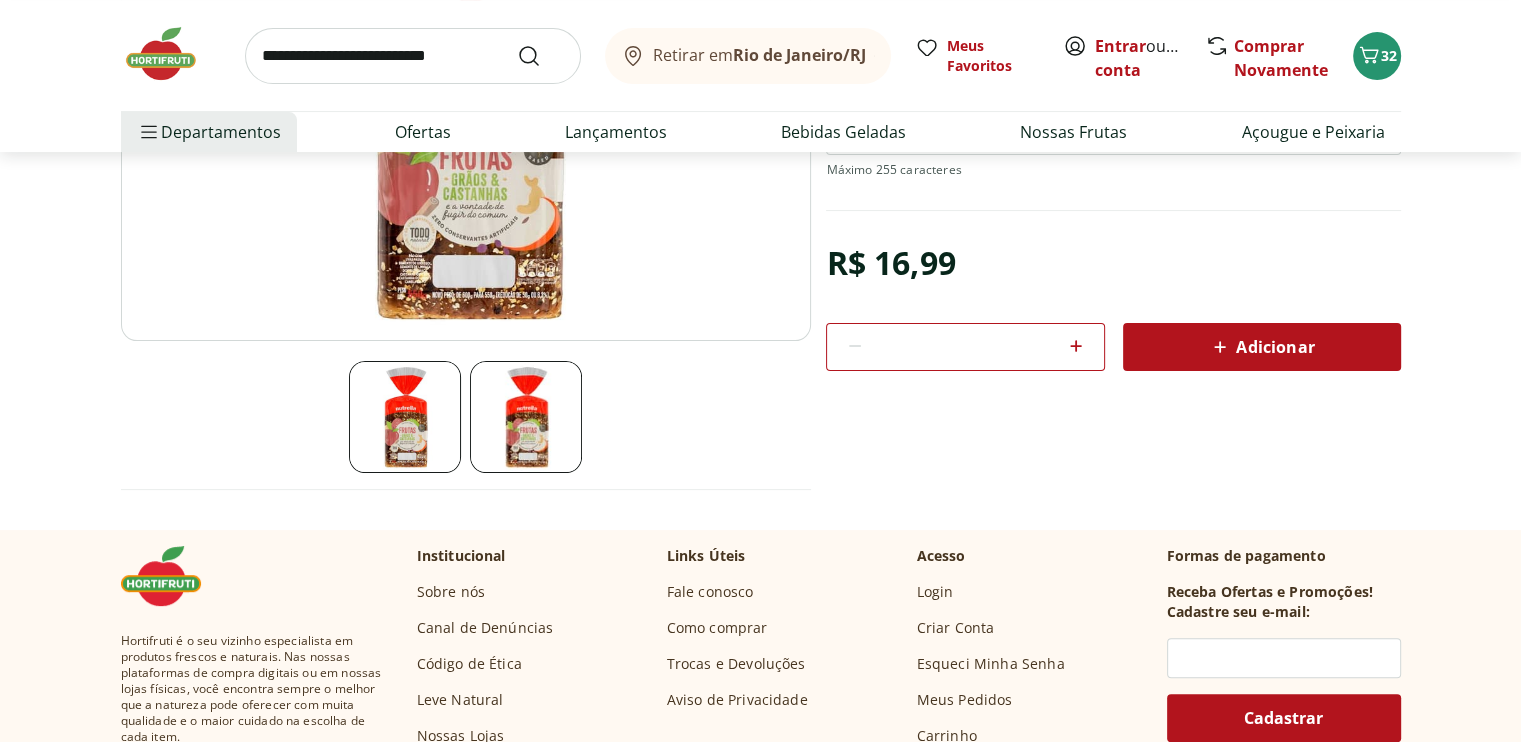 click at bounding box center (413, 56) 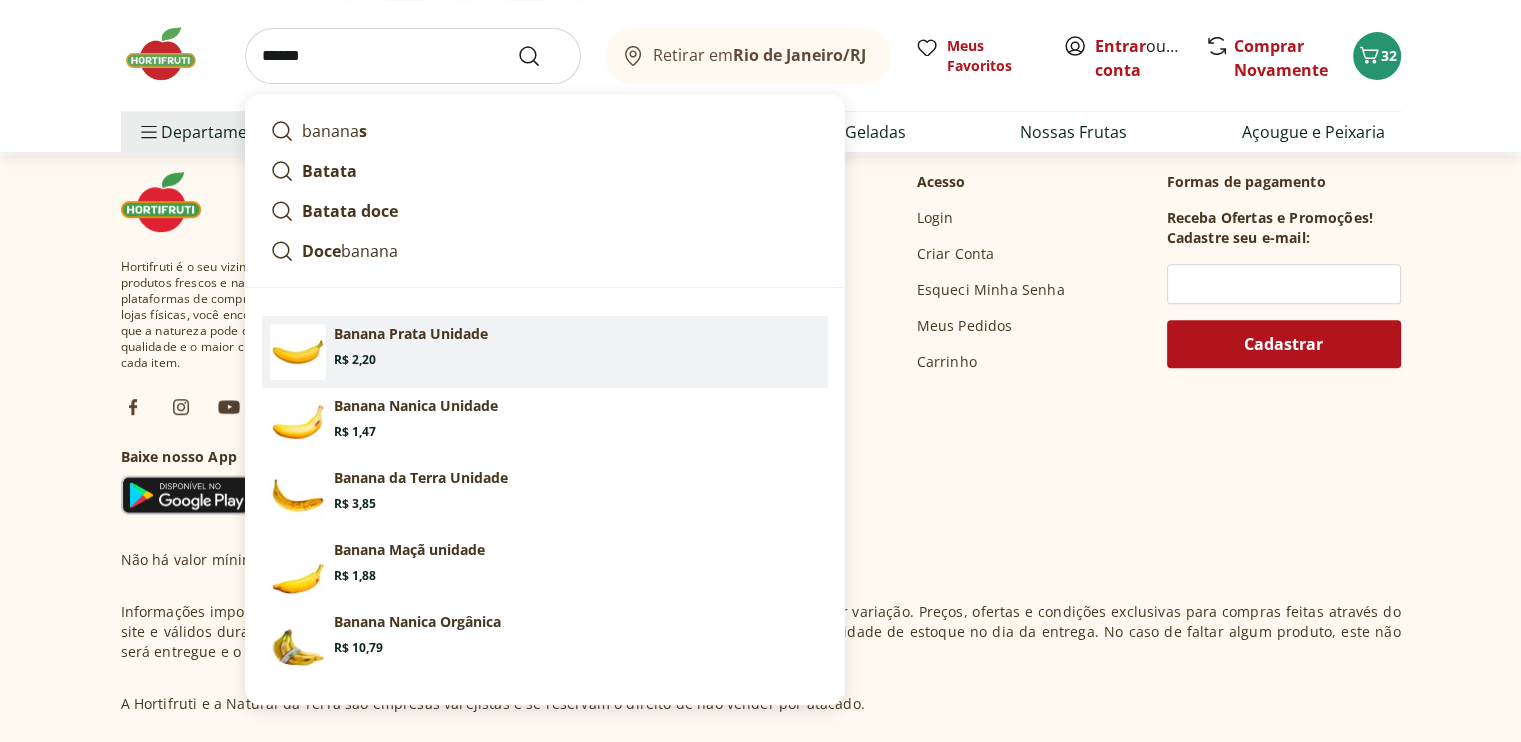 scroll, scrollTop: 800, scrollLeft: 0, axis: vertical 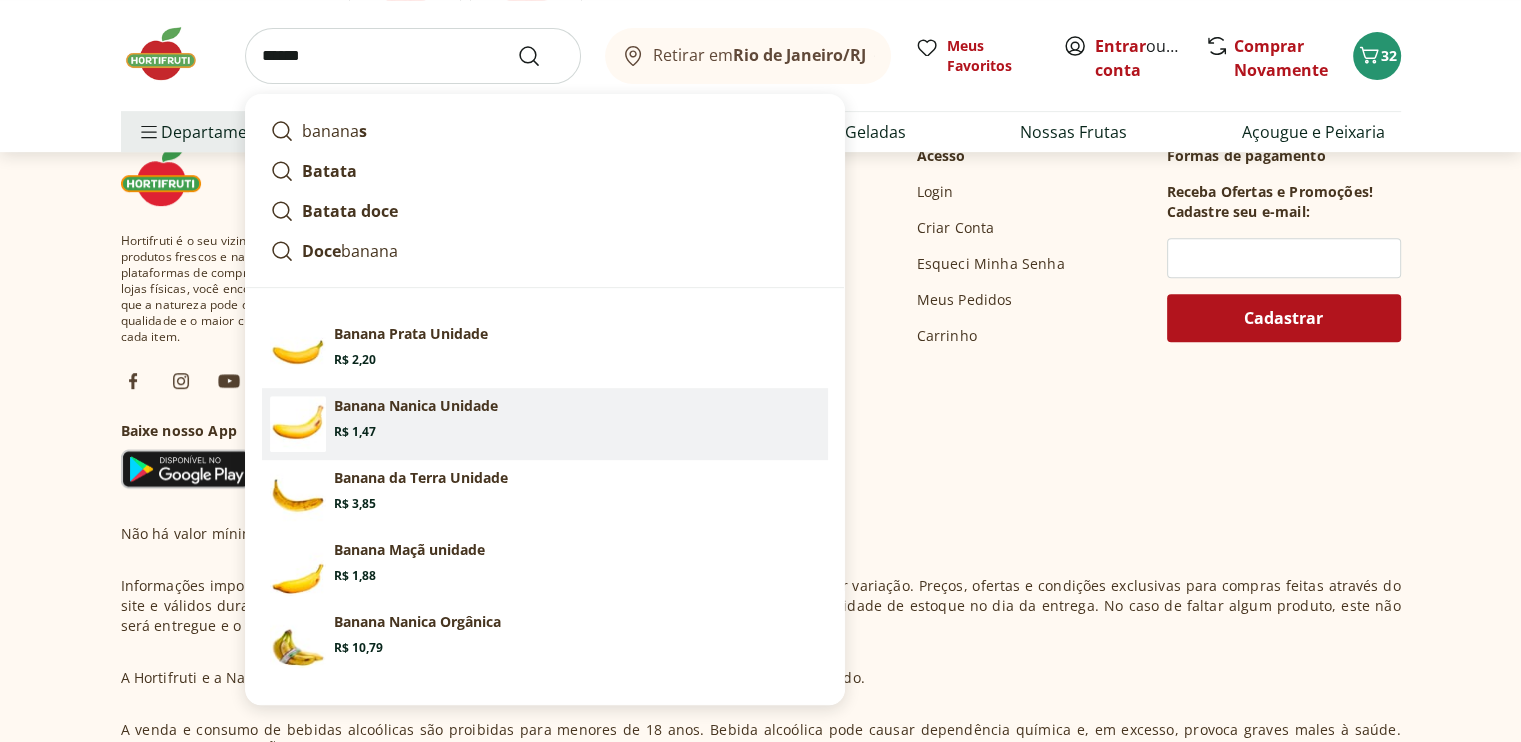 click on "Banana Nanica Unidade" at bounding box center [416, 406] 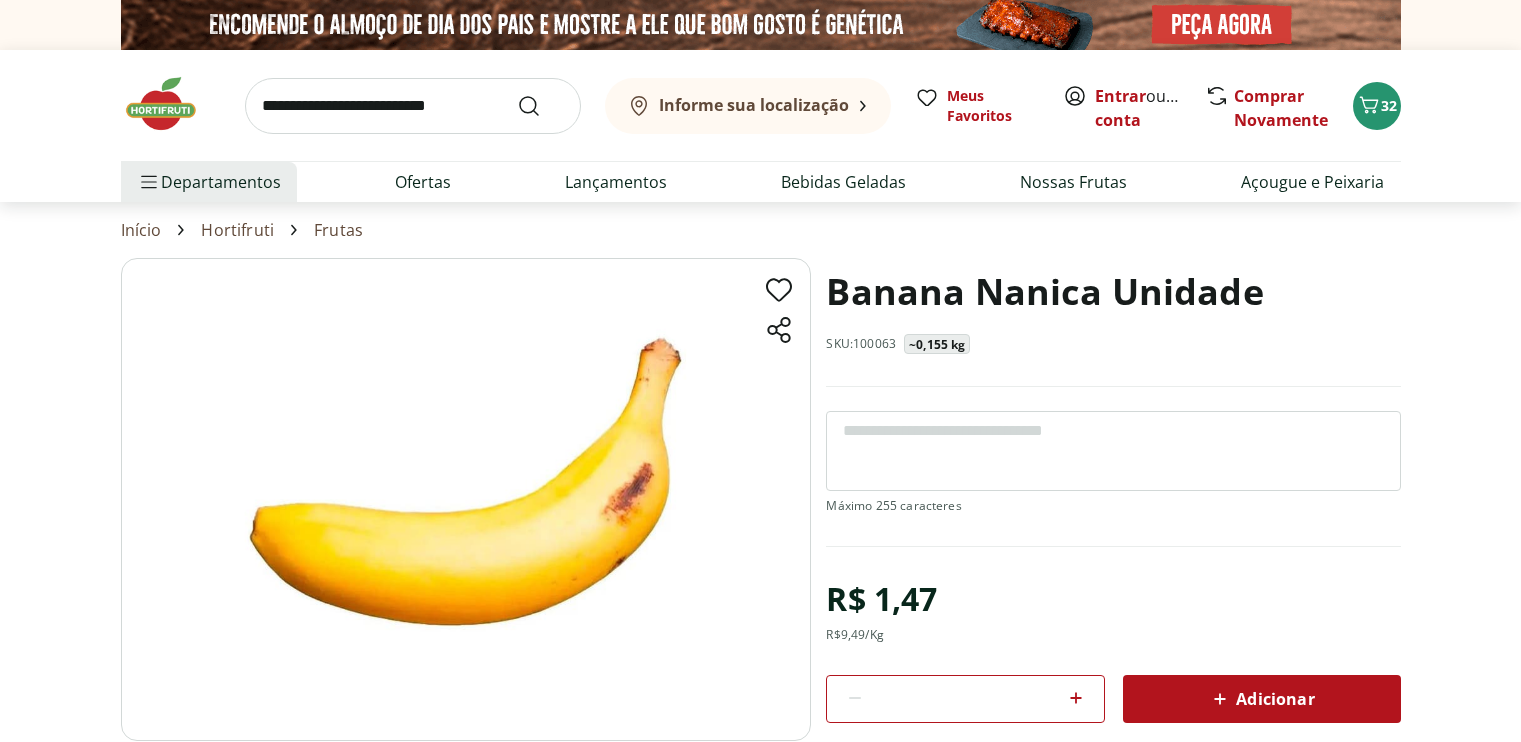 scroll, scrollTop: 0, scrollLeft: 0, axis: both 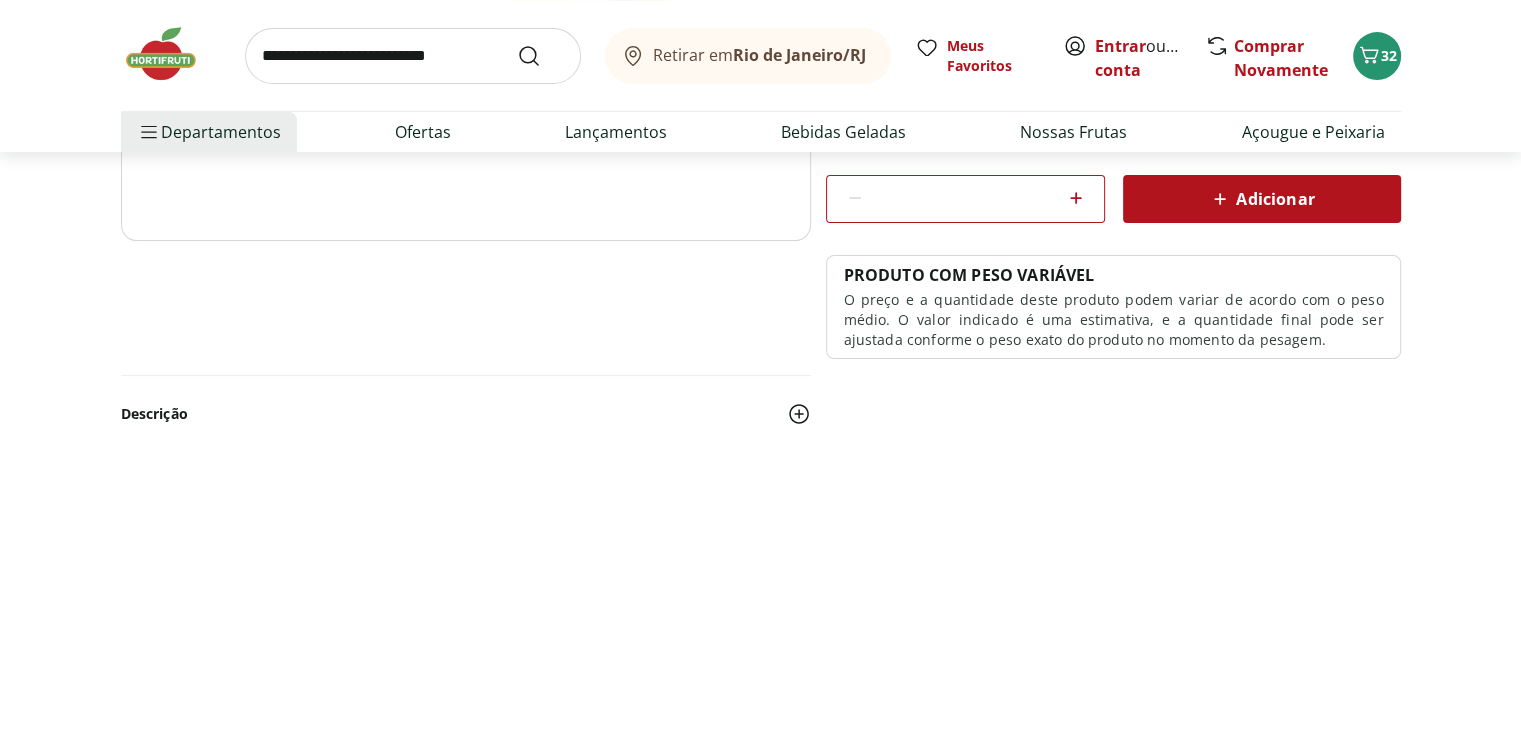 click 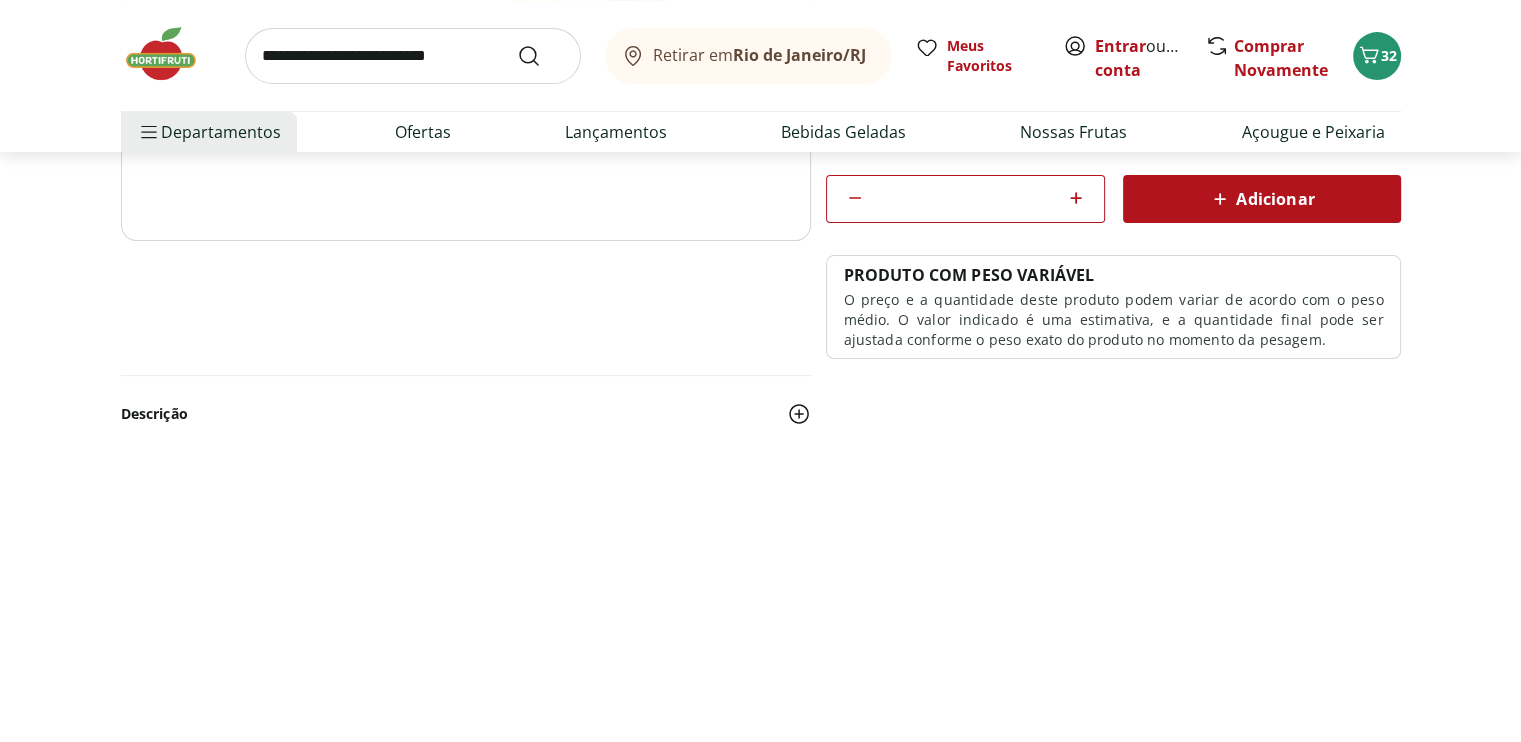 click 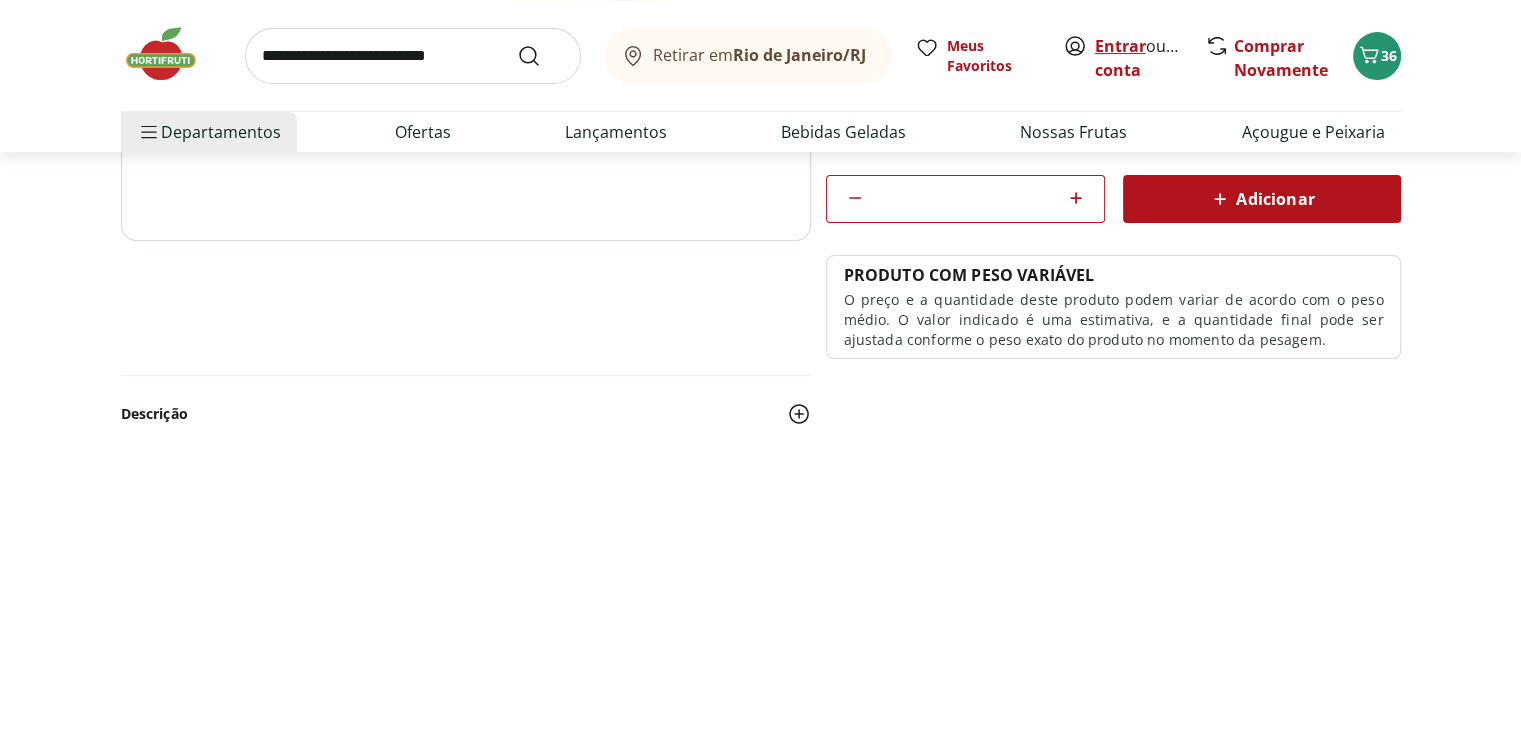 click on "Entrar" at bounding box center [1120, 46] 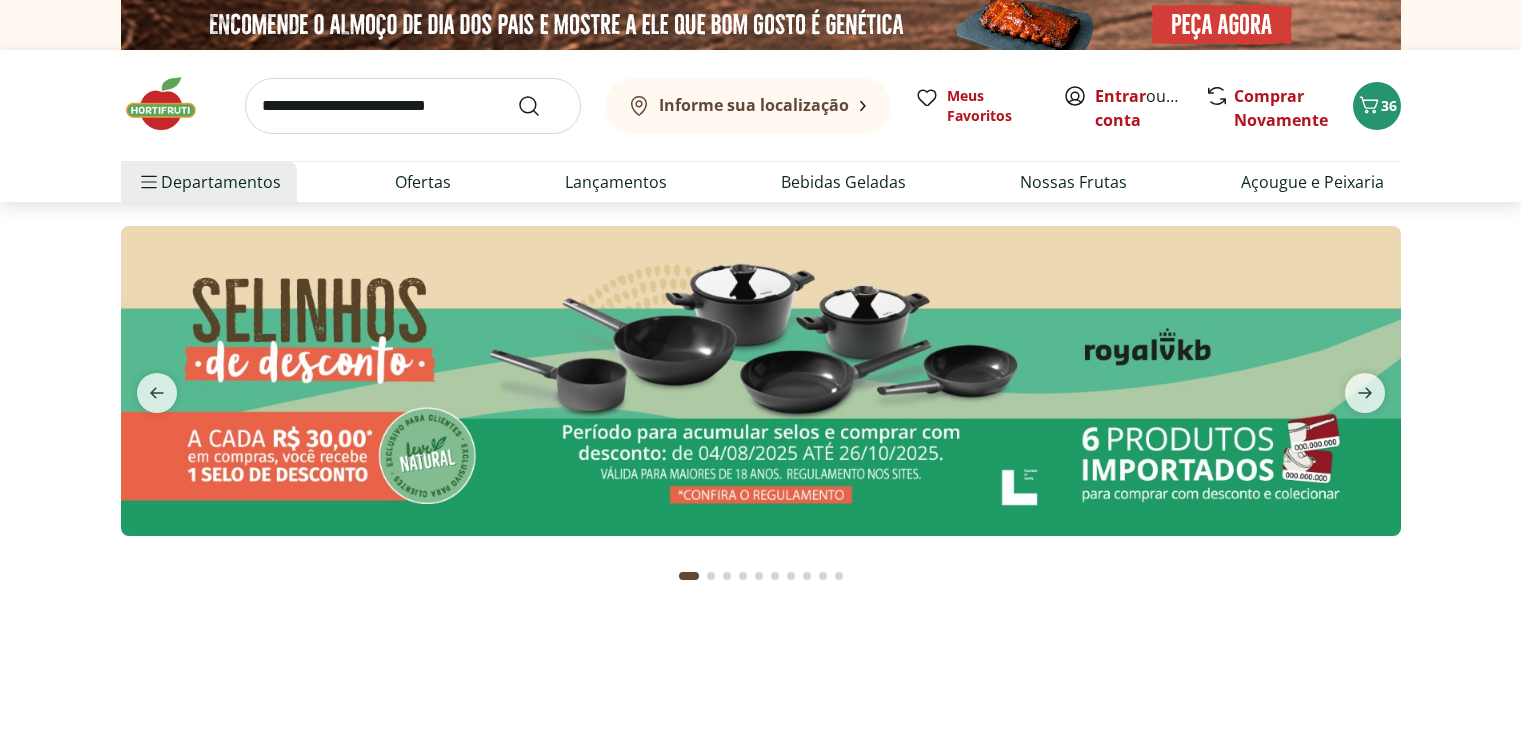 scroll, scrollTop: 0, scrollLeft: 0, axis: both 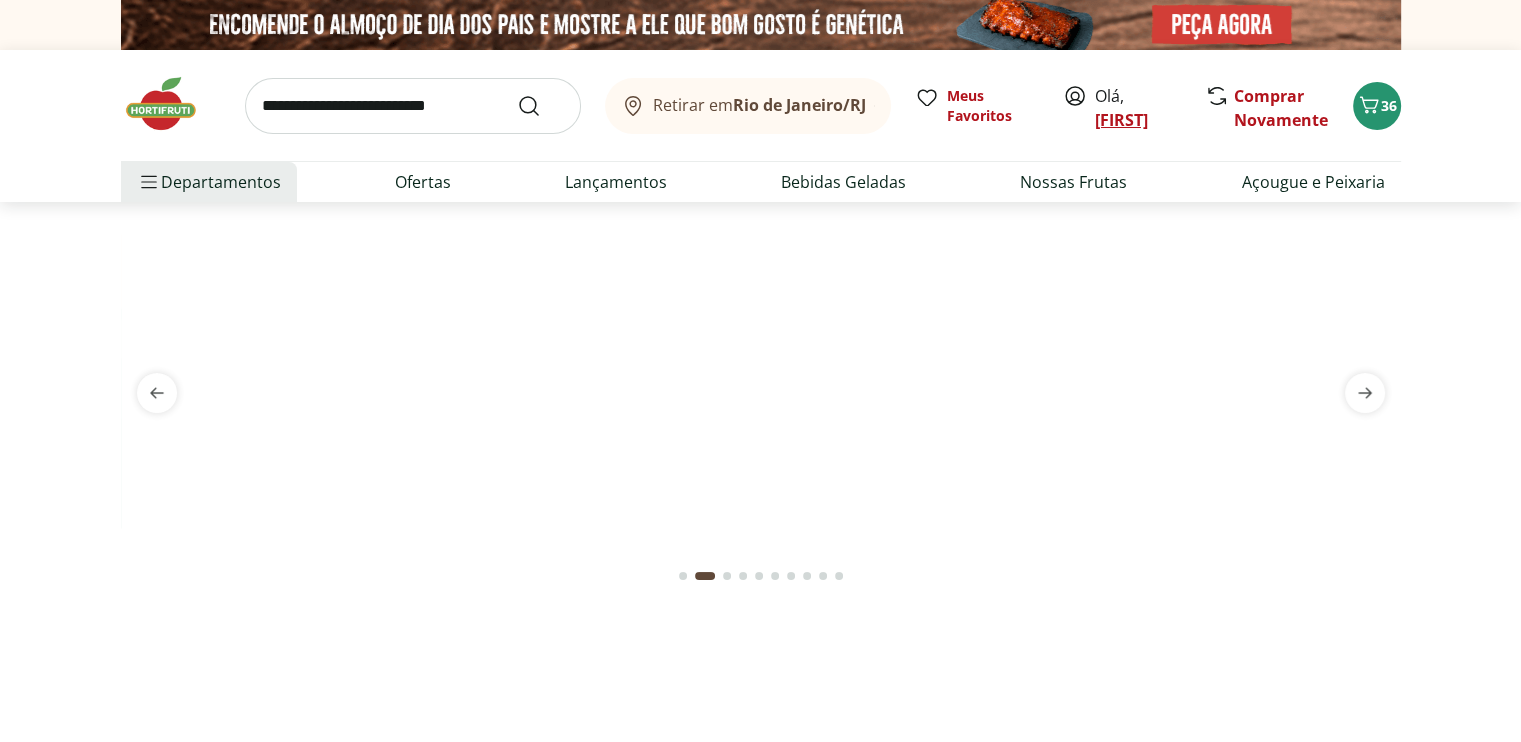 click on "Renato" at bounding box center (1121, 120) 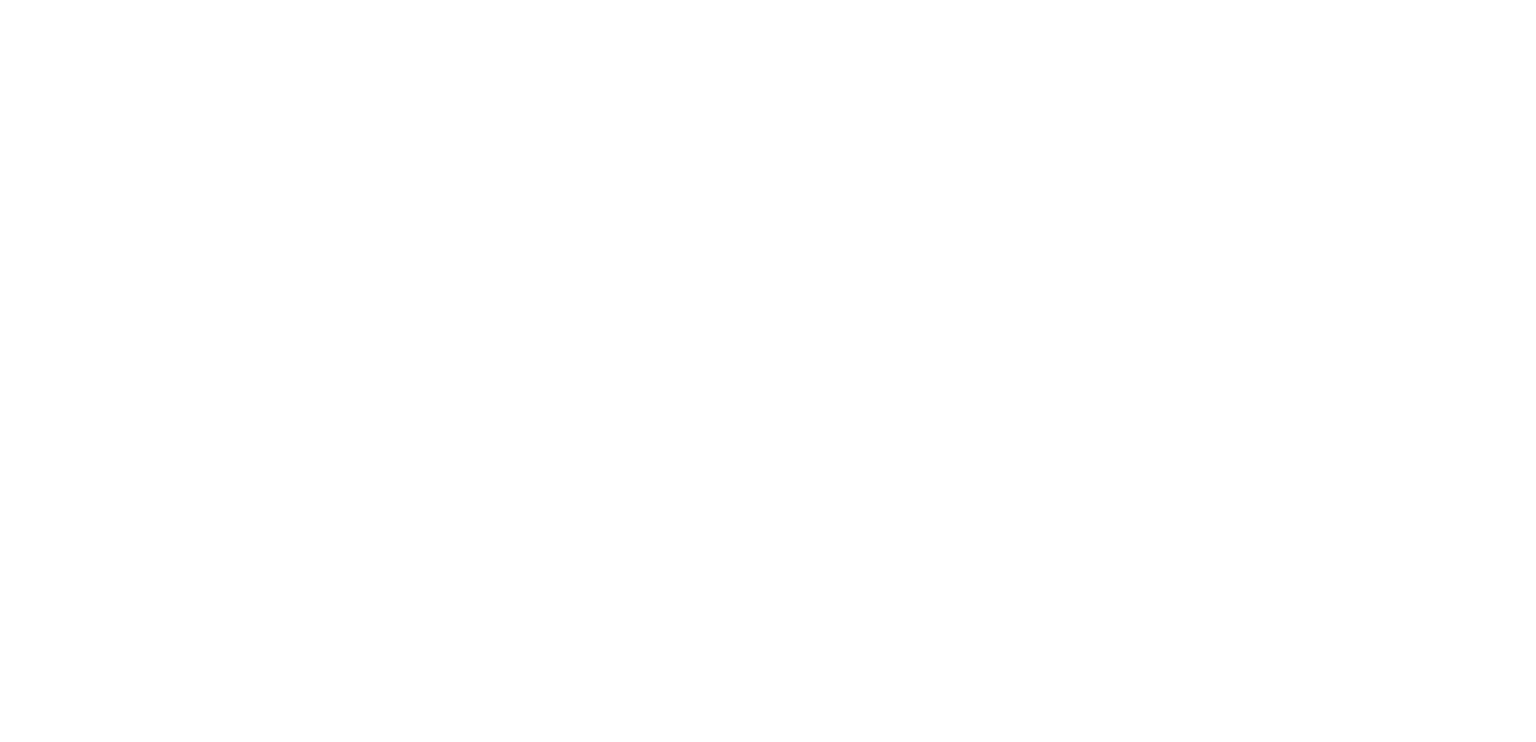 scroll, scrollTop: 0, scrollLeft: 0, axis: both 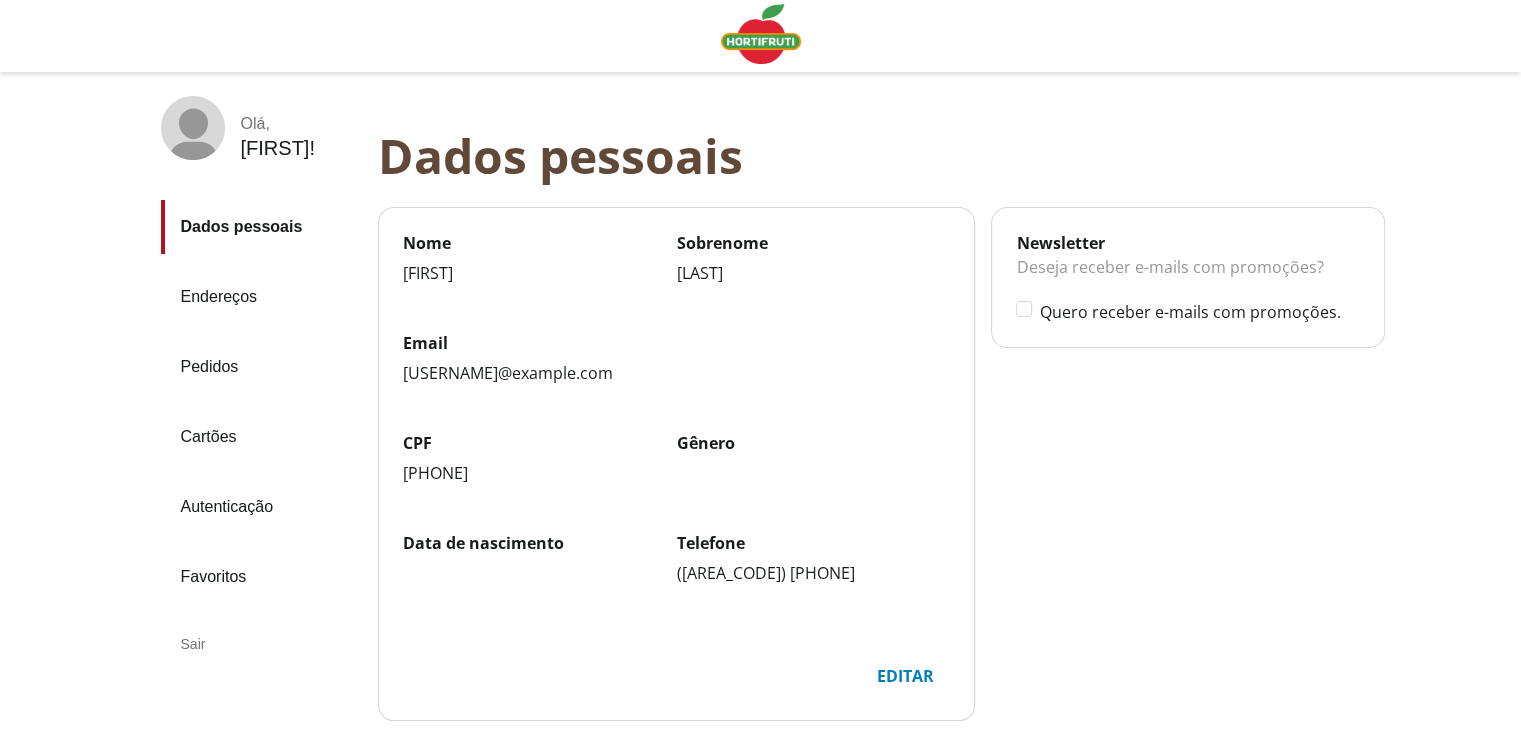 click on "Endereços" at bounding box center (261, 297) 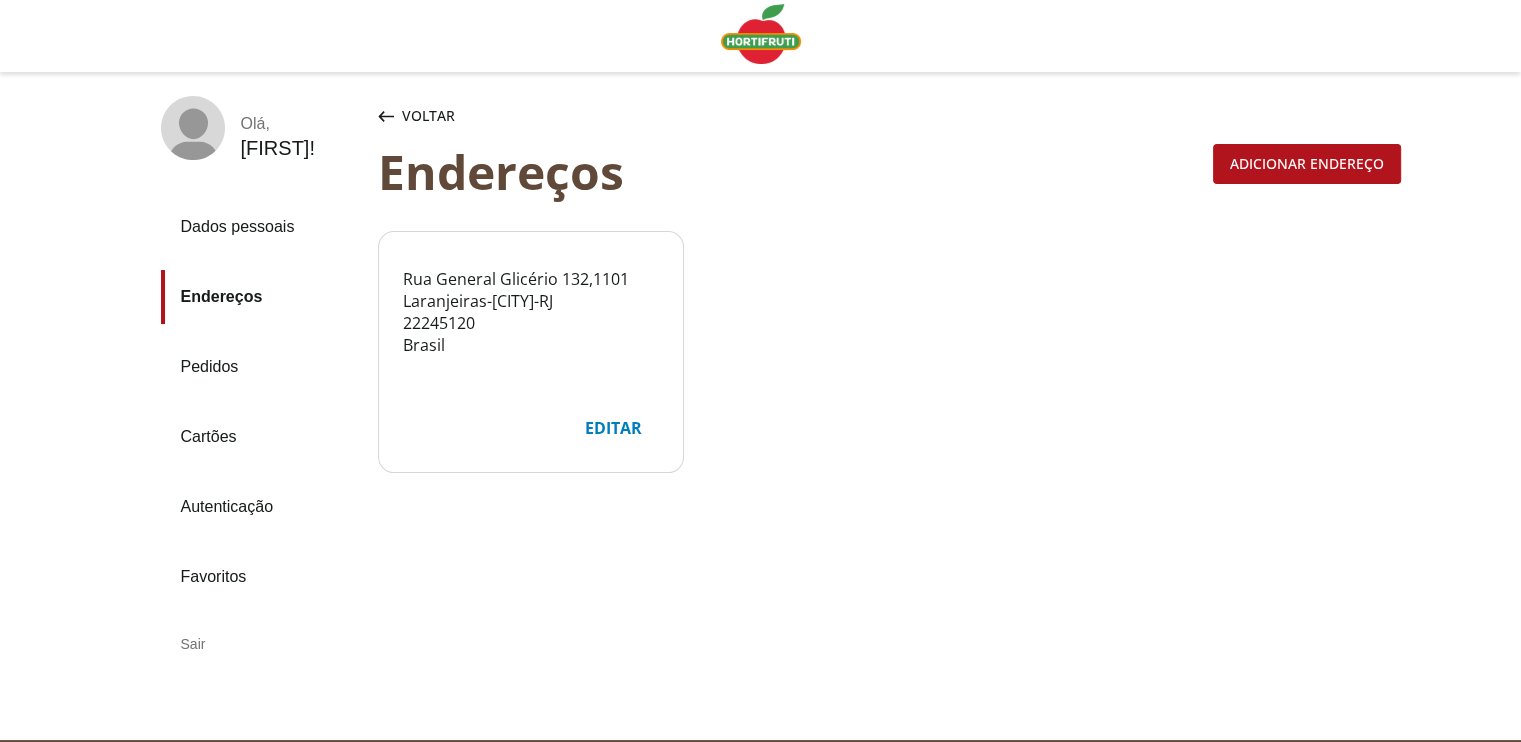 click on "Editar" at bounding box center (613, 428) 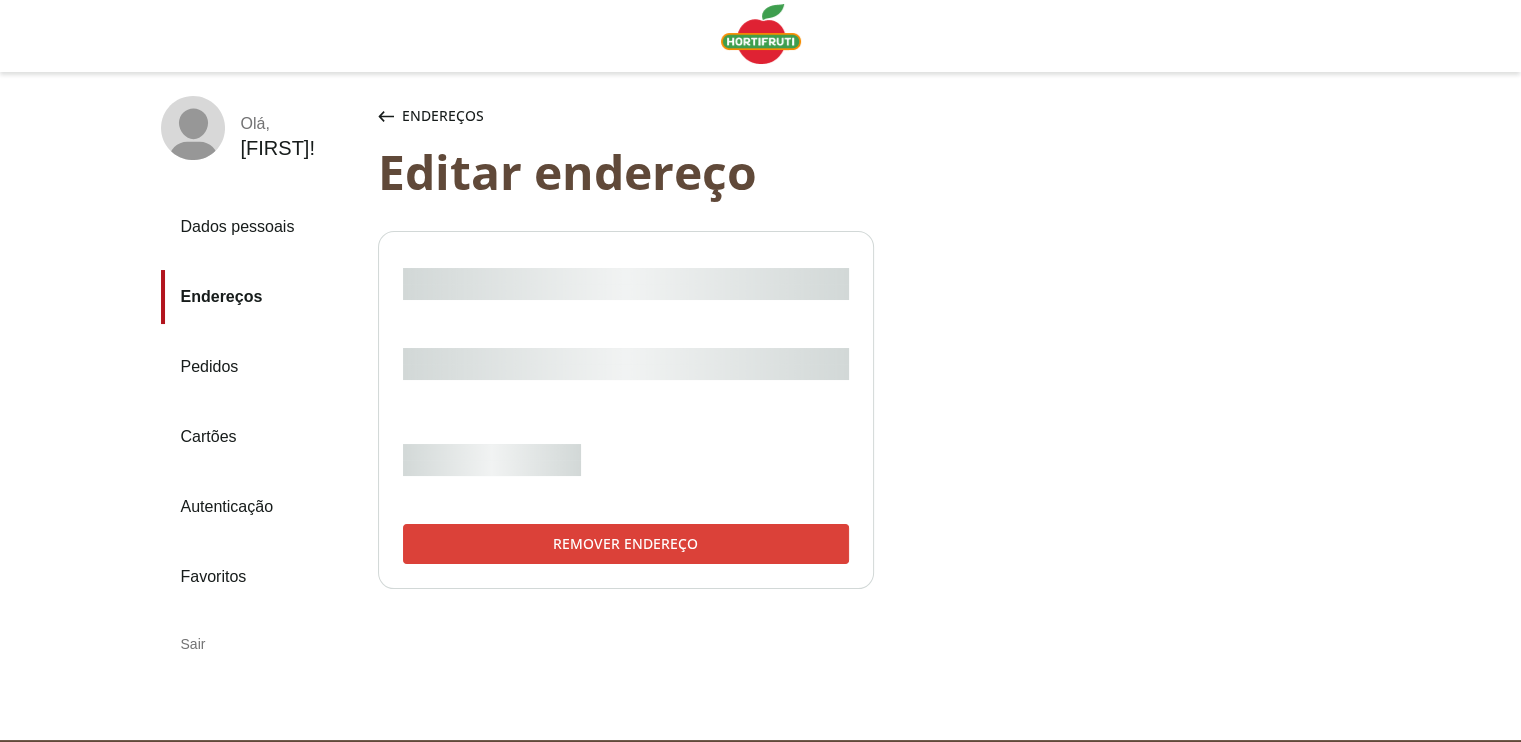 select on "***" 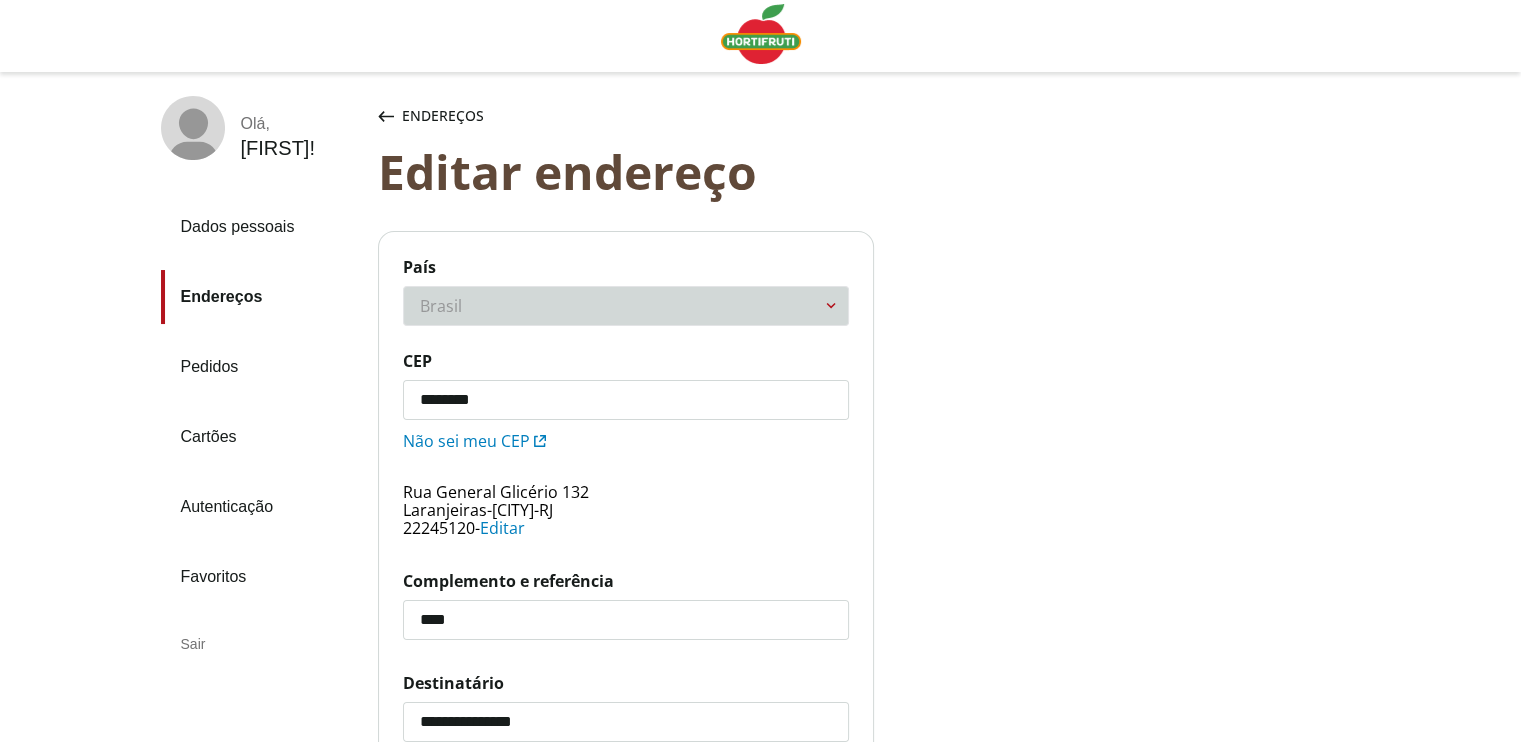 drag, startPoint x: 456, startPoint y: 400, endPoint x: 584, endPoint y: 397, distance: 128.03516 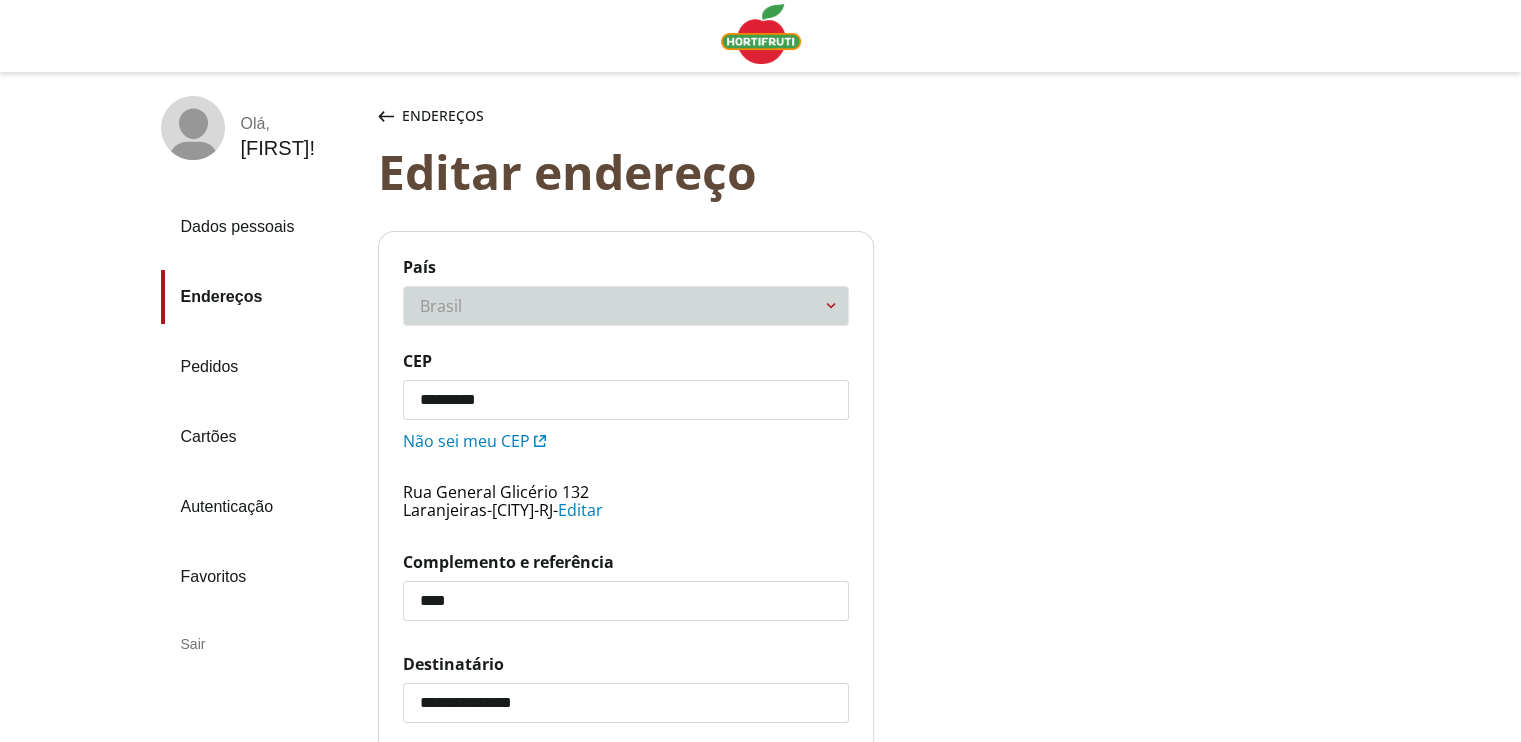 type on "*********" 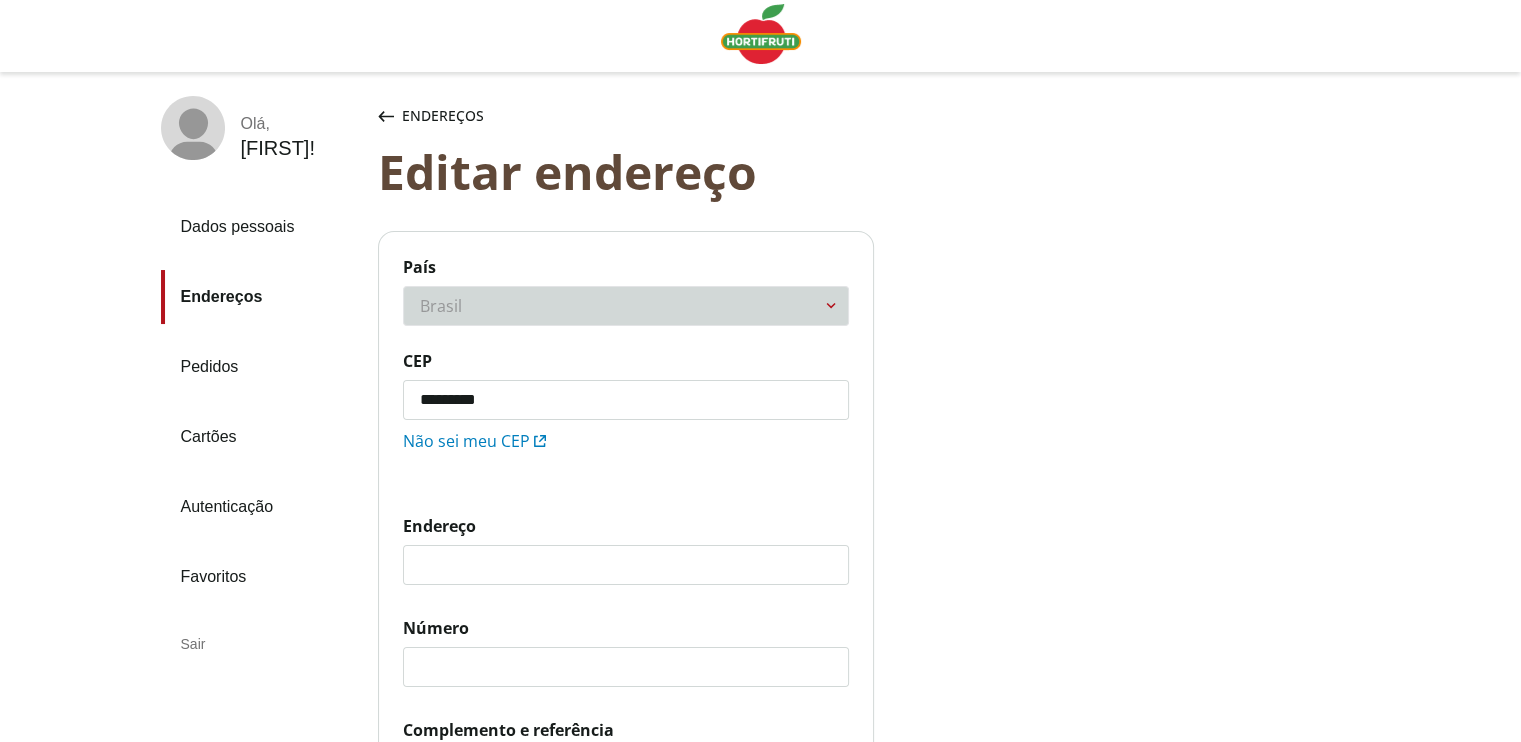 click on "*********" 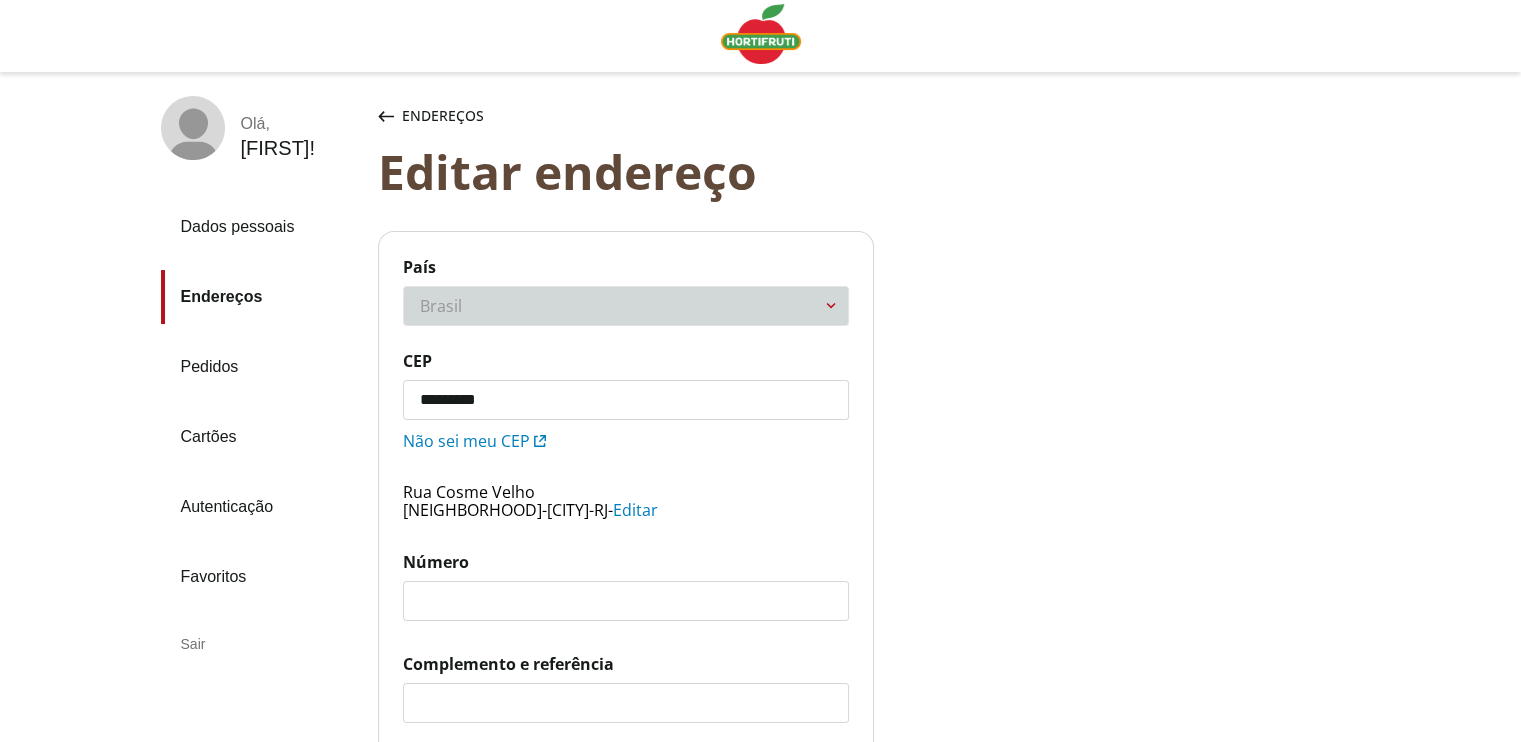click on "Número" 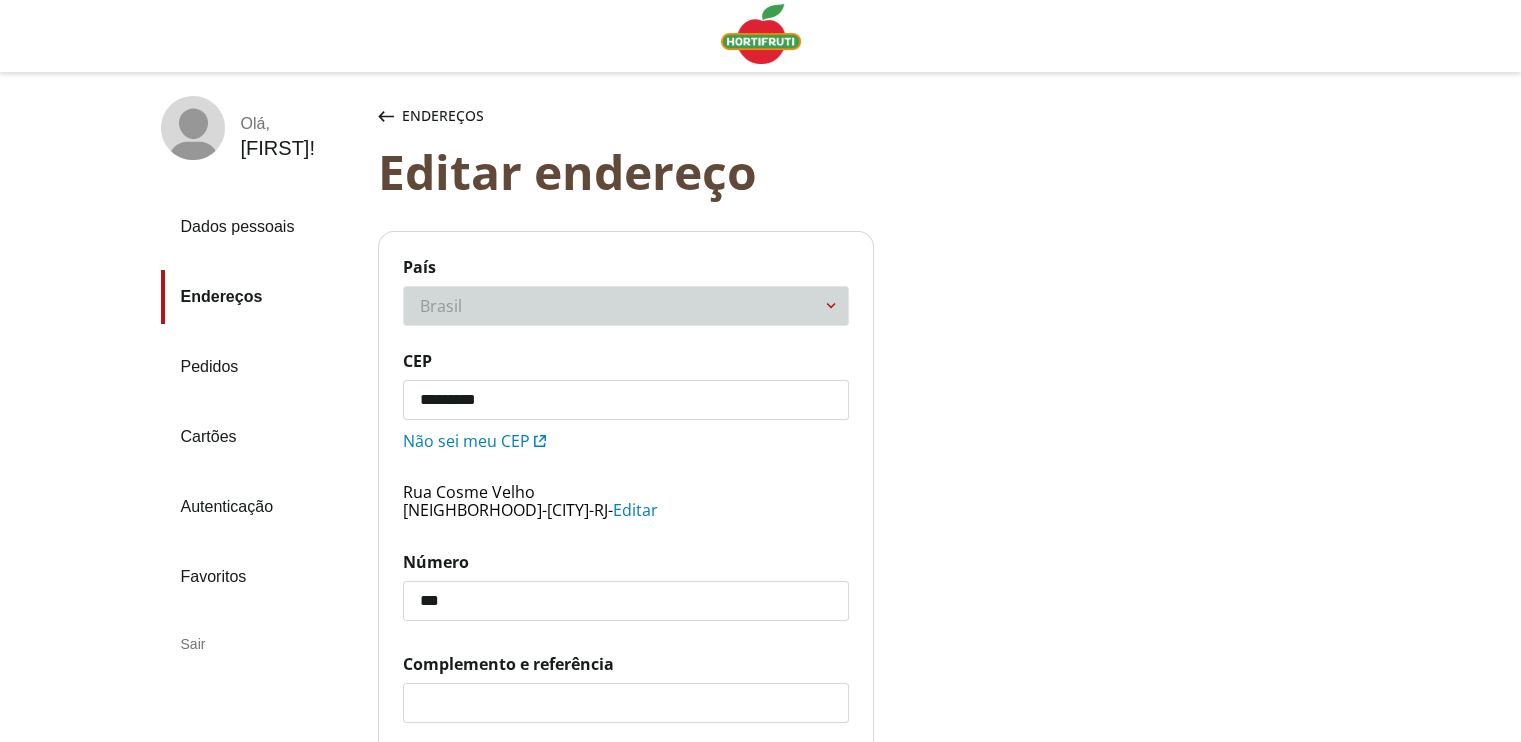 click on "***" 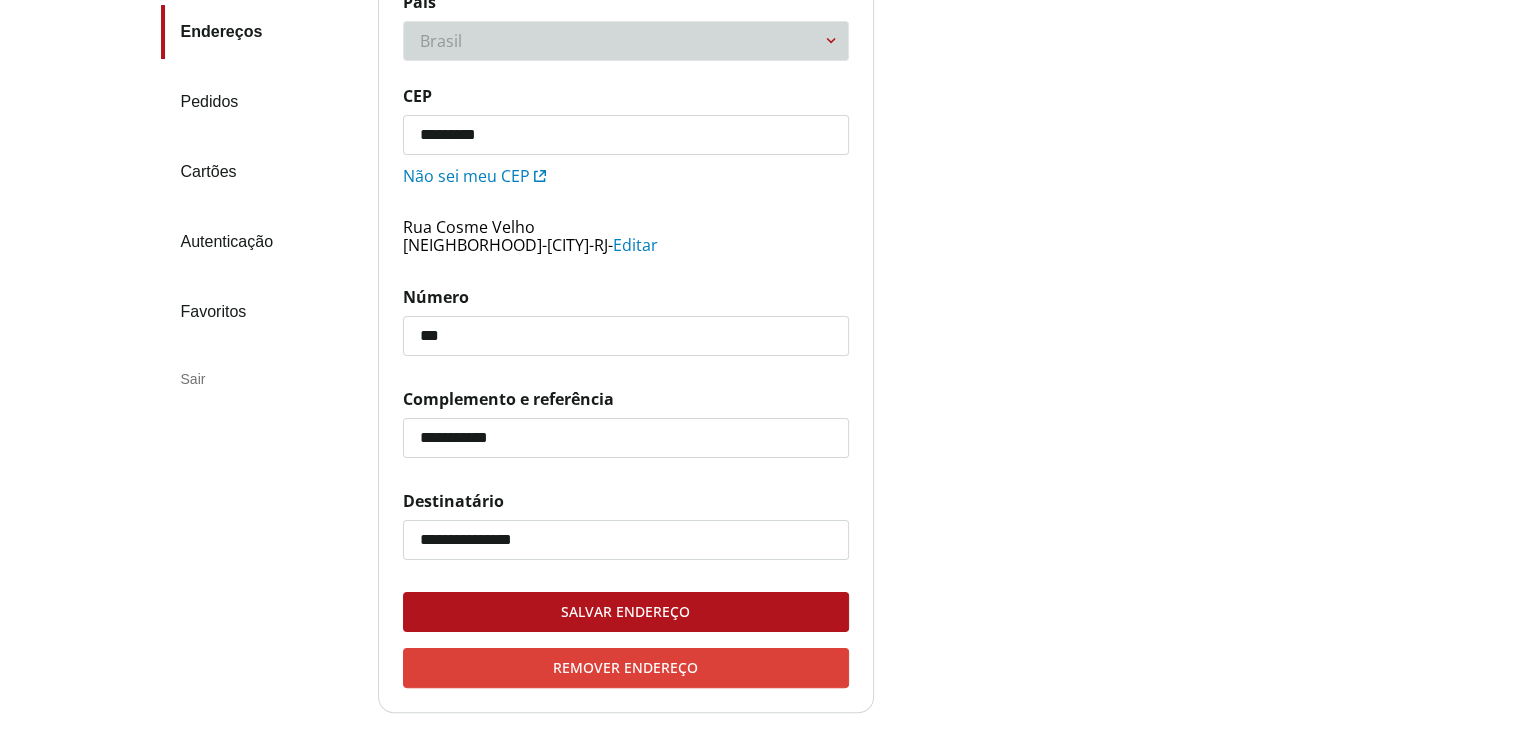 scroll, scrollTop: 300, scrollLeft: 0, axis: vertical 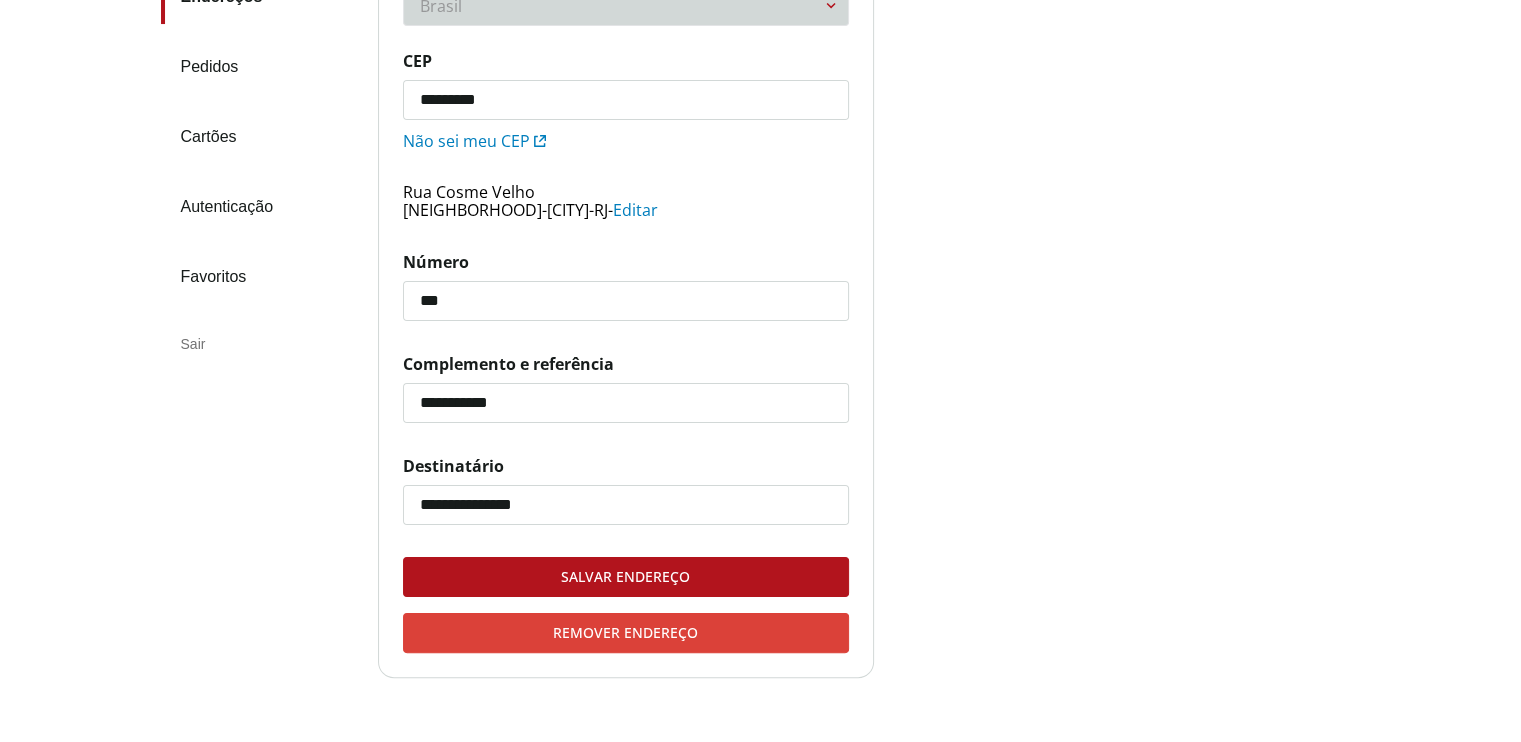 type on "**********" 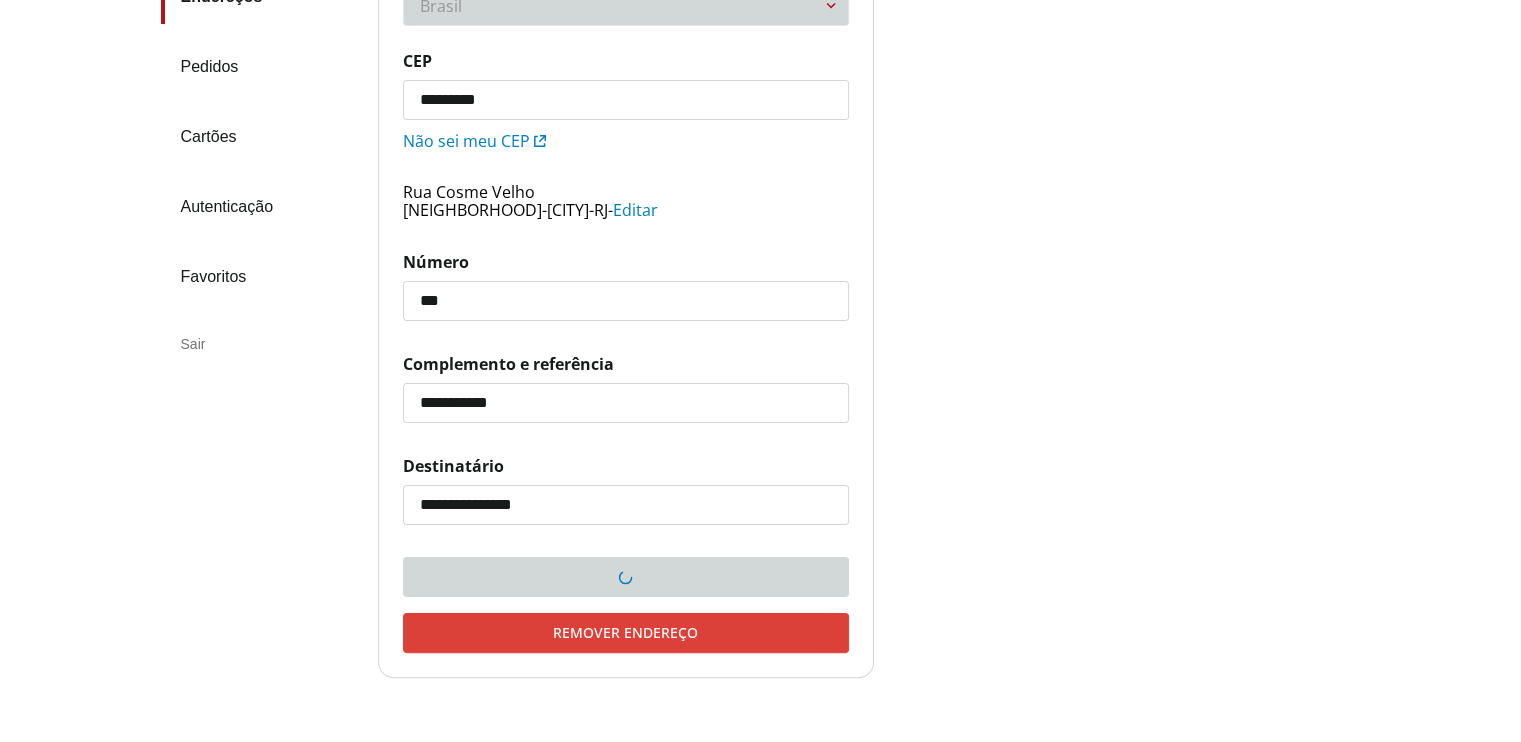 scroll, scrollTop: 69, scrollLeft: 0, axis: vertical 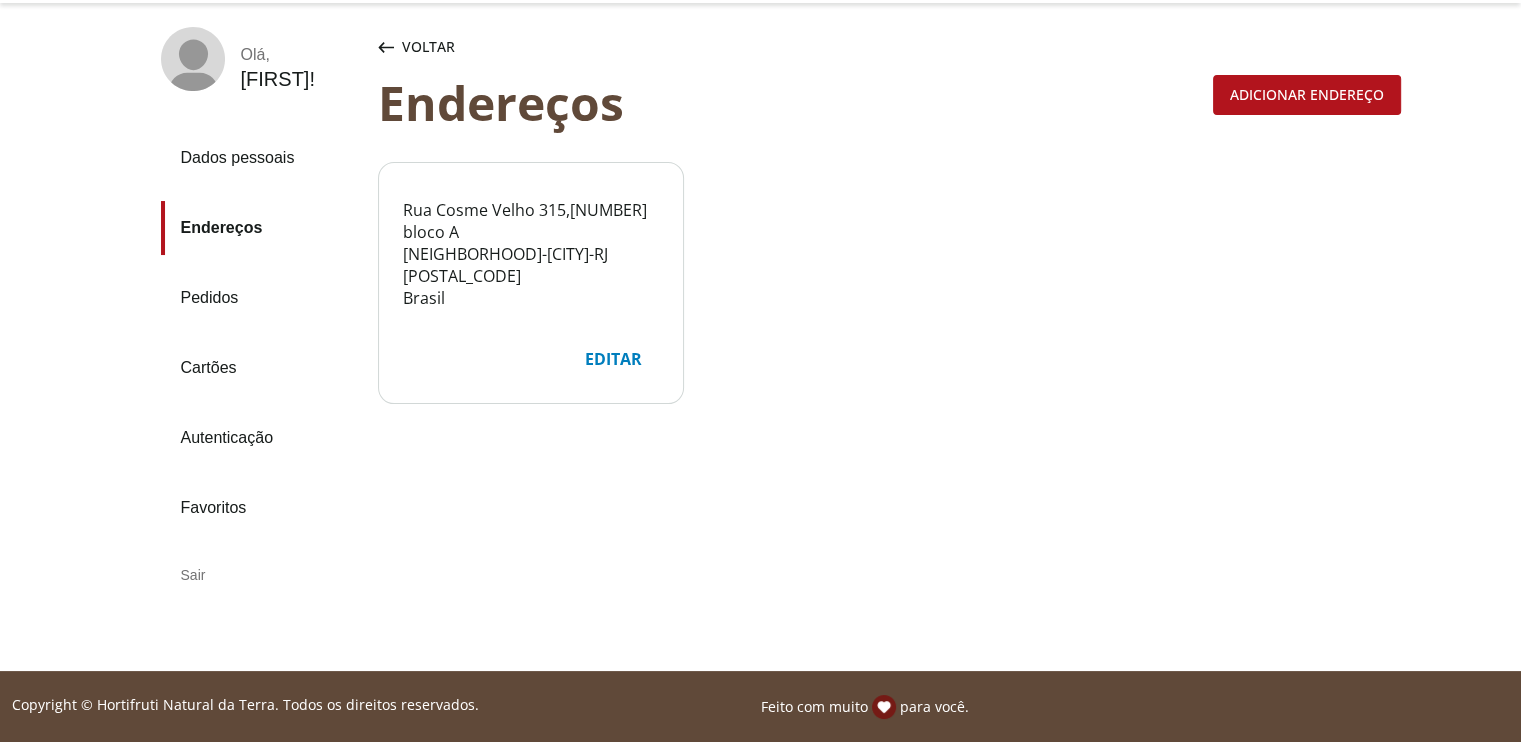 click on "Cartões" at bounding box center (261, 368) 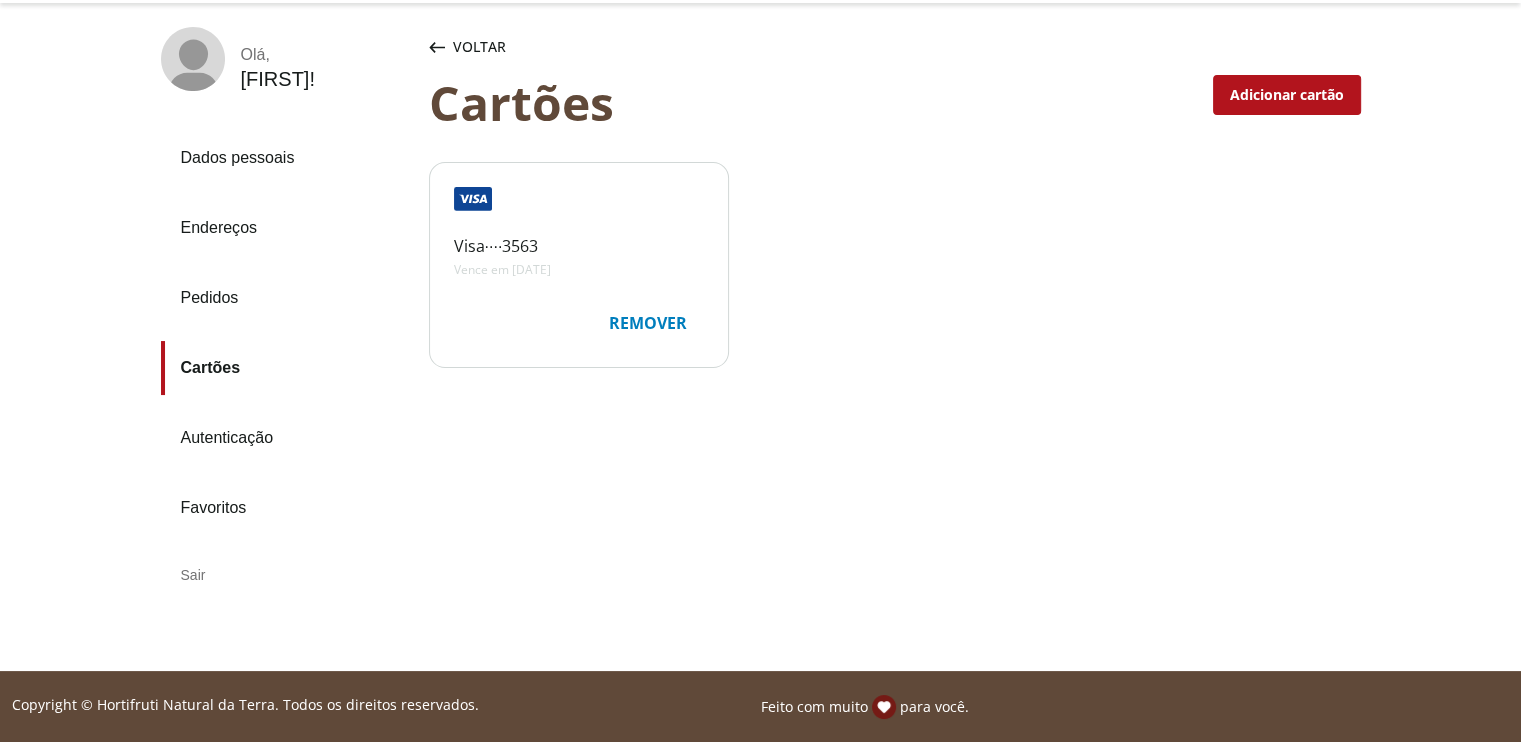 click on "Autenticação" at bounding box center (287, 438) 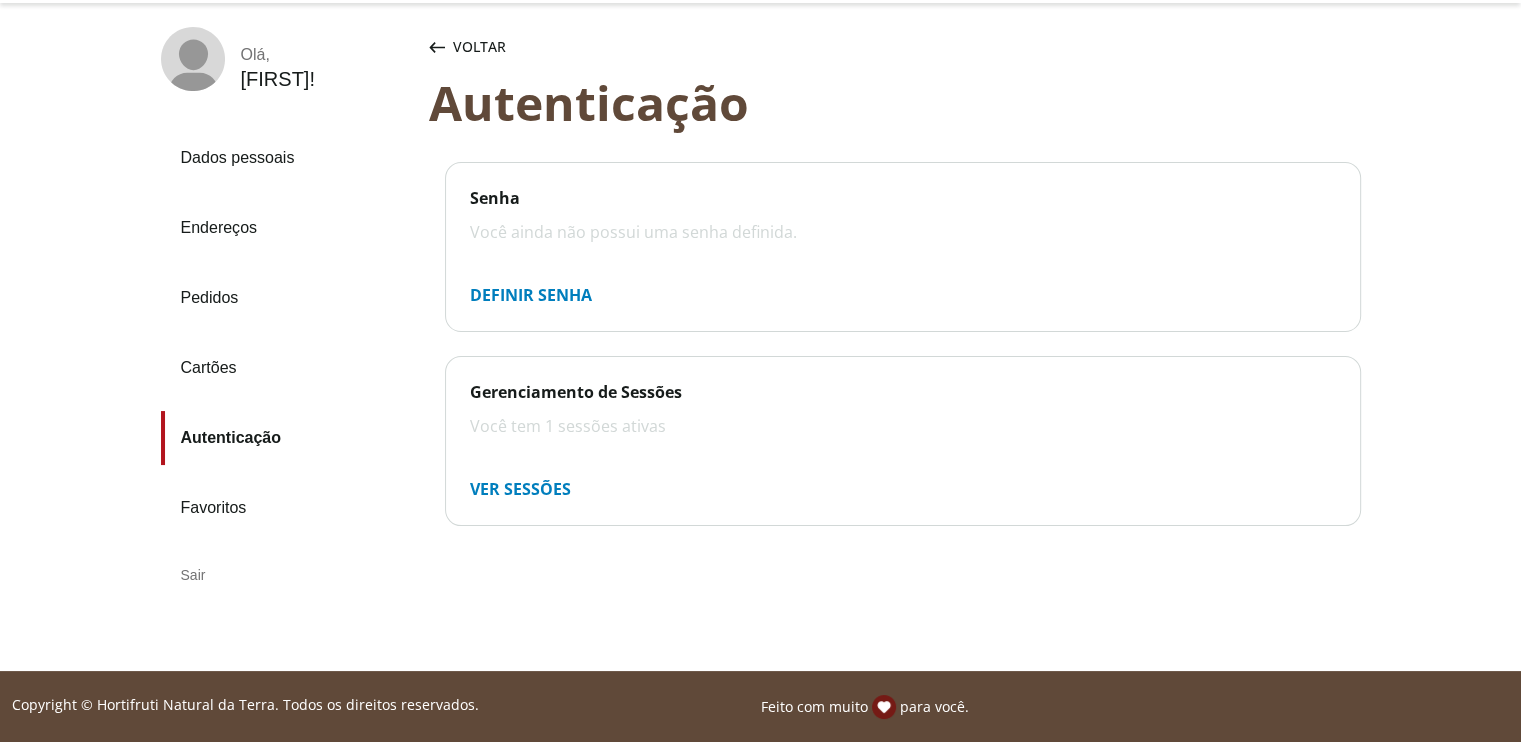 click on "Você ainda não possui uma senha definida." at bounding box center [903, 232] 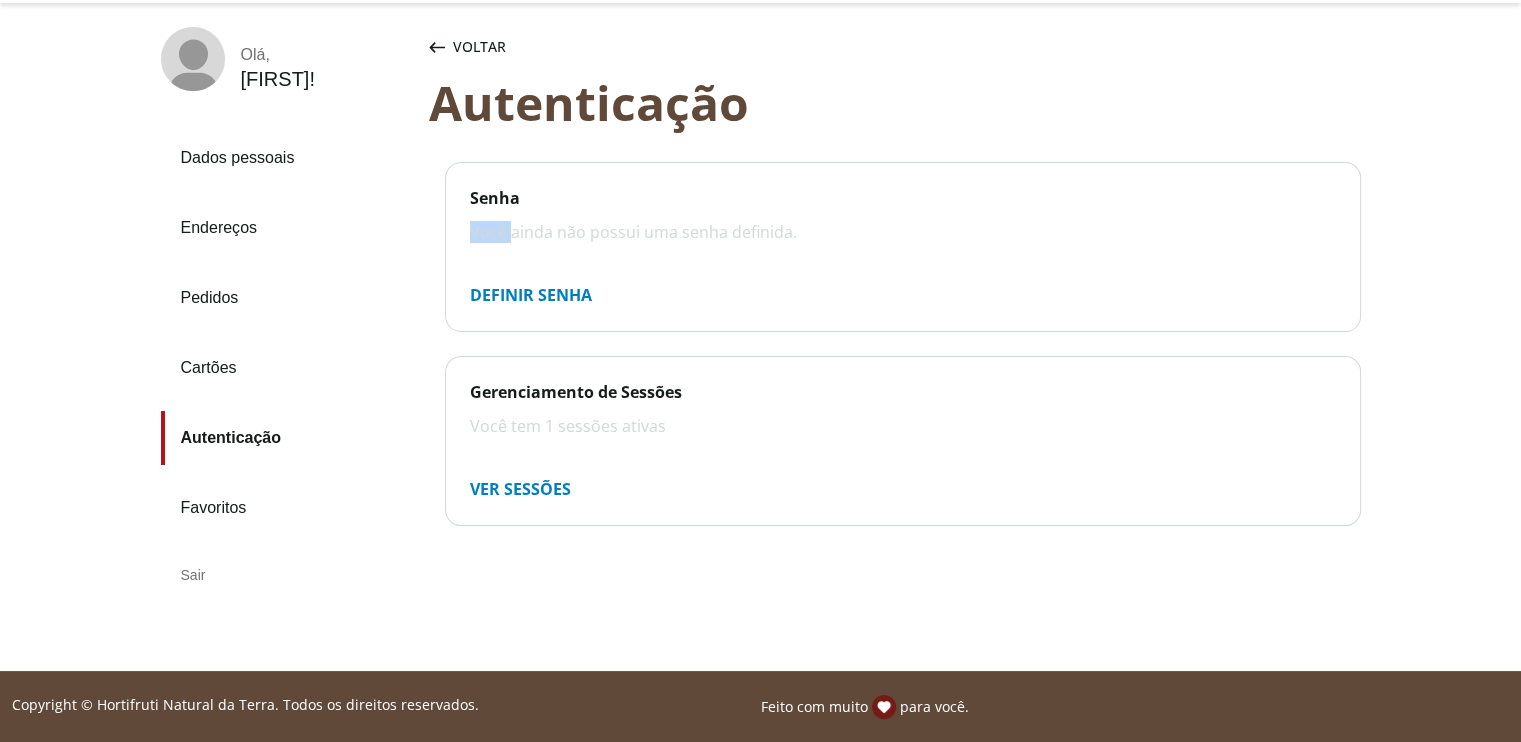 click on "Você ainda não possui uma senha definida." at bounding box center [903, 232] 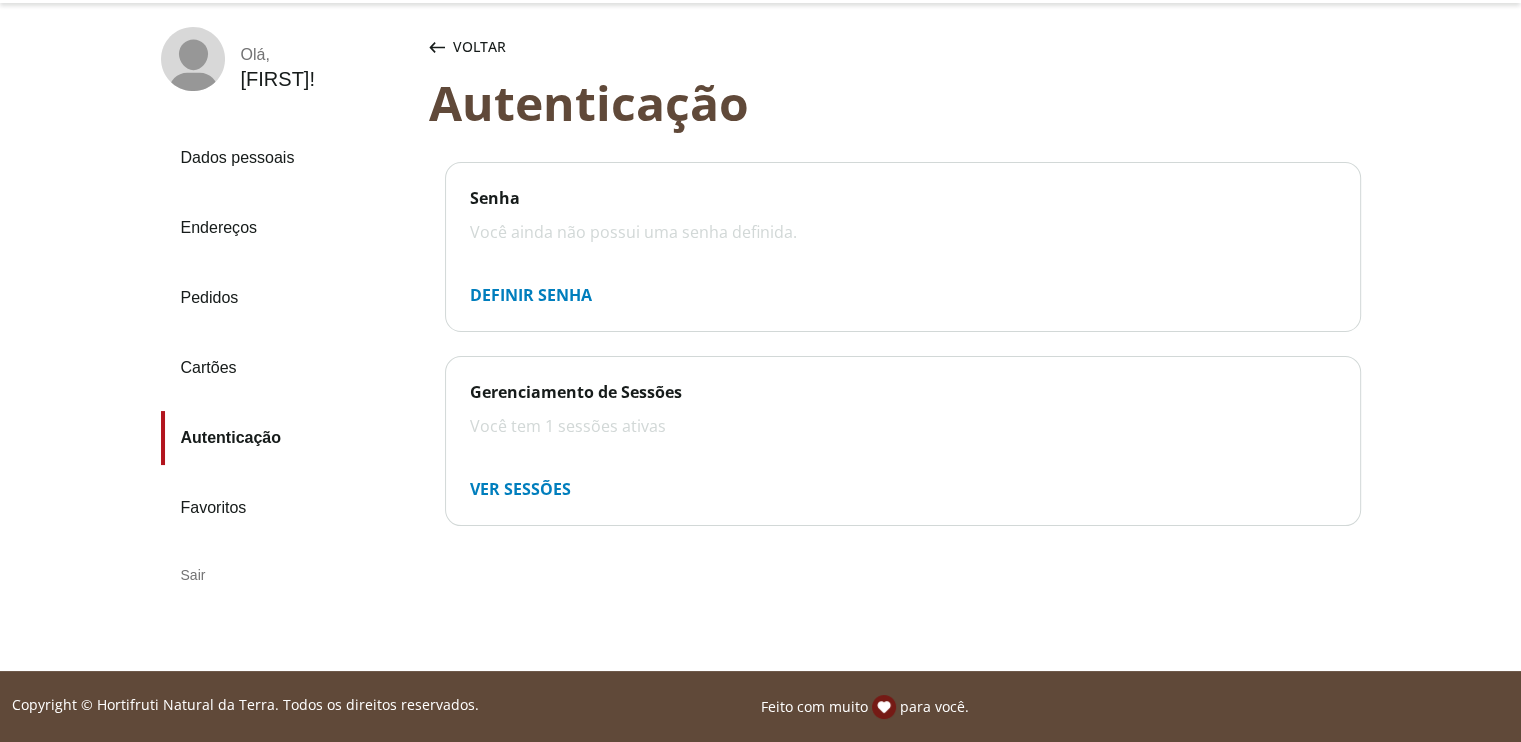 click on "Você ainda não possui uma senha definida." at bounding box center [903, 232] 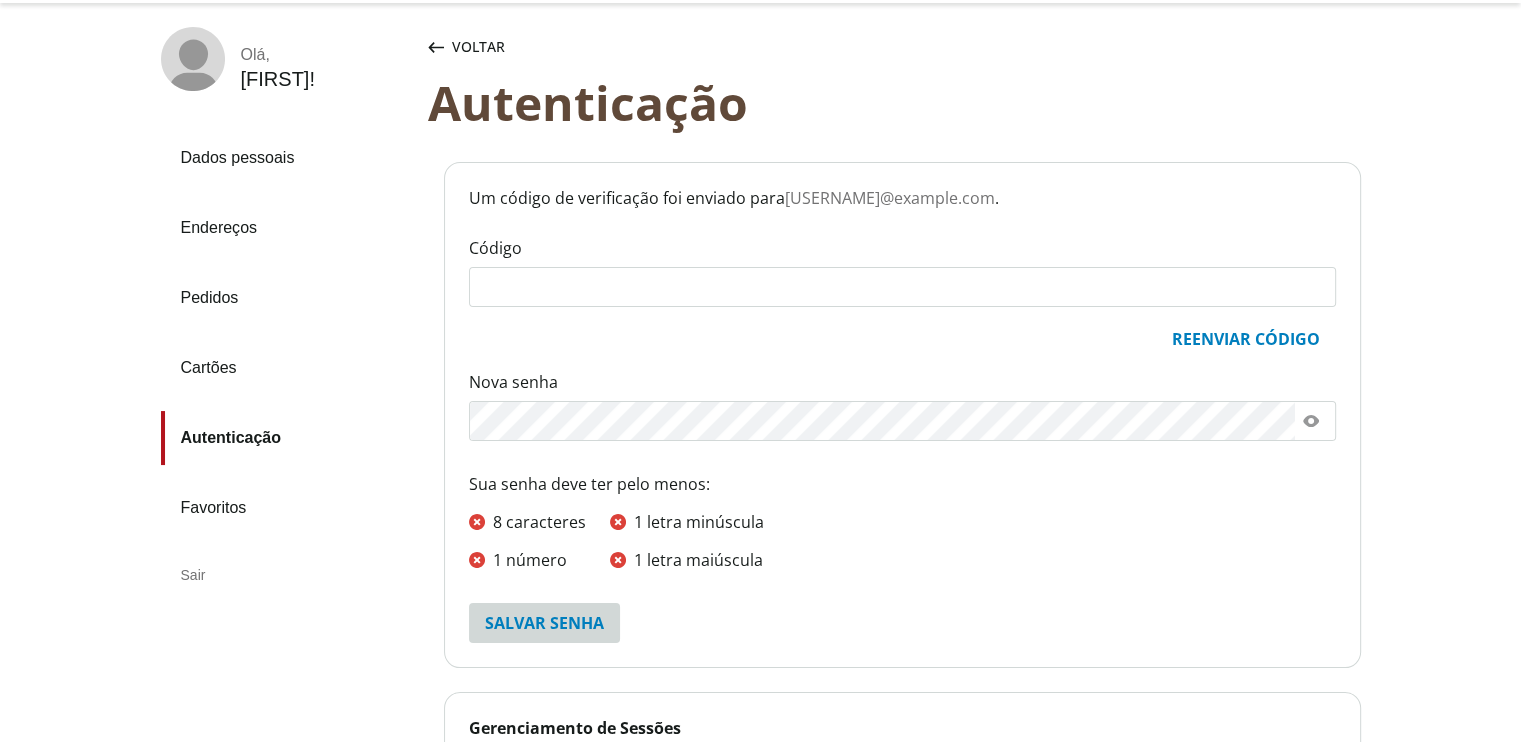 click on "Código" 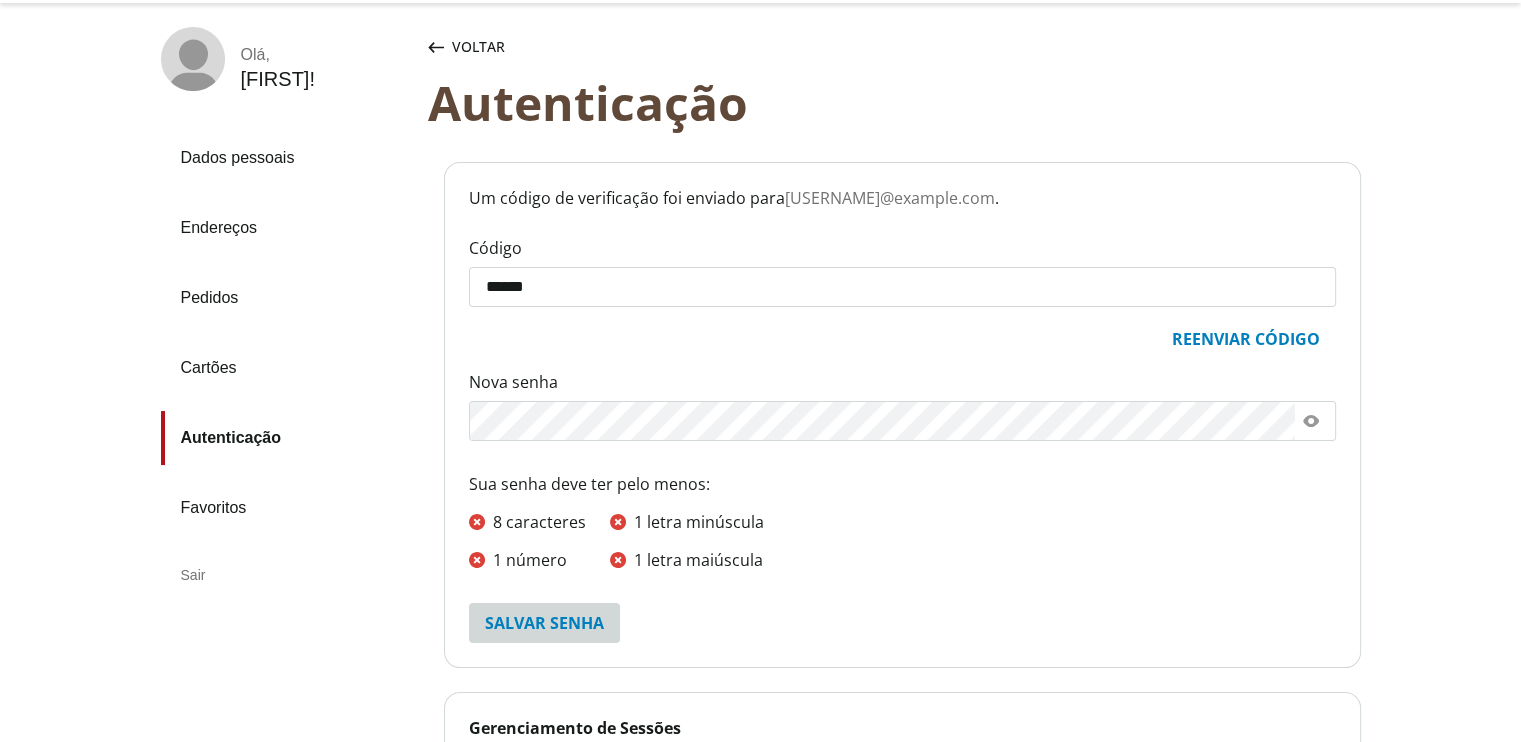 type on "******" 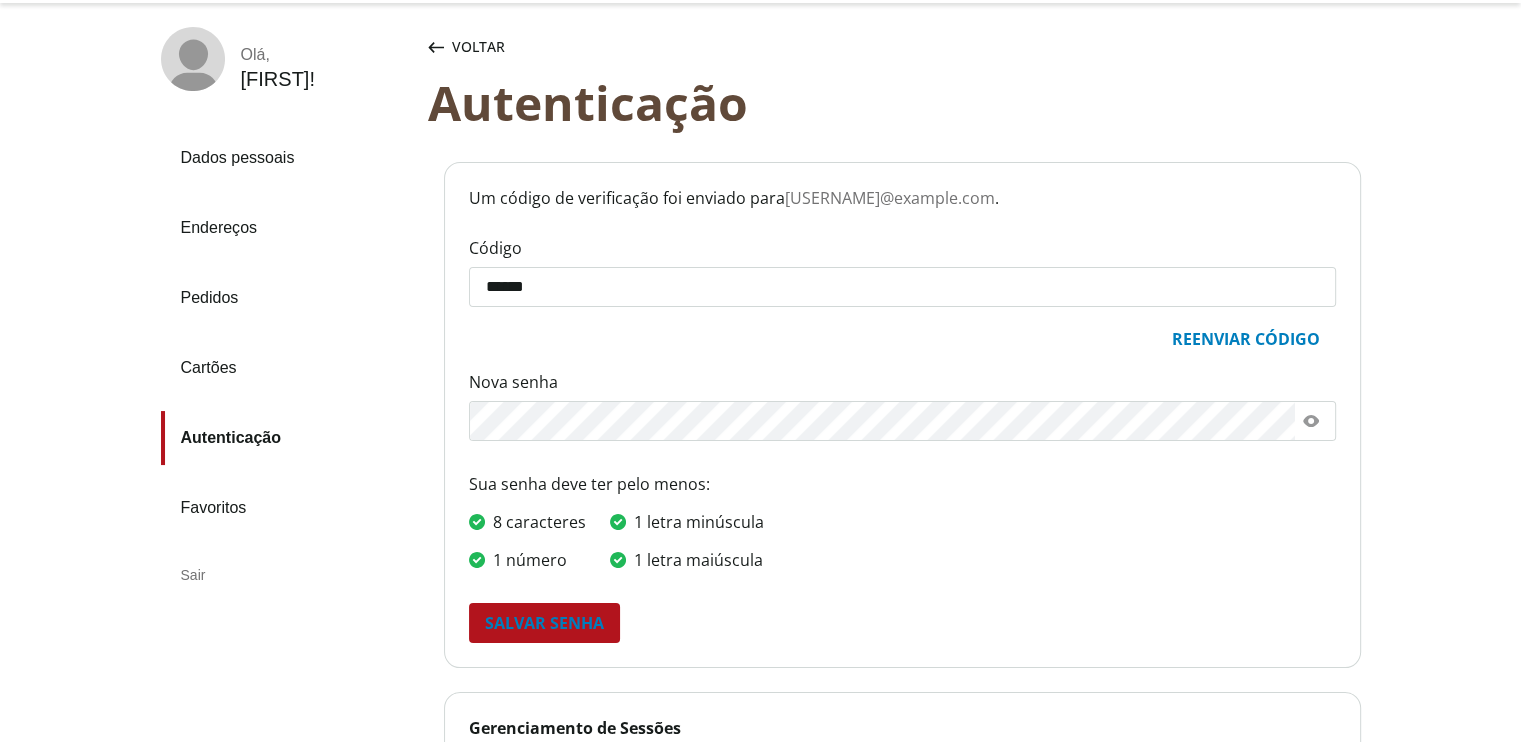 click 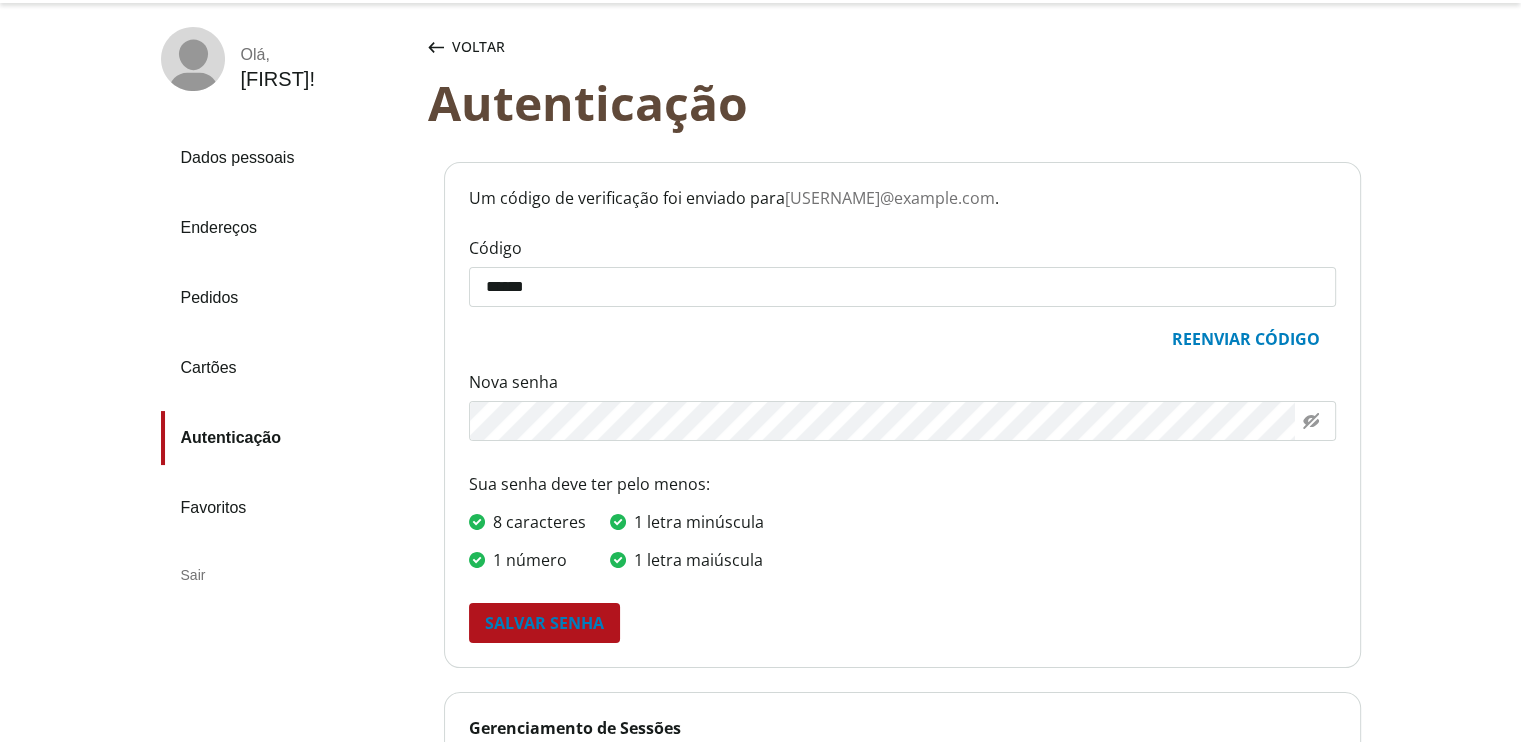 click on "Salvar senha" at bounding box center (544, 623) 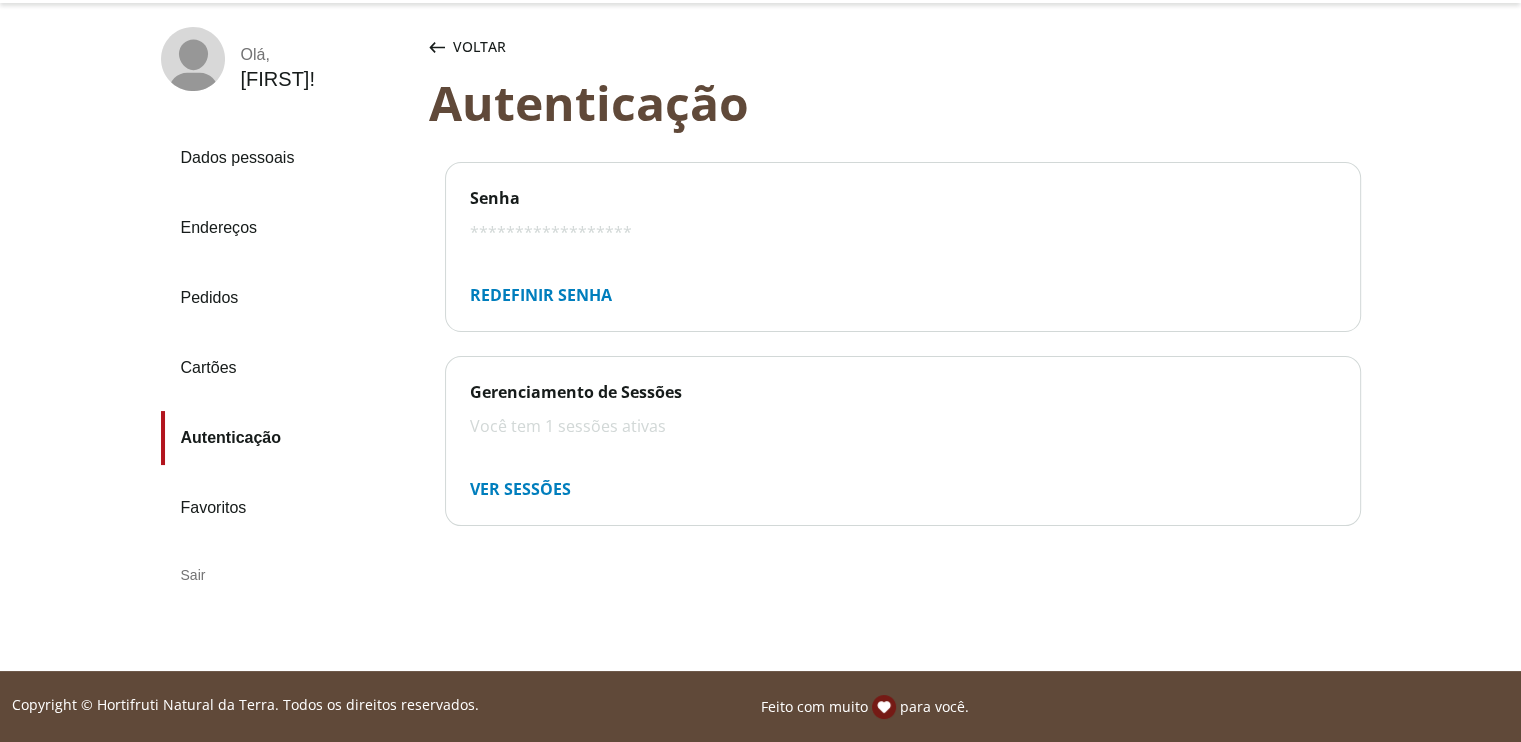 click on "Dados pessoais" at bounding box center [483, 47] 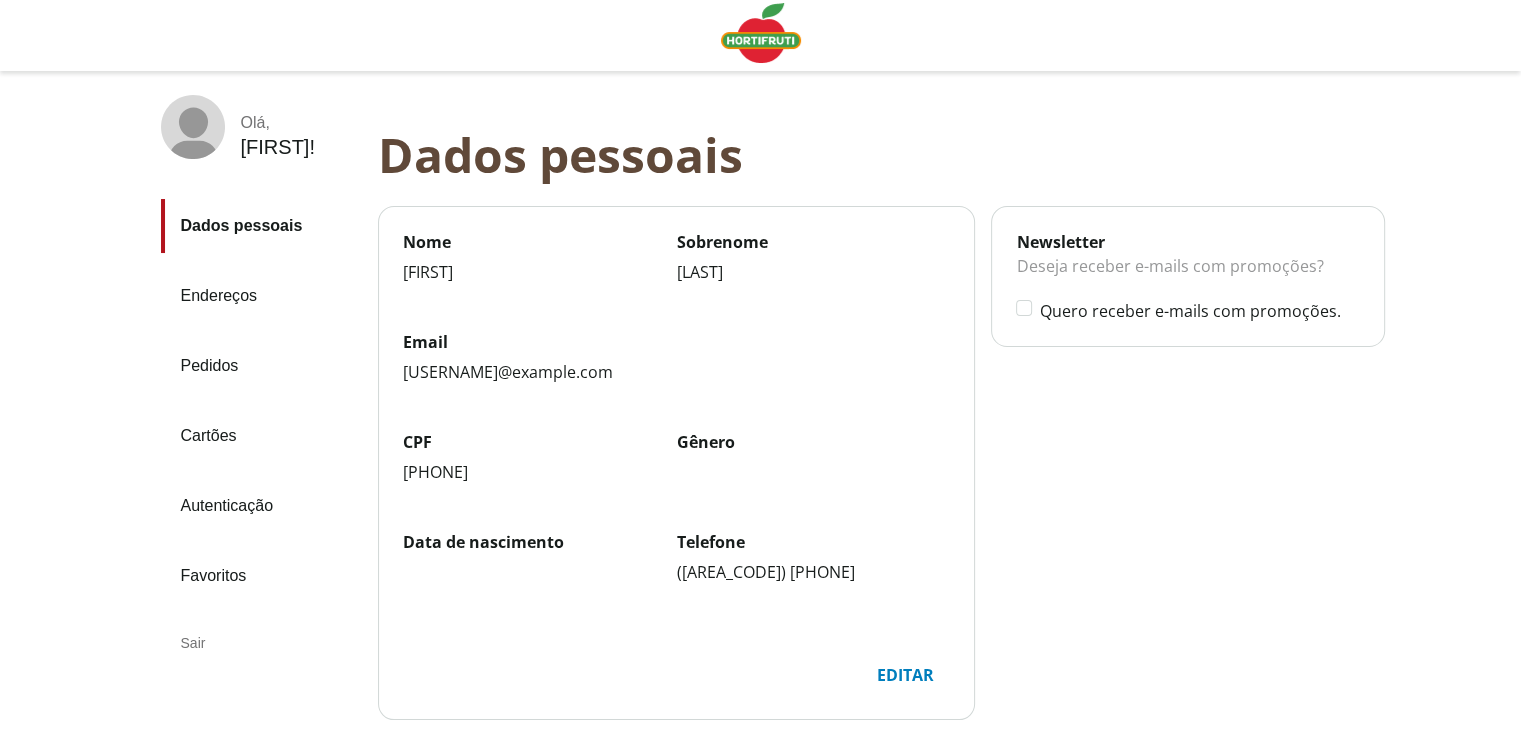 scroll, scrollTop: 0, scrollLeft: 0, axis: both 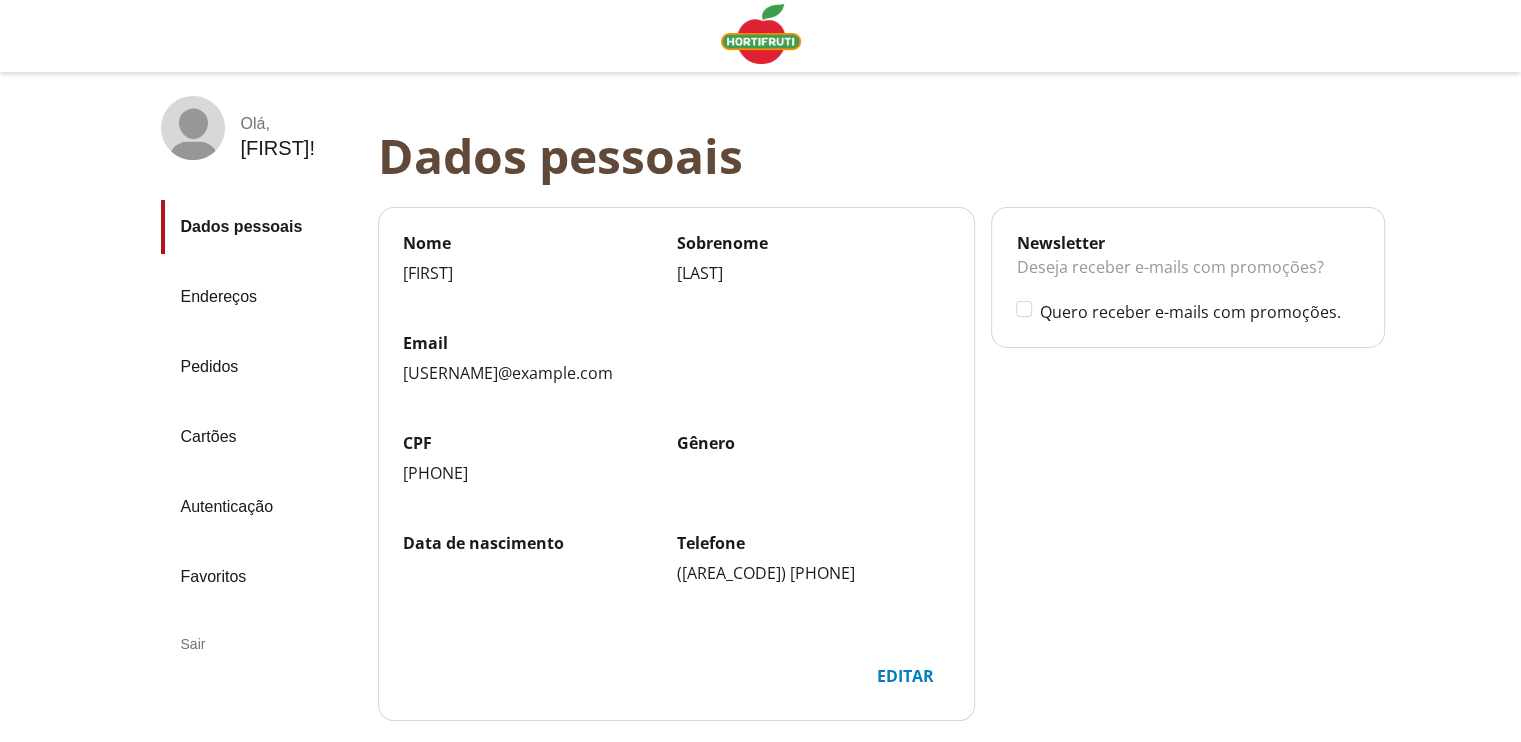 click 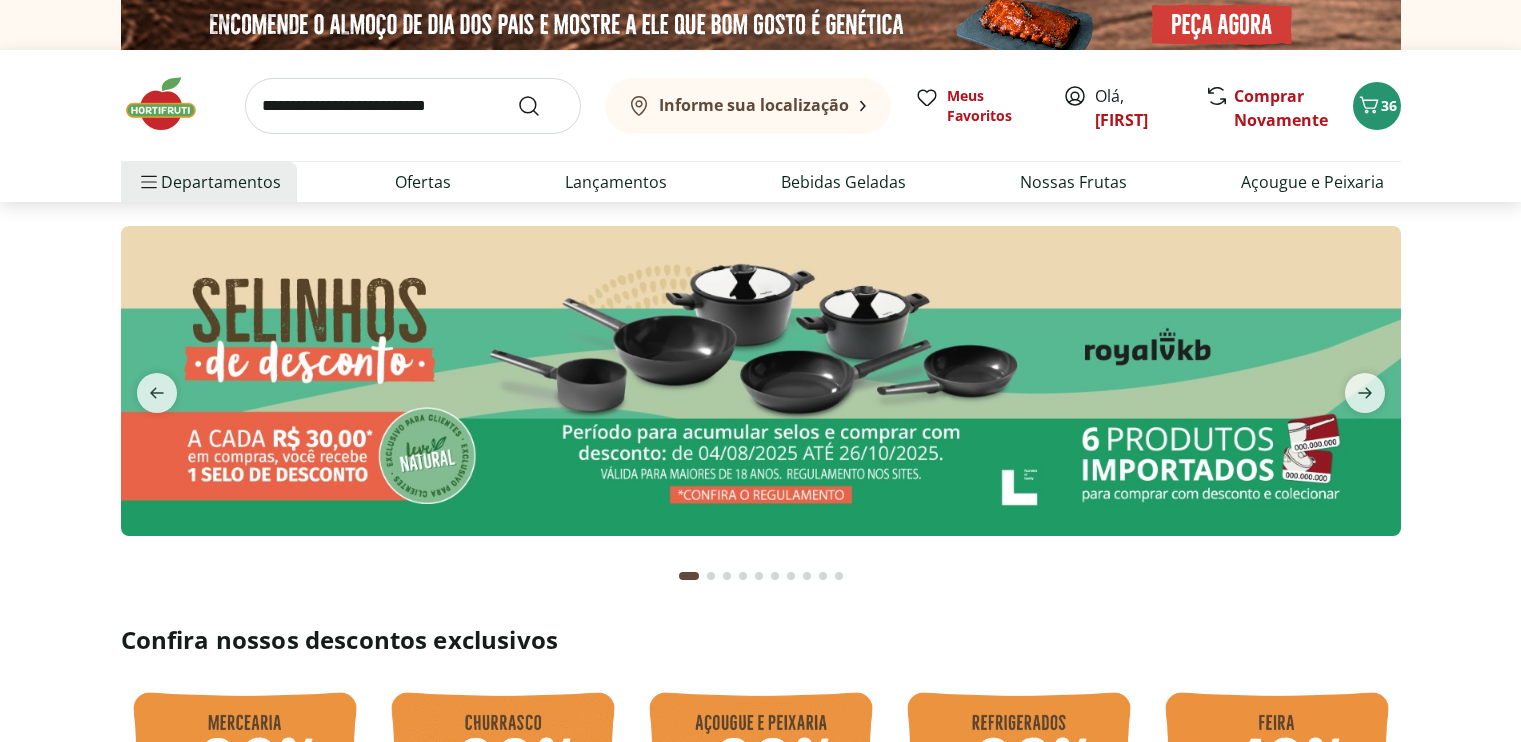 scroll, scrollTop: 0, scrollLeft: 0, axis: both 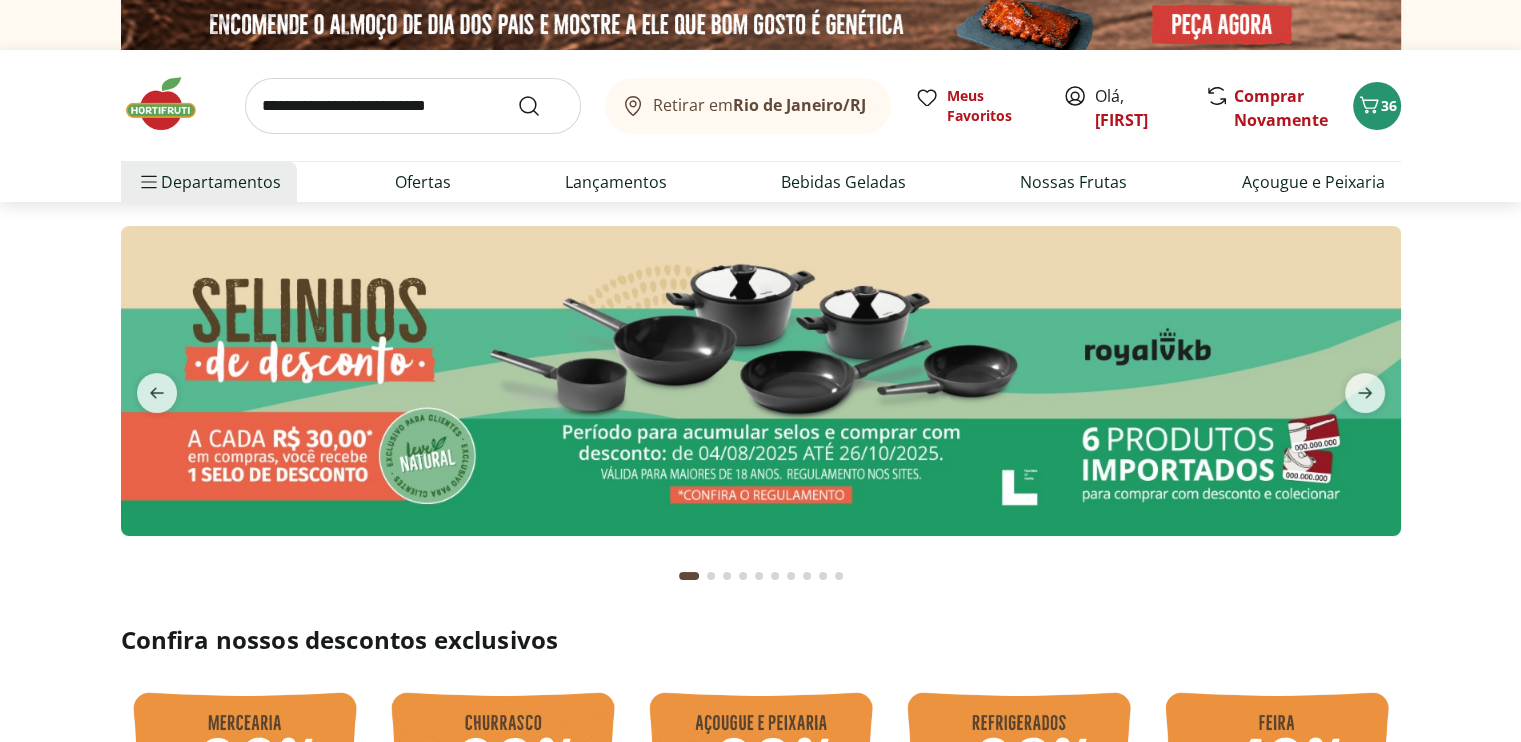 click on "Retirar em [CITY]/[STATE] Meus Favoritos Olá, [FIRST] Comprar Novamente 36 Departamentos Nossa Marca Nossa Marca Ver tudo do departamento Açougue & Peixaria Congelados e Refrigerados Frutas, Legumes e Verduras Orgânicos Mercearia Sorvetes Hortifruti Hortifruti Ver tudo do departamento Cogumelos Frutas Legumes Ovos Temperos Frescos Verduras Orgânicos Orgânicos Ver tudo do departamento Bebidas Orgânicas Frutas Orgânicas Legumes Orgânicos Ovos Orgânicos Perecíveis Orgânicos Verduras Orgânicas Temperos Frescos Açougue e Peixaria Açougue e Peixaria Ver tudo do departamento Aves Bovinos Exóticos Frutos do Mar Linguiça e Salsicha Peixes Salgados e Defumados Suínos Prontinhos Prontinhos Ver tudo do departamento Frutas Cortadinhas Pré Preparados Prontos para Consumo Saladas Sucos e Água de Coco Padaria Padaria Ver tudo do departamento Bolos e Mini Bolos Doces Pão Padaria Própria Salgados Torradas Bebidas Bebidas Ver tudo do departamento Água Água de Coco Cerveja Destilados Chá e Mate Café" at bounding box center (761, 126) 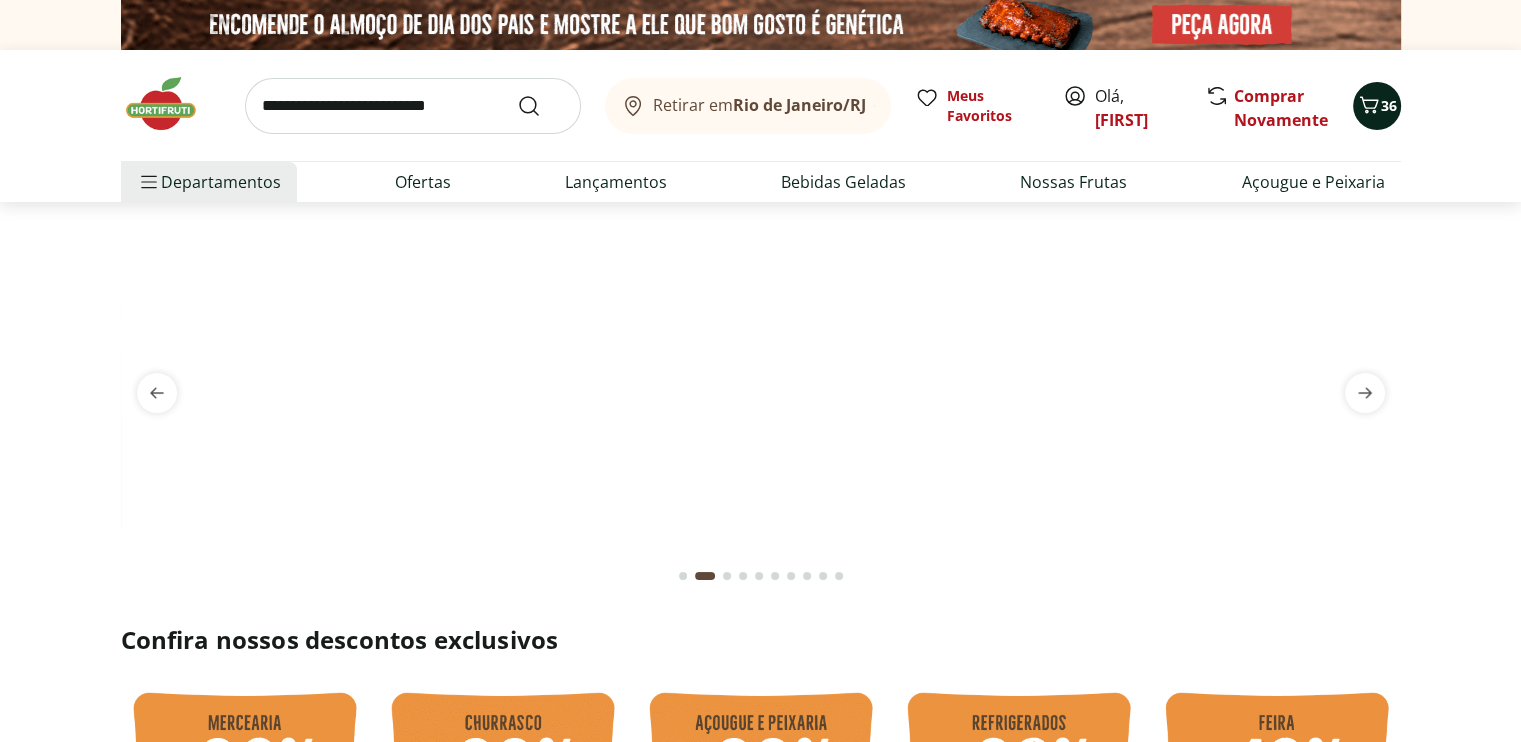 click 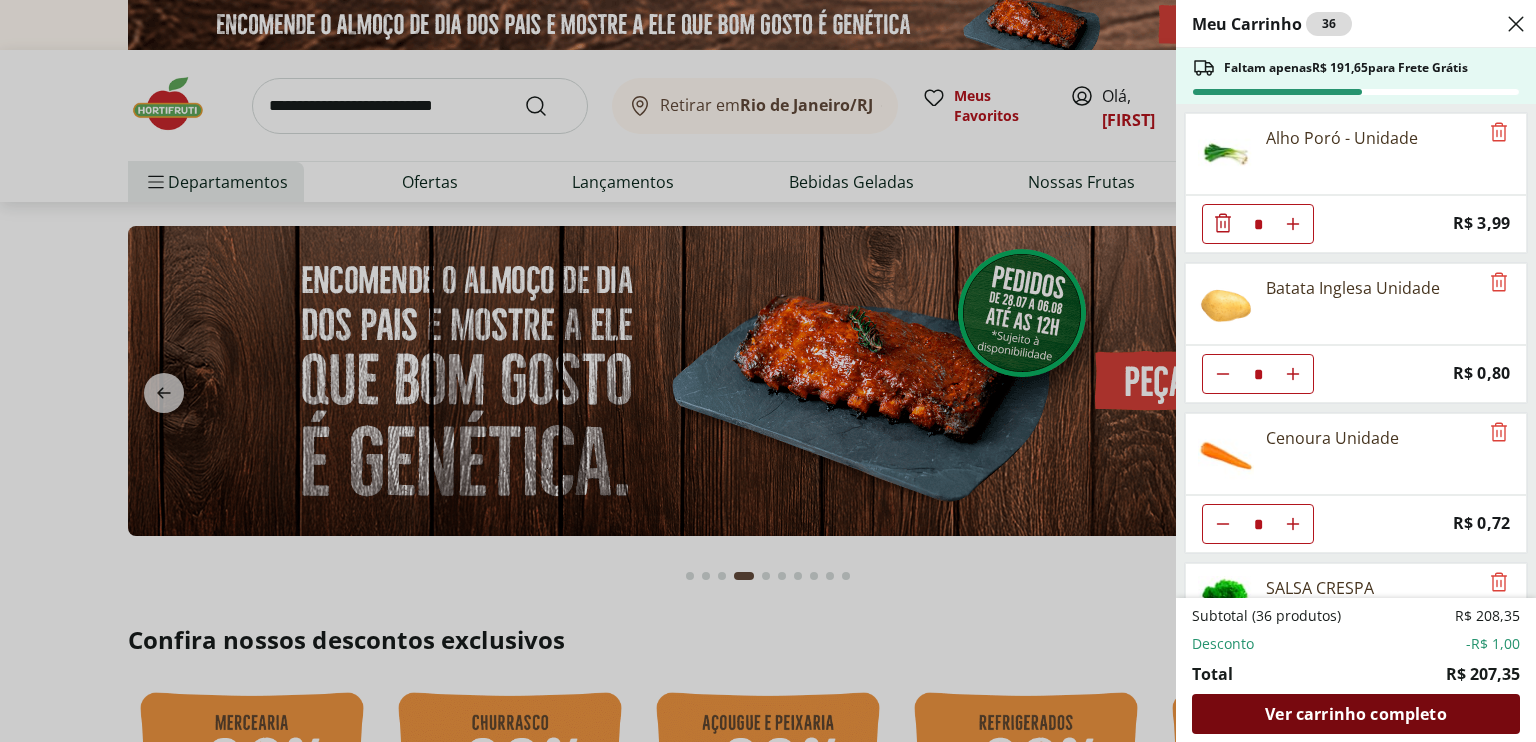 click on "Ver carrinho completo" at bounding box center (1355, 714) 